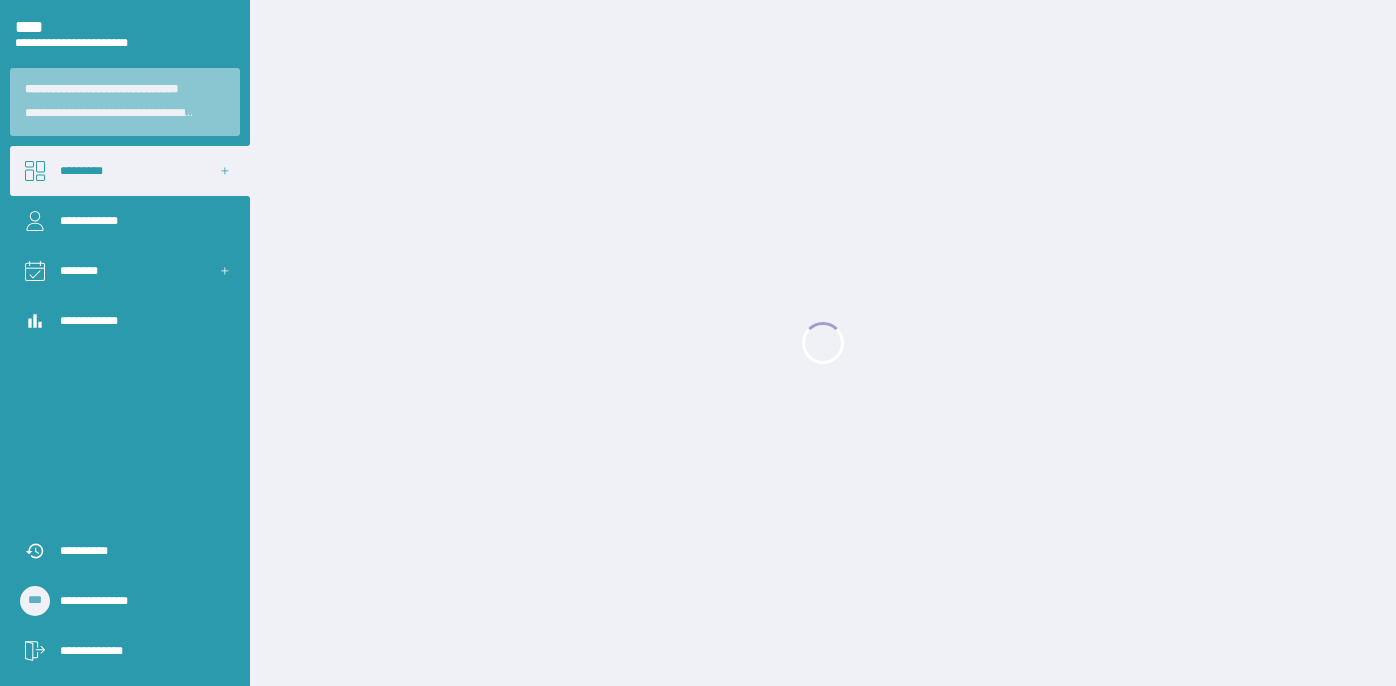 scroll, scrollTop: 0, scrollLeft: 0, axis: both 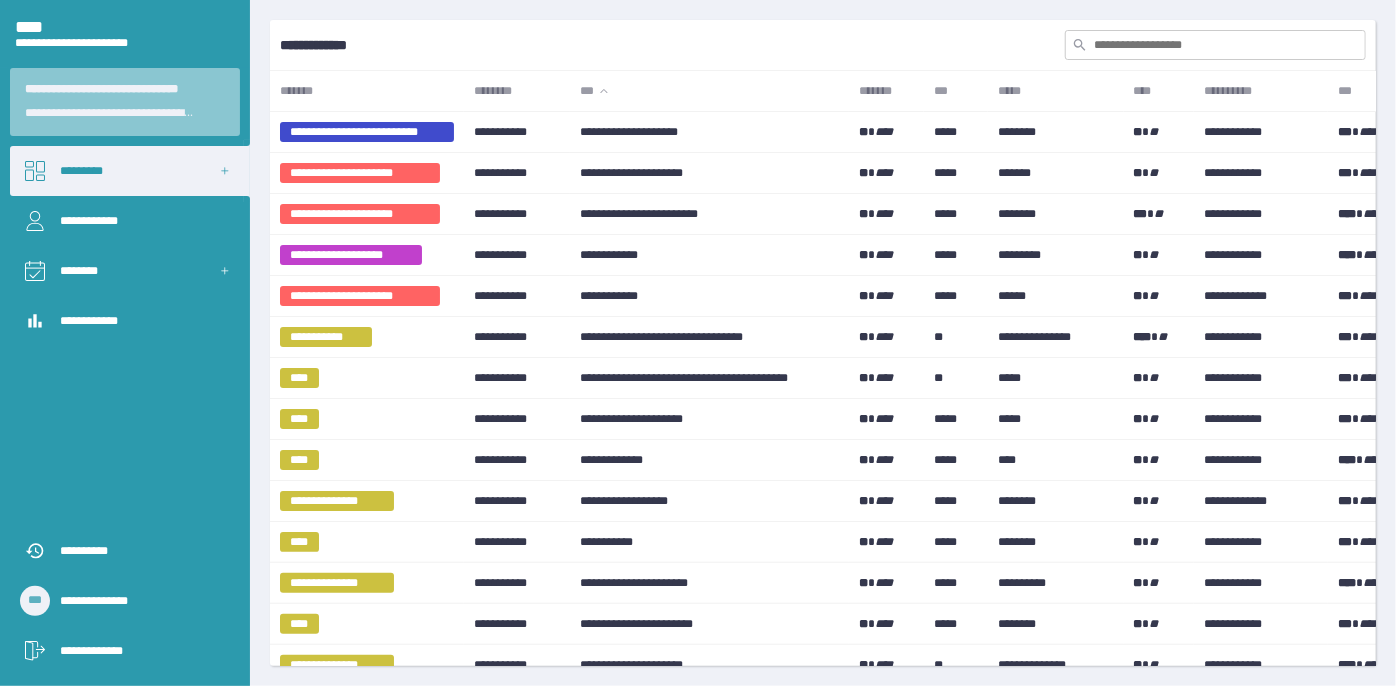 click at bounding box center (1215, 45) 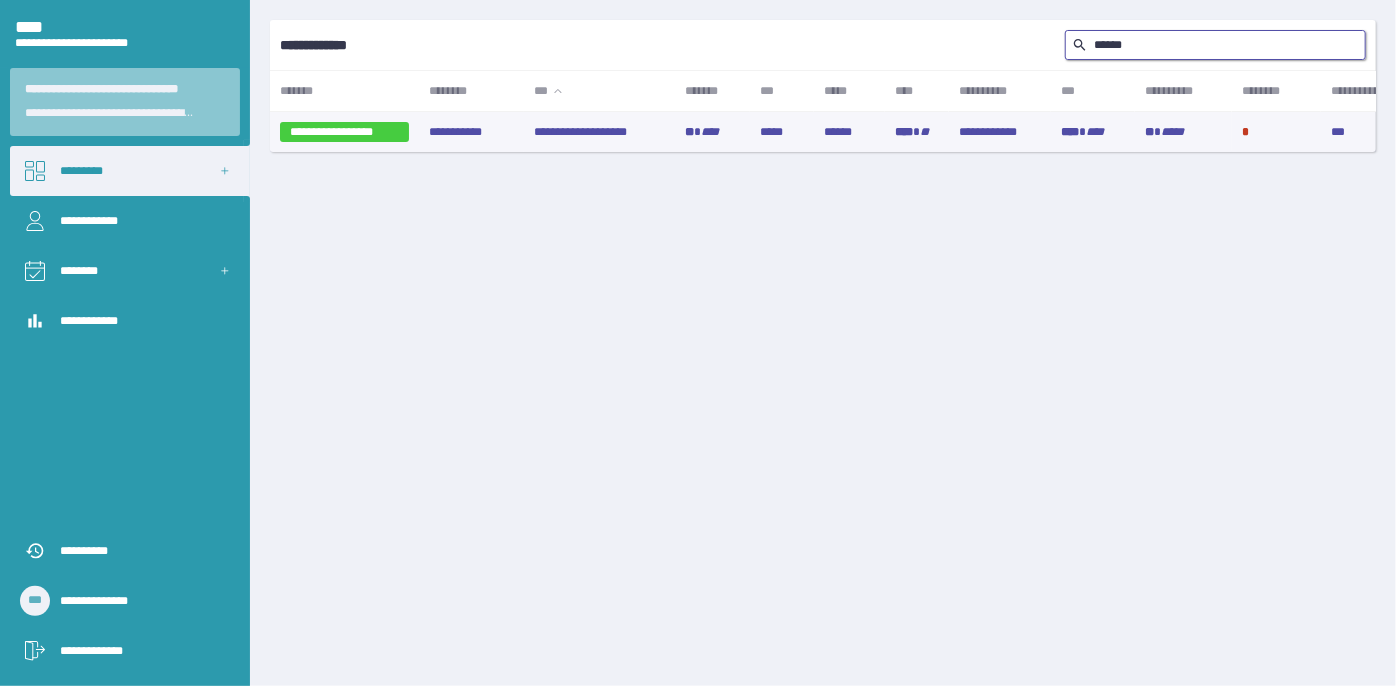 type on "******" 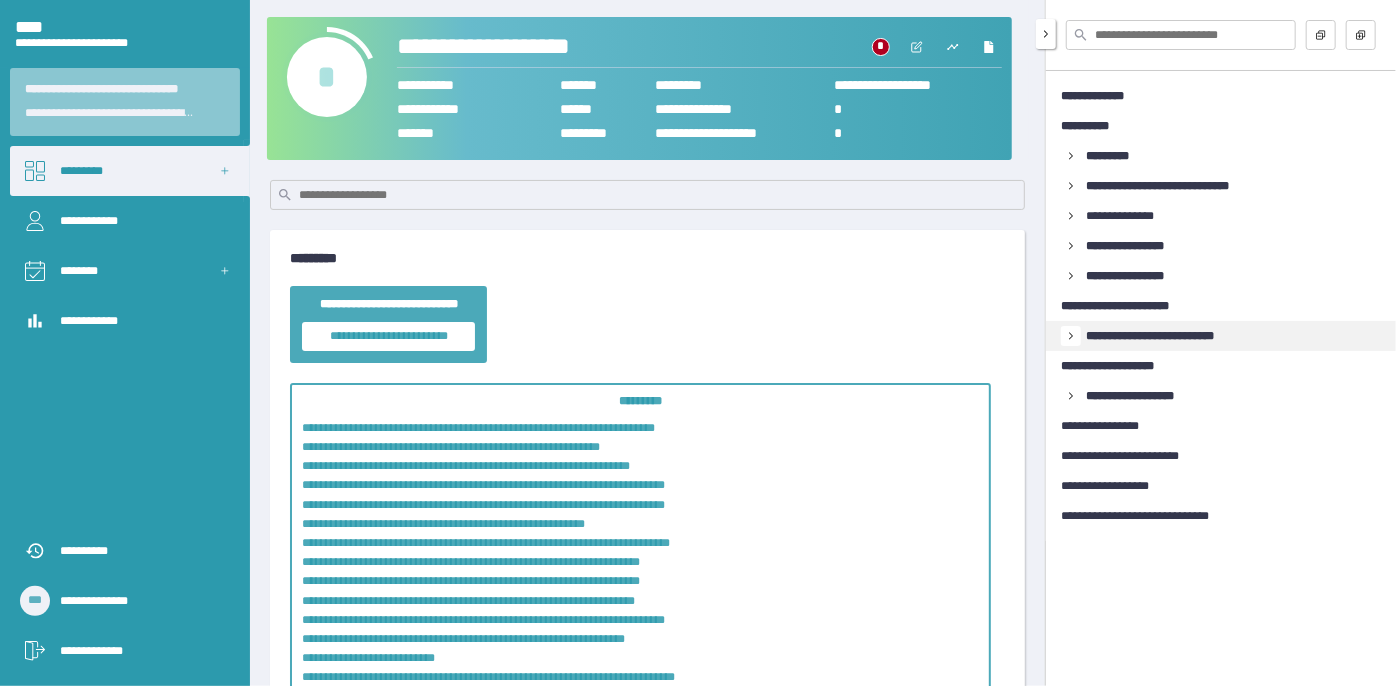 click at bounding box center [1071, 156] 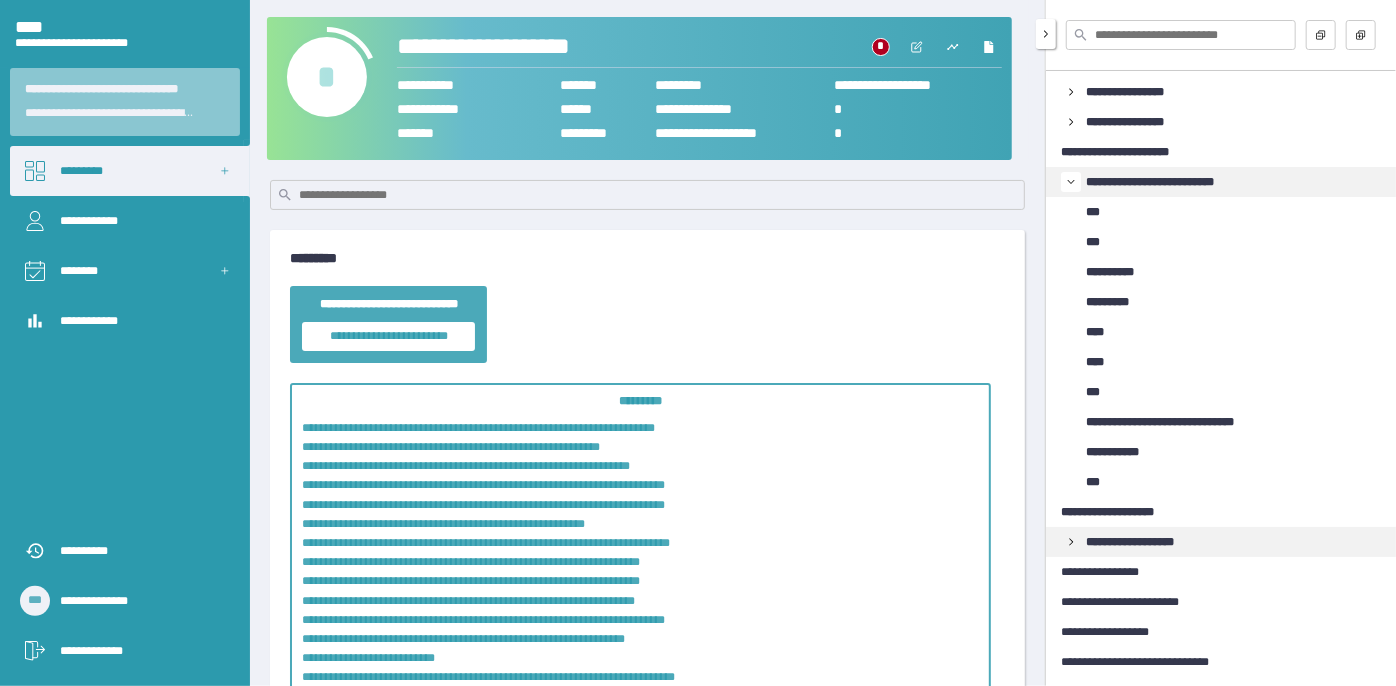 scroll, scrollTop: 0, scrollLeft: 0, axis: both 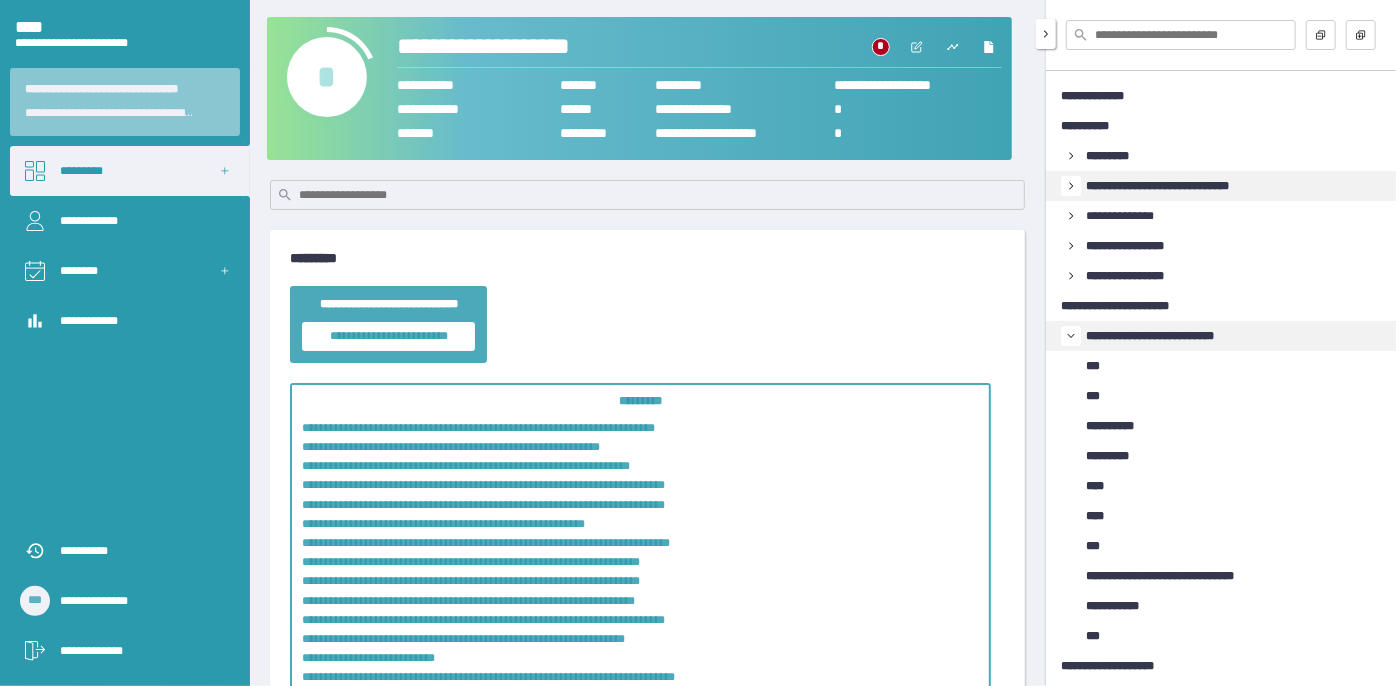click at bounding box center (1071, 156) 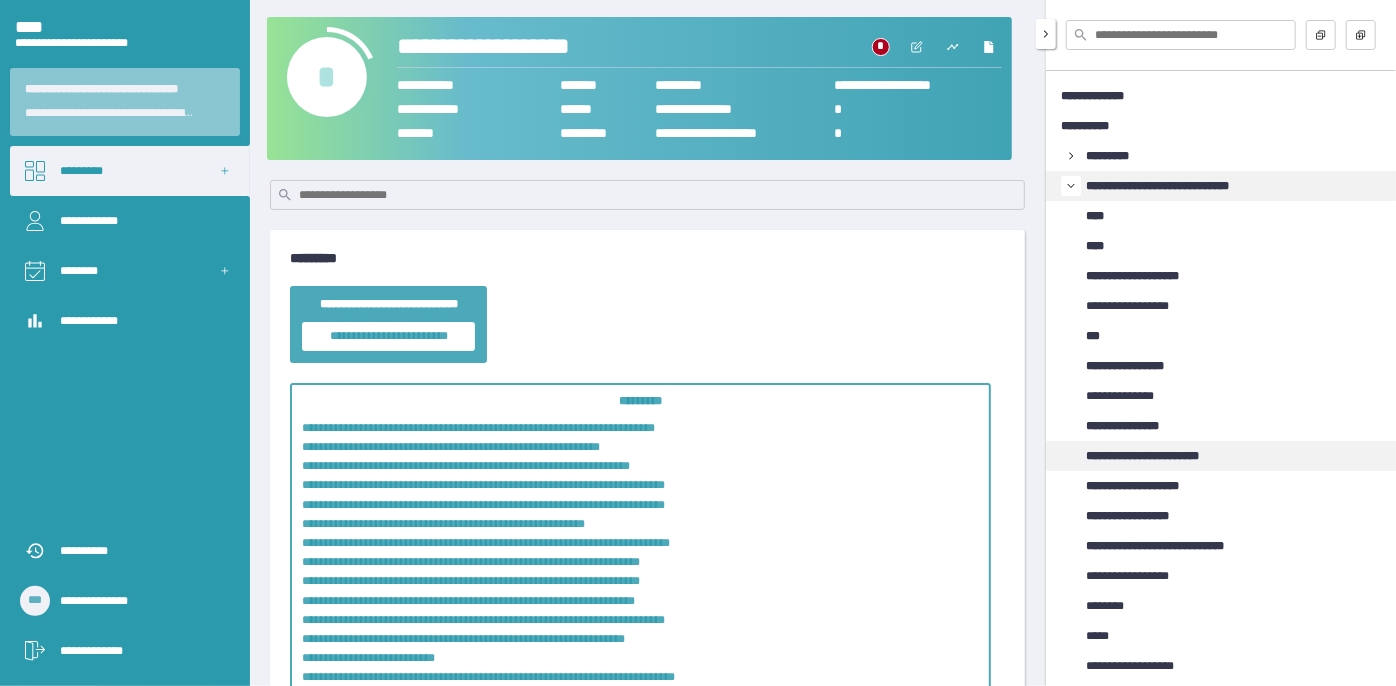 click on "**********" at bounding box center (1161, 456) 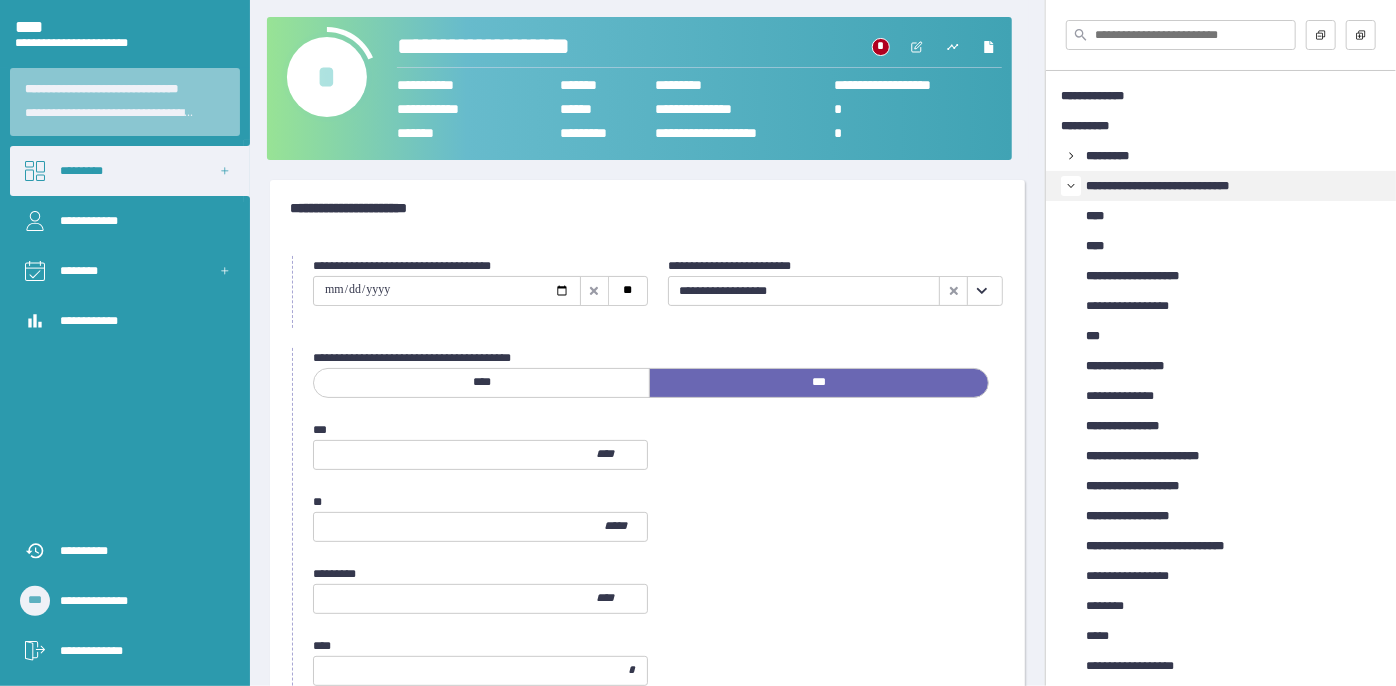 click at bounding box center (981, 291) 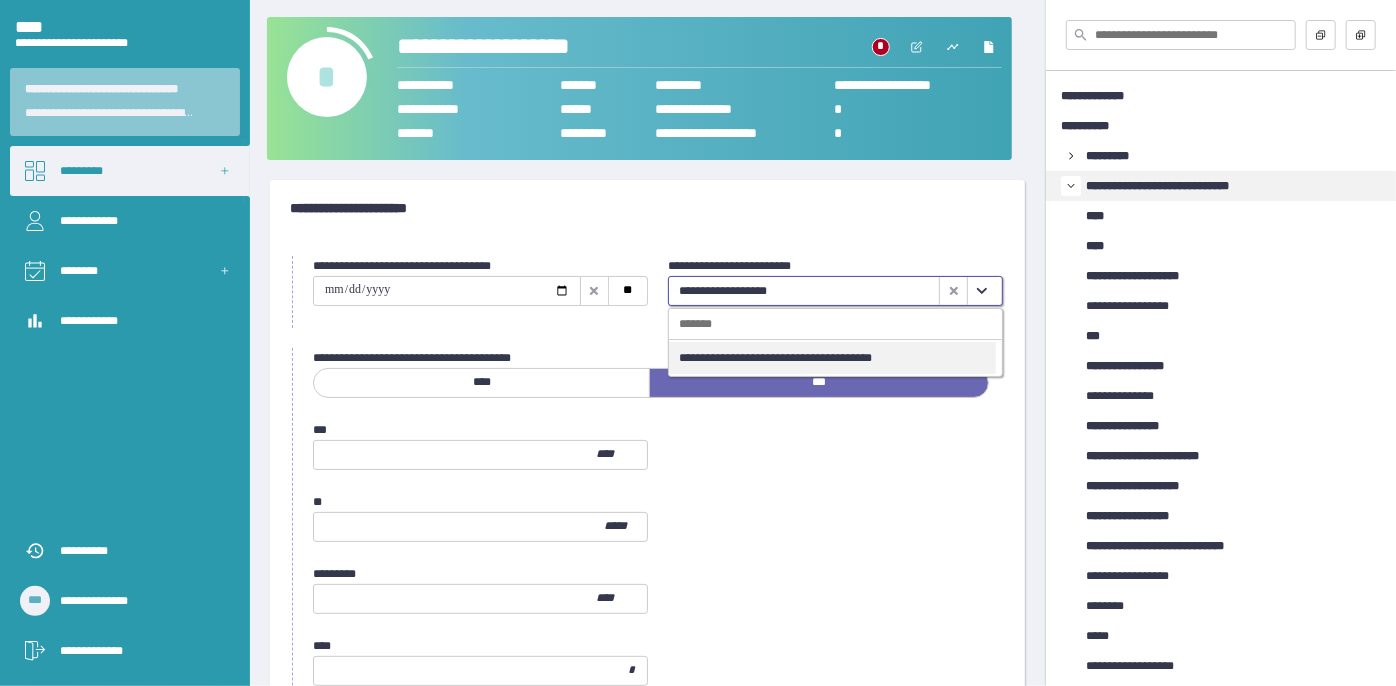 click on "**********" at bounding box center [832, 358] 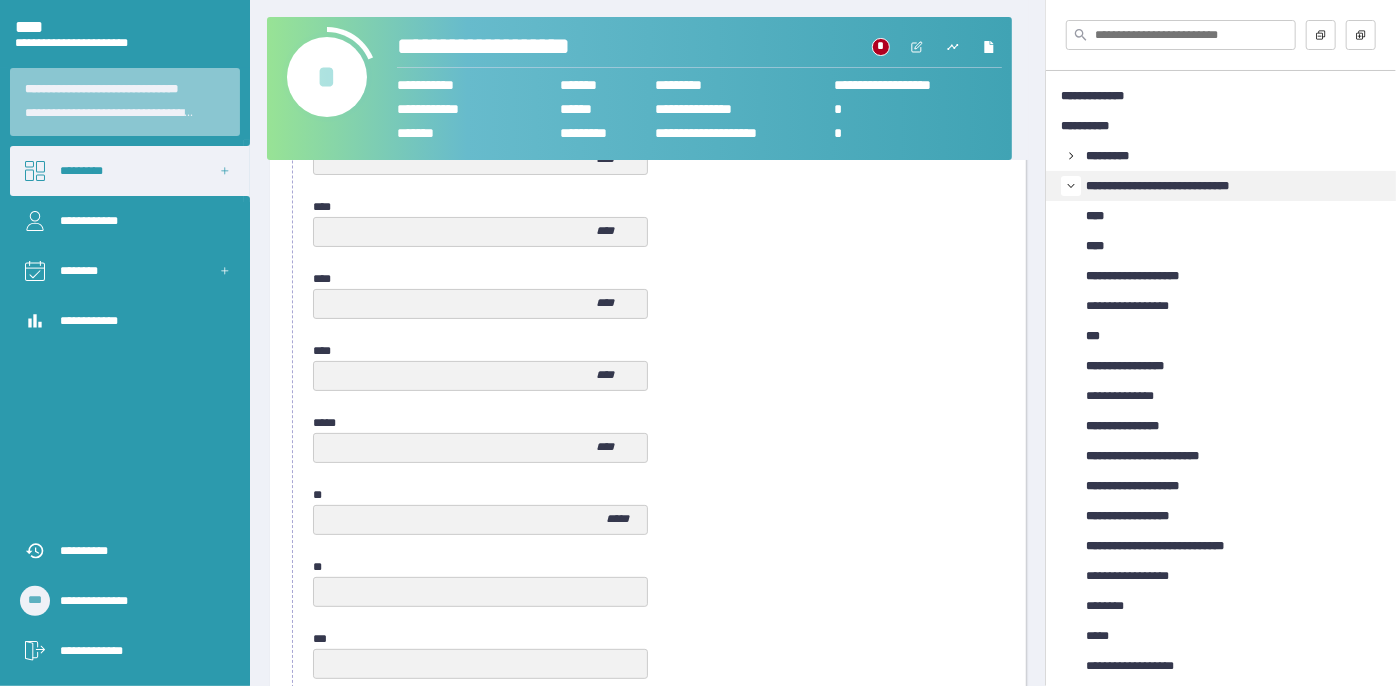 scroll, scrollTop: 1058, scrollLeft: 0, axis: vertical 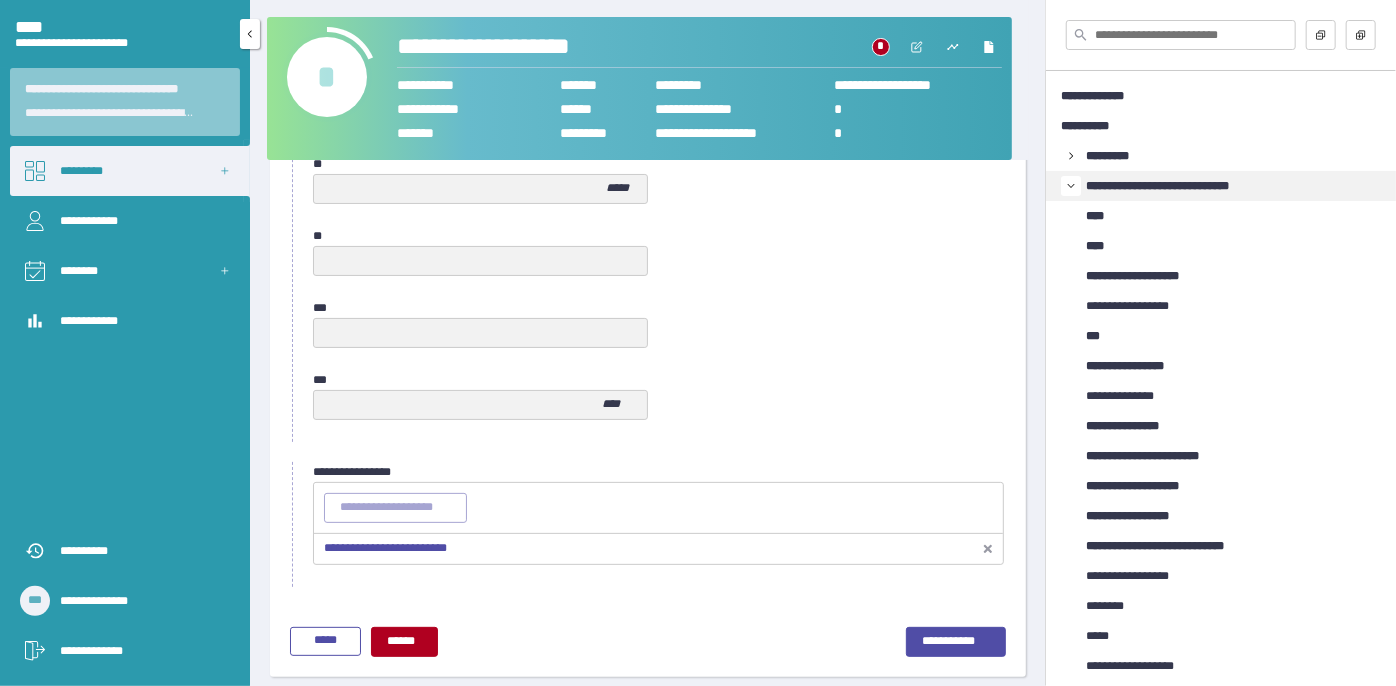 click on "*********" at bounding box center (130, 171) 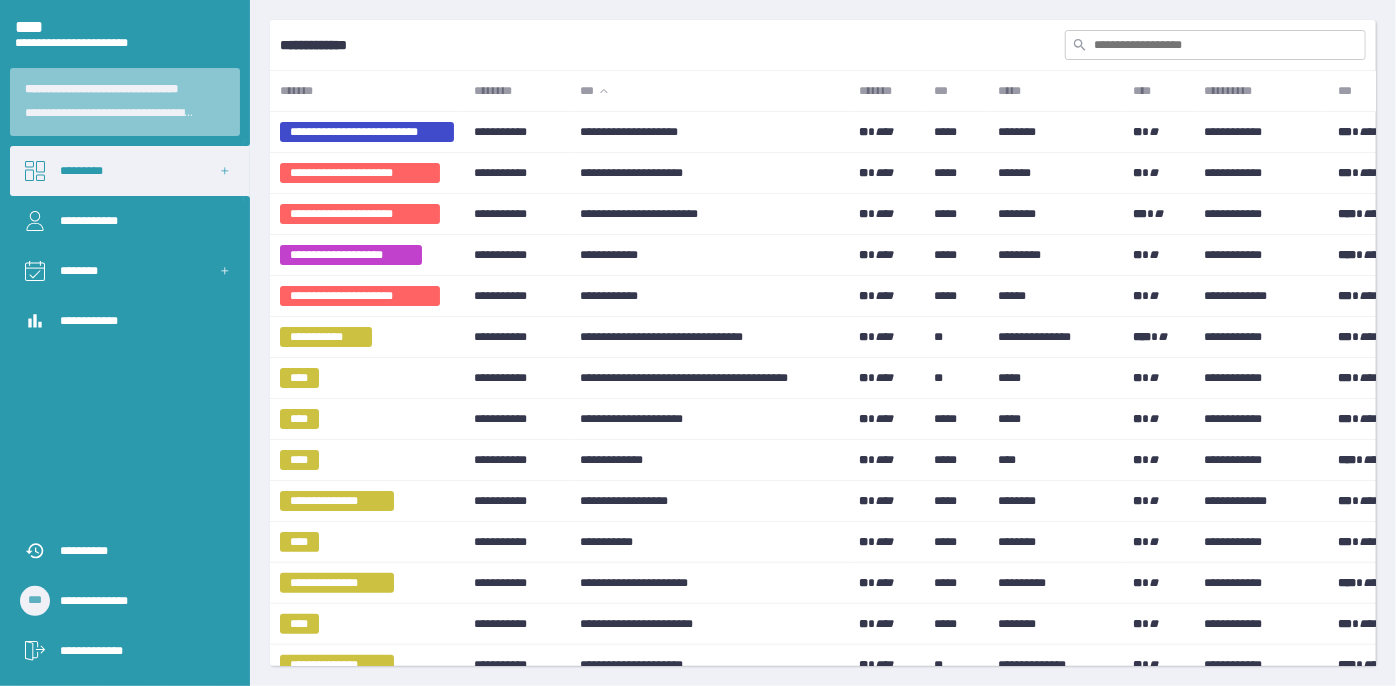 click at bounding box center [1215, 45] 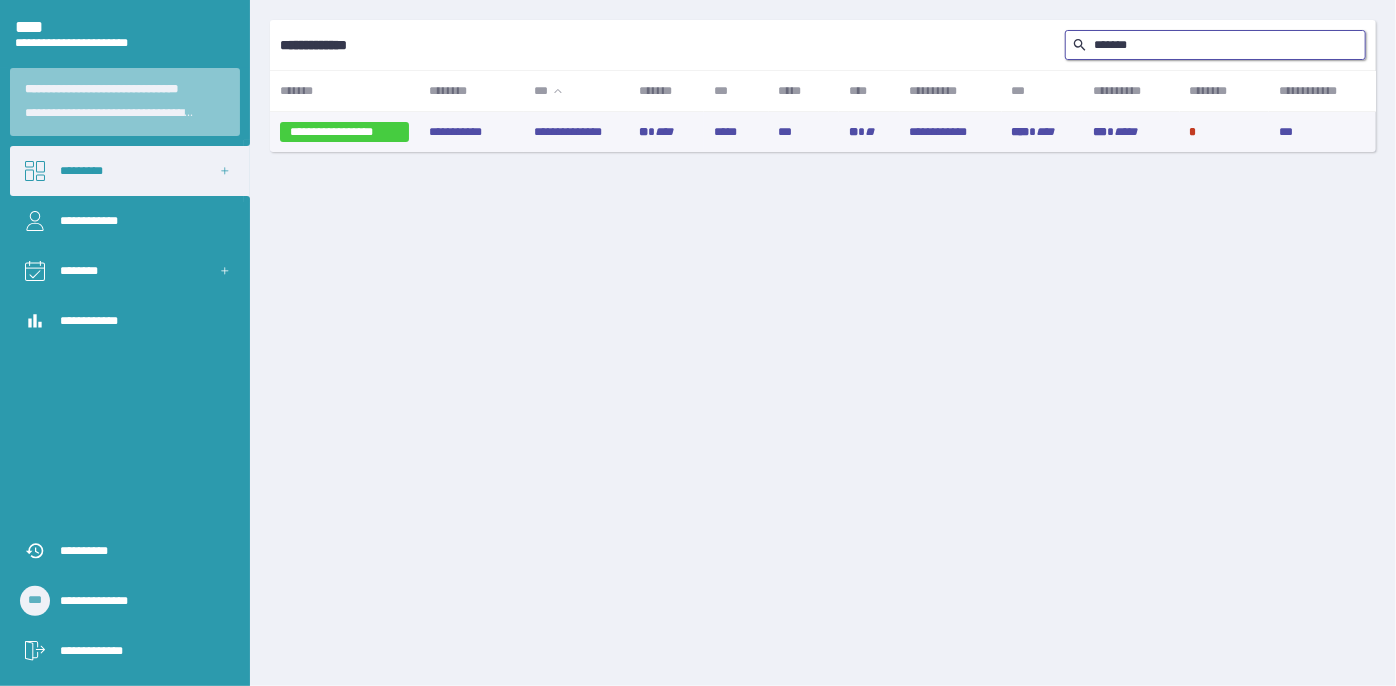 type on "*******" 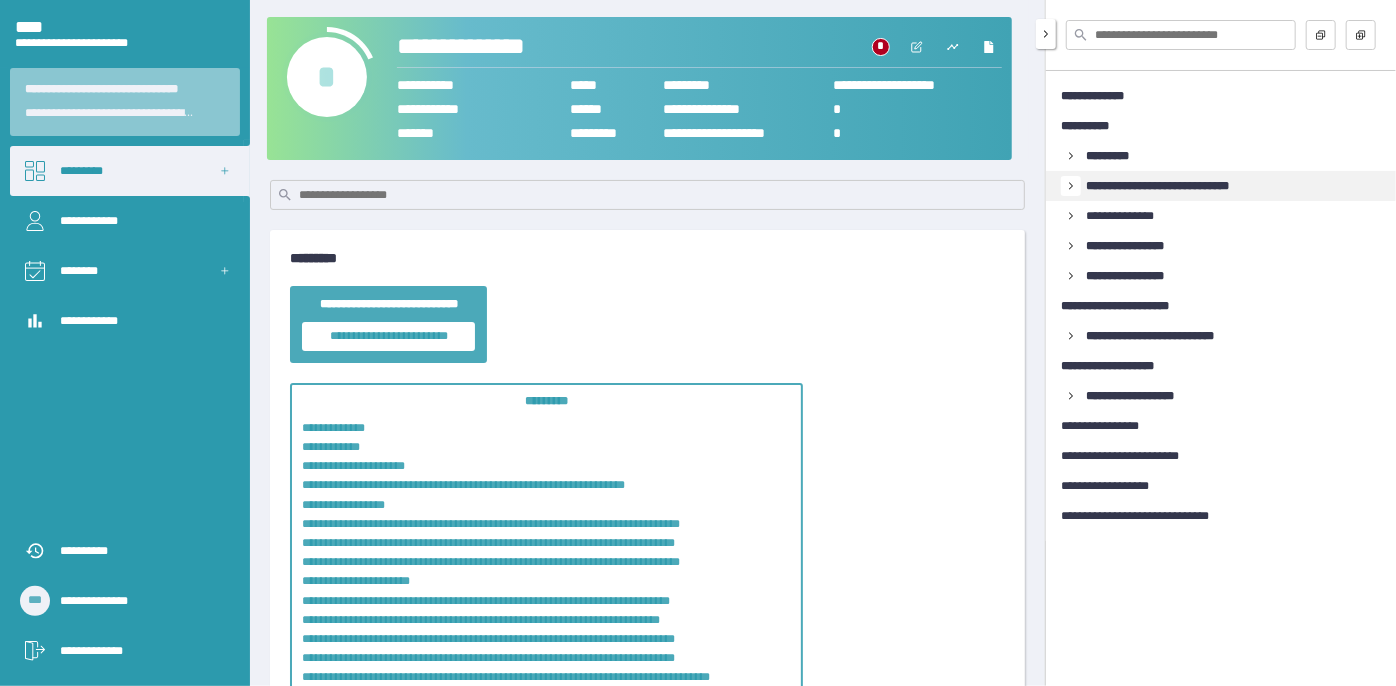 click at bounding box center (1071, 156) 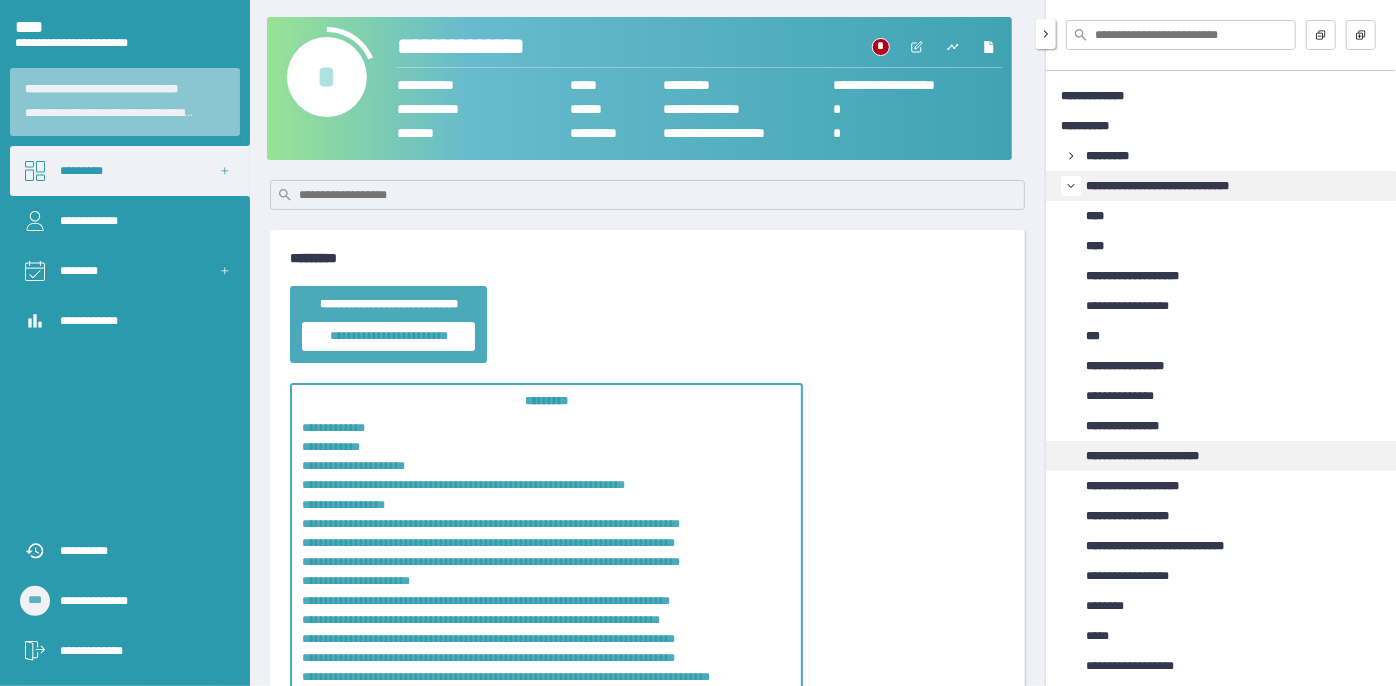 click on "**********" at bounding box center [1161, 456] 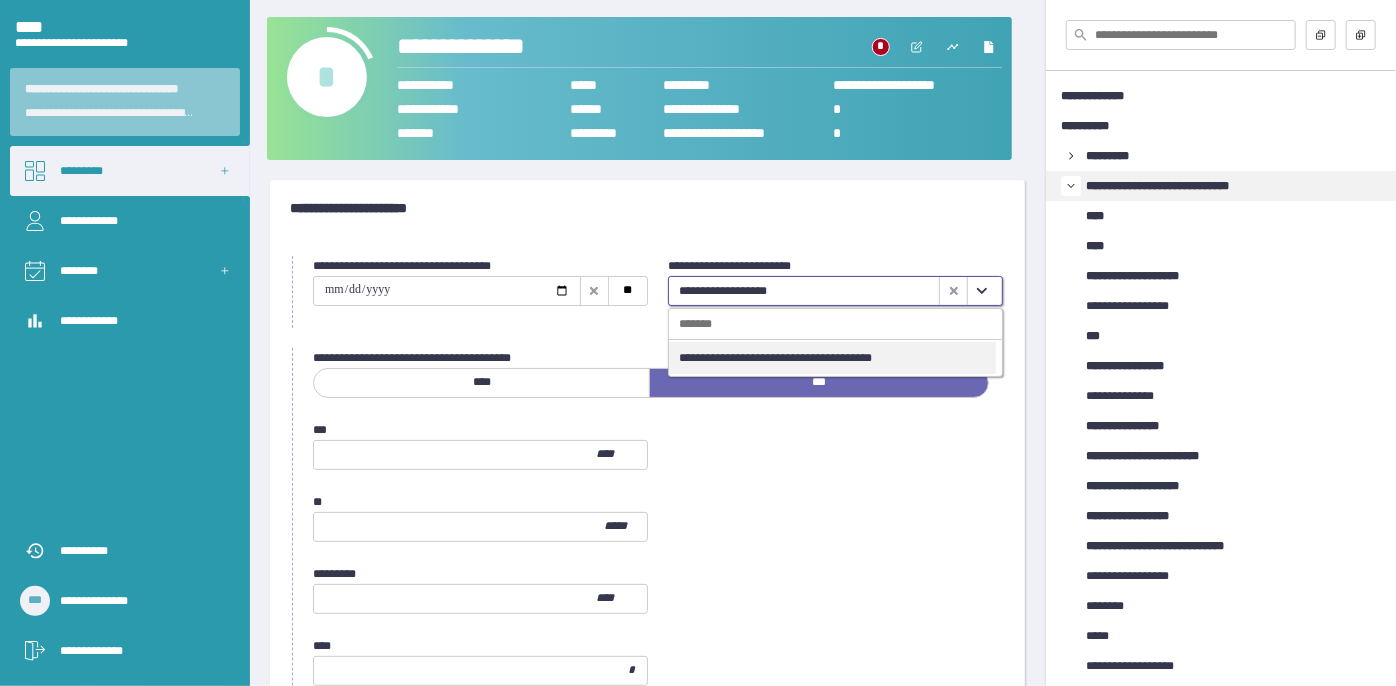 click at bounding box center (981, 291) 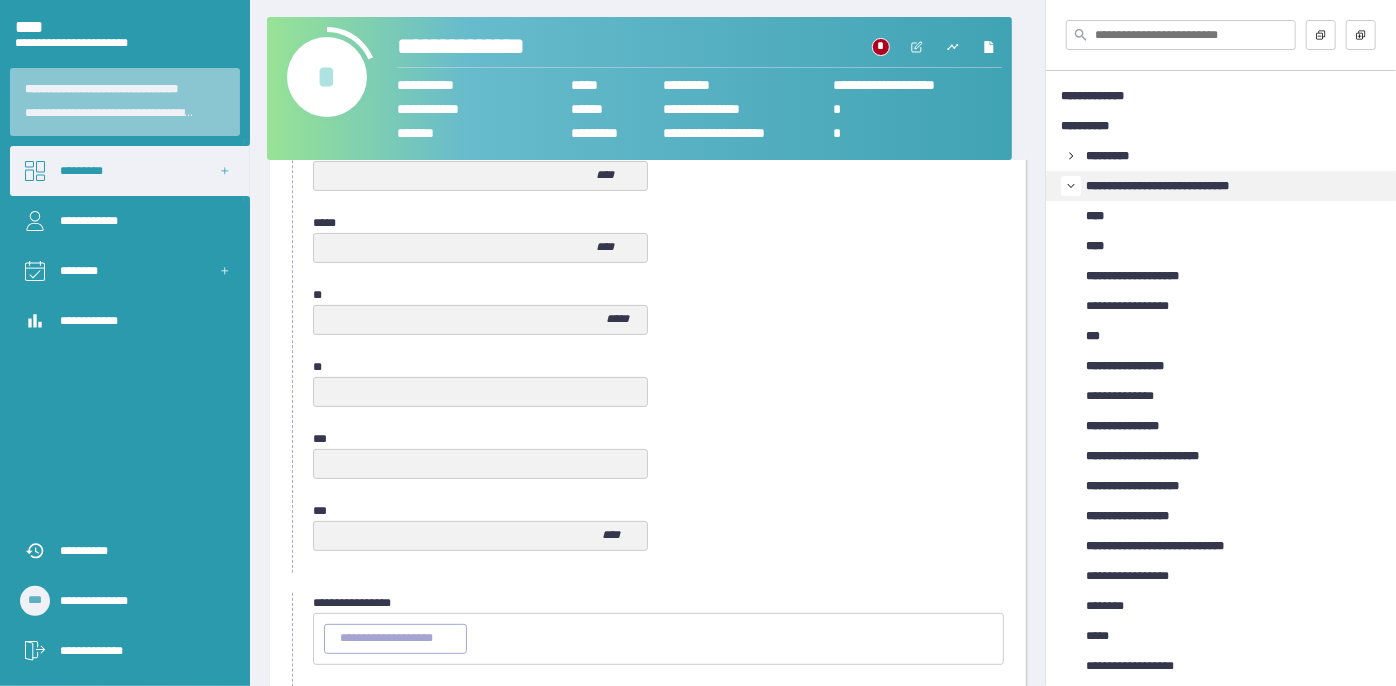 scroll, scrollTop: 1027, scrollLeft: 0, axis: vertical 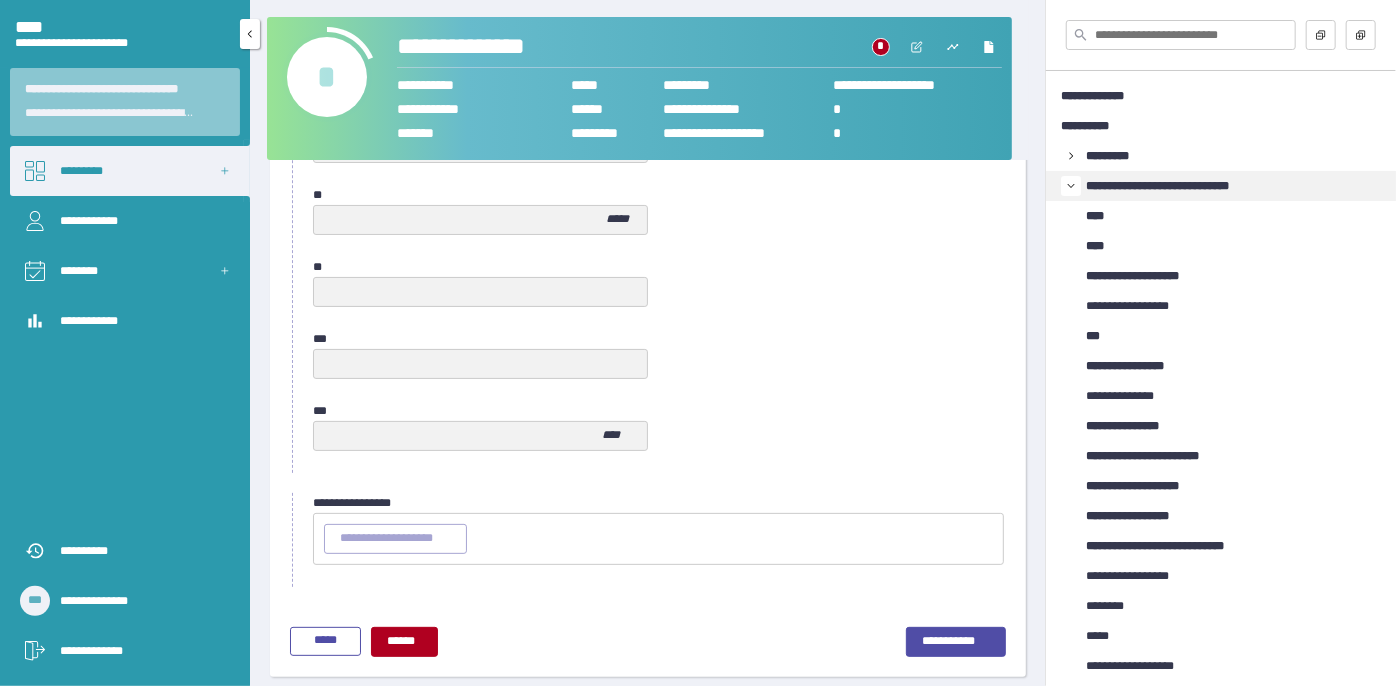click on "*********" at bounding box center [130, 171] 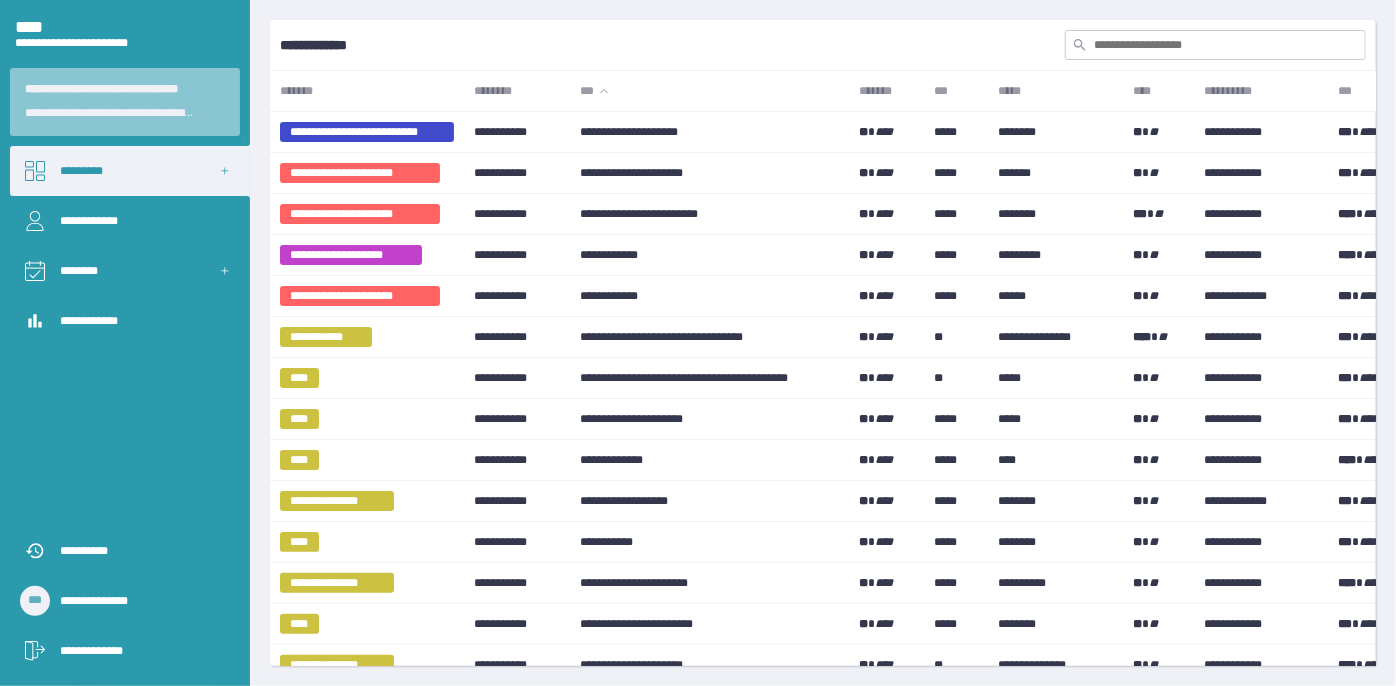 click at bounding box center [1215, 45] 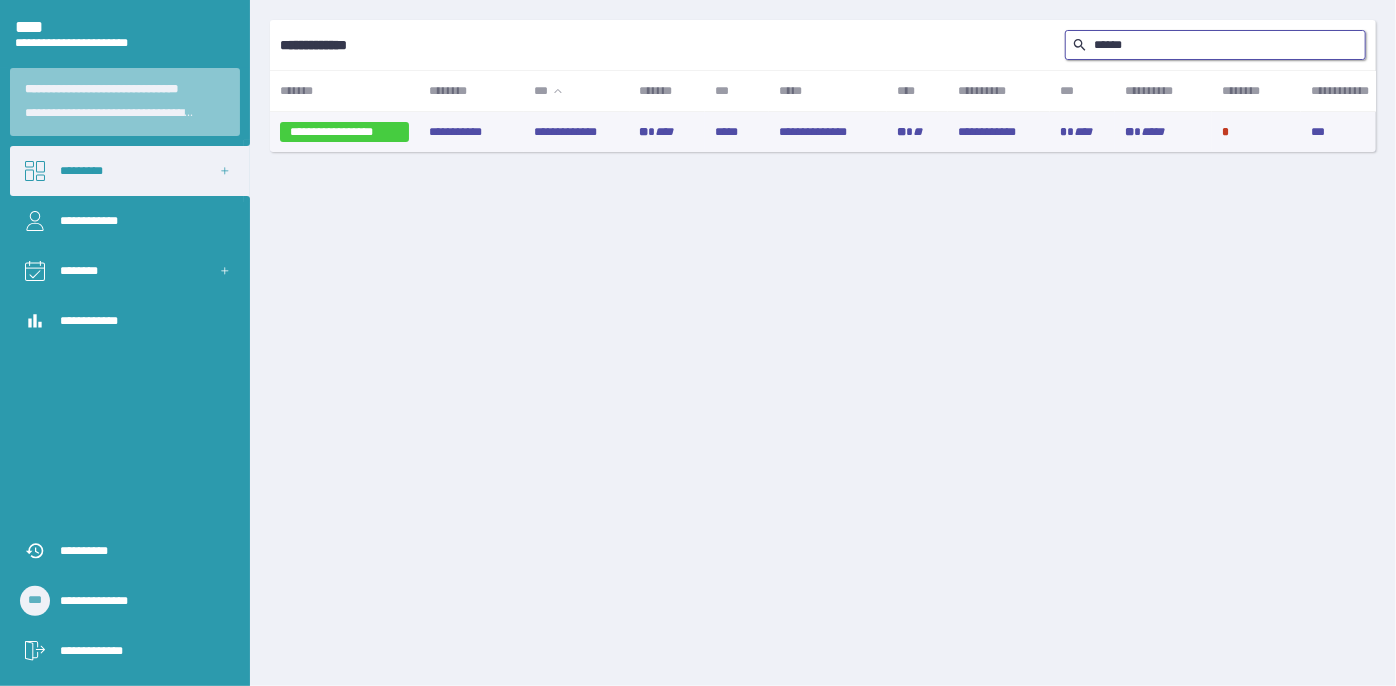 type on "******" 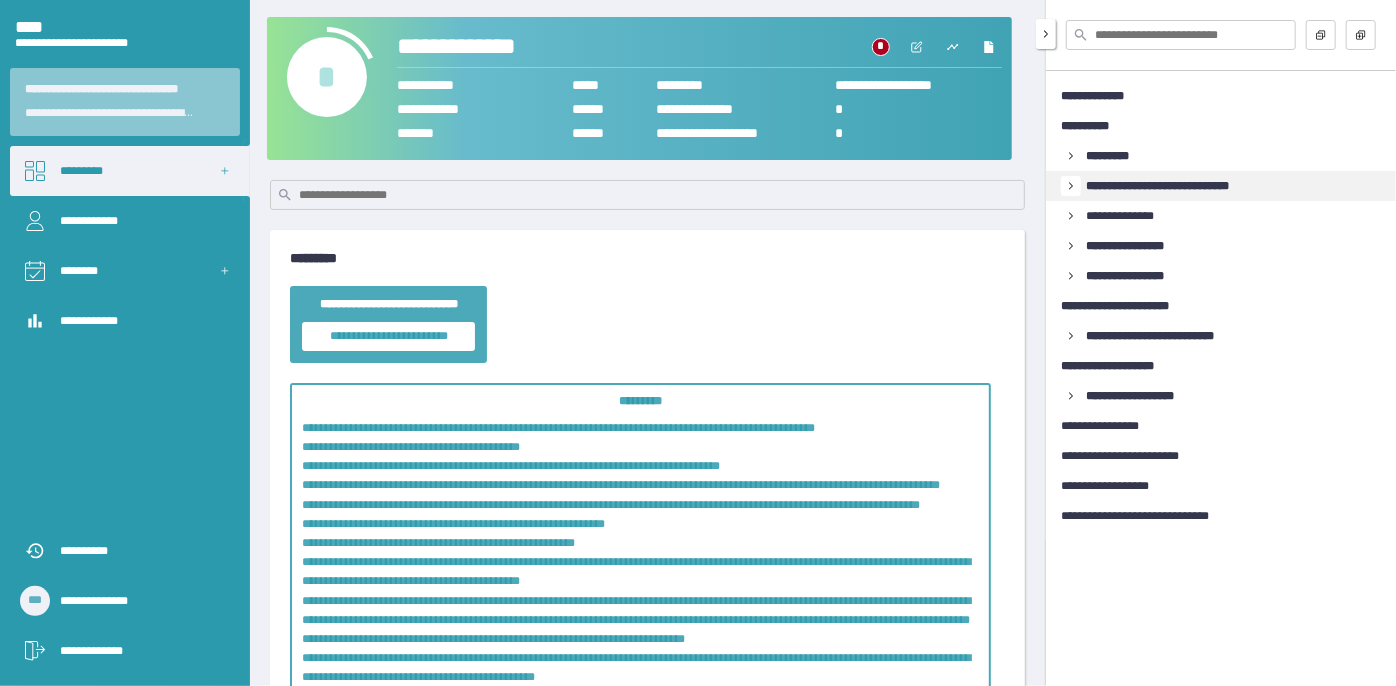 click at bounding box center [1071, 156] 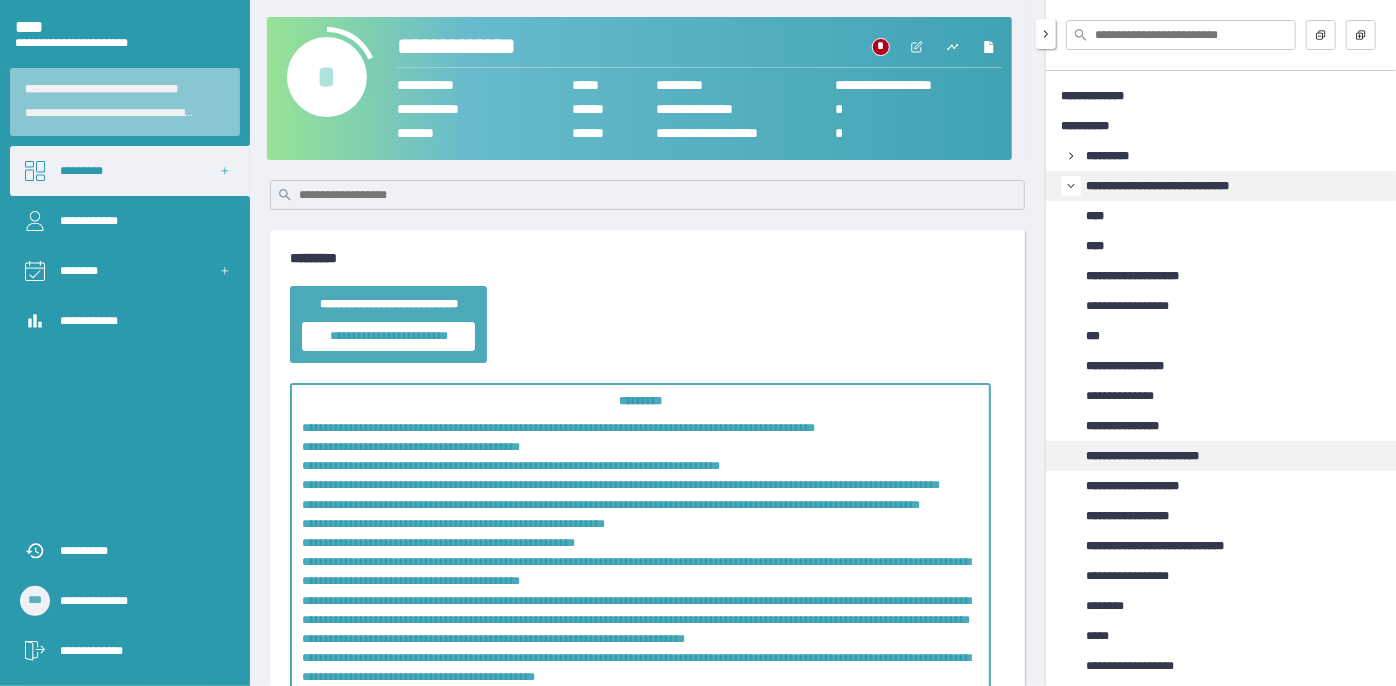 click on "**********" at bounding box center (1161, 456) 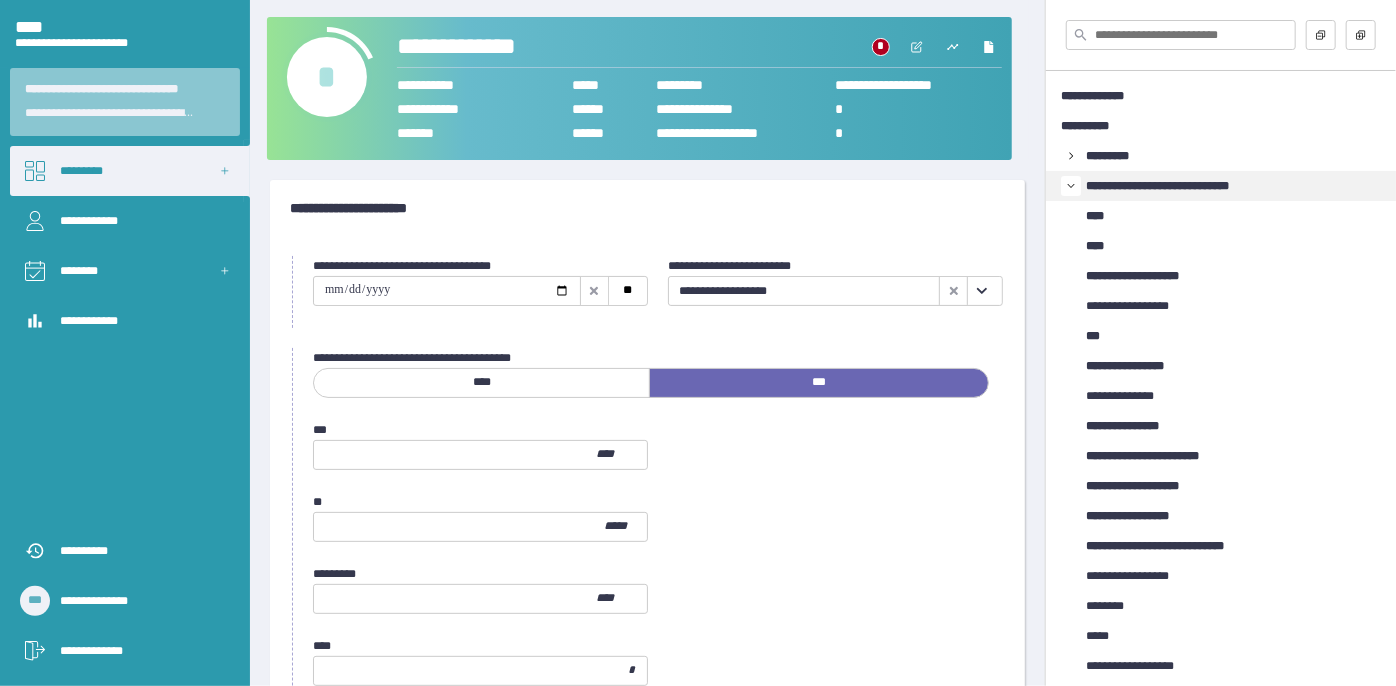 click at bounding box center [981, 291] 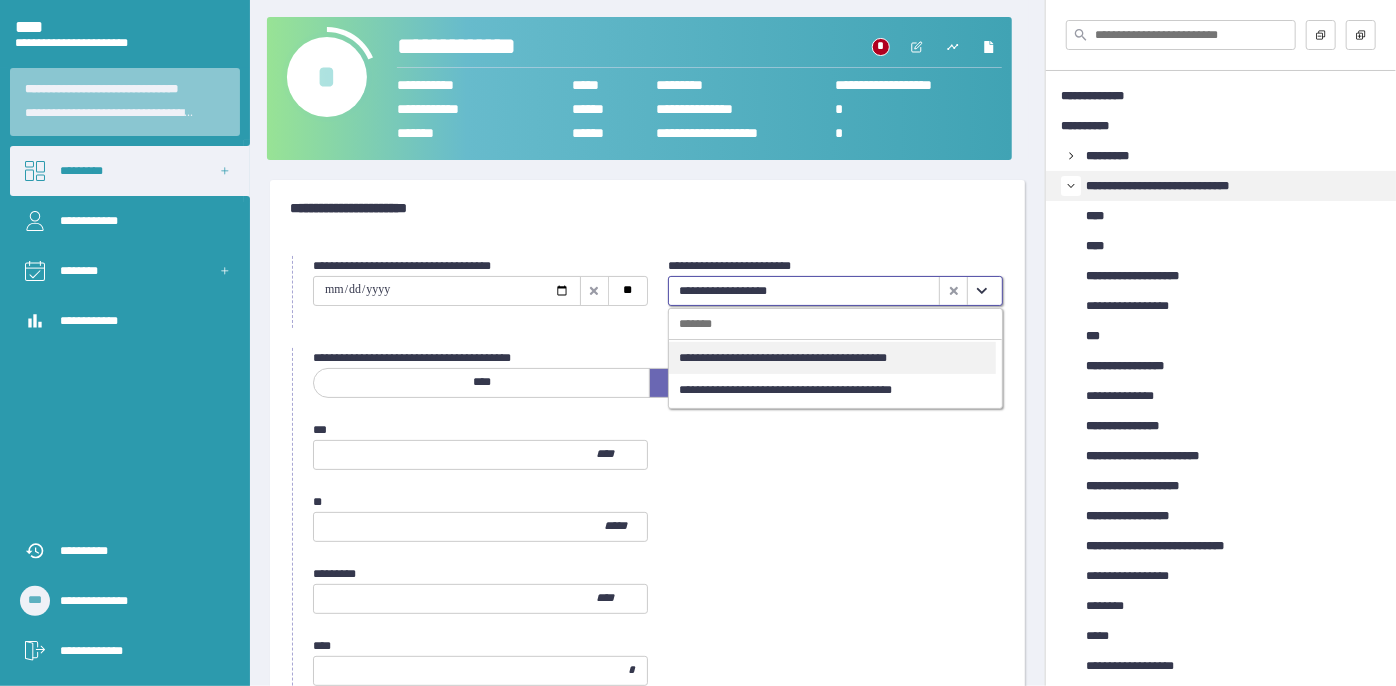 click on "**********" at bounding box center [832, 358] 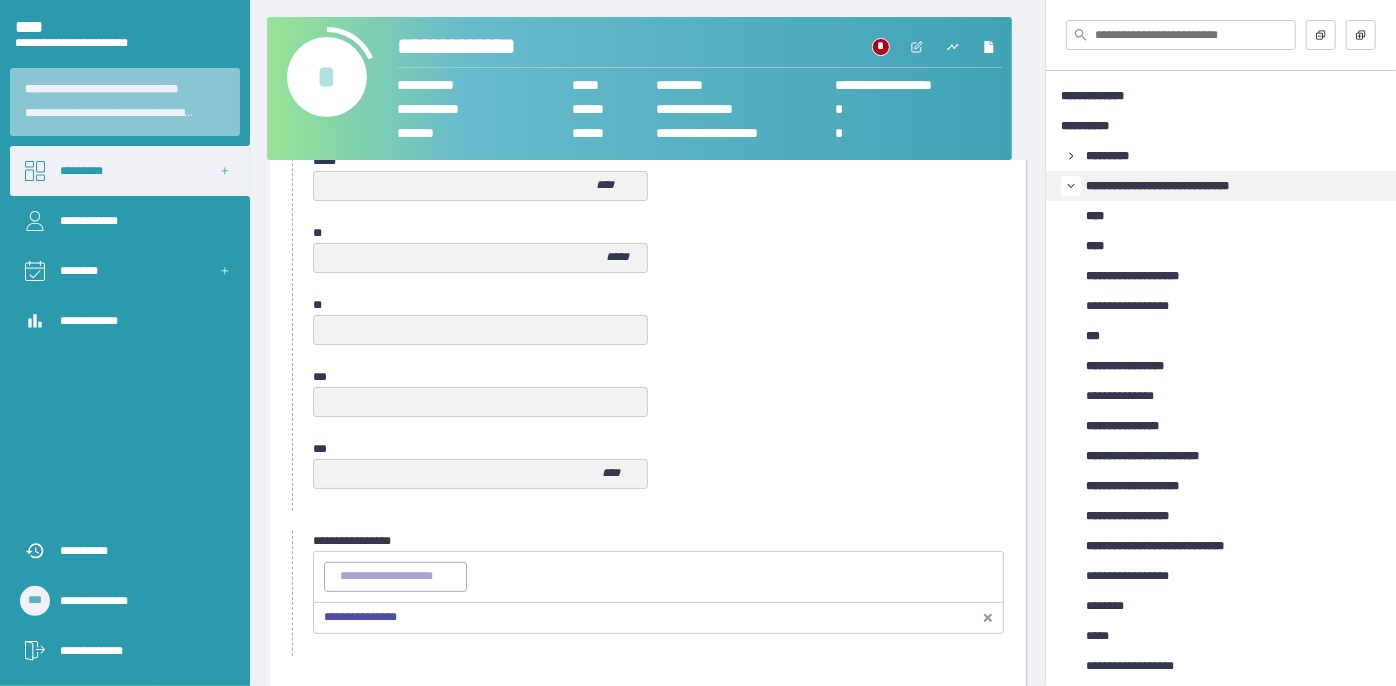 scroll, scrollTop: 1058, scrollLeft: 0, axis: vertical 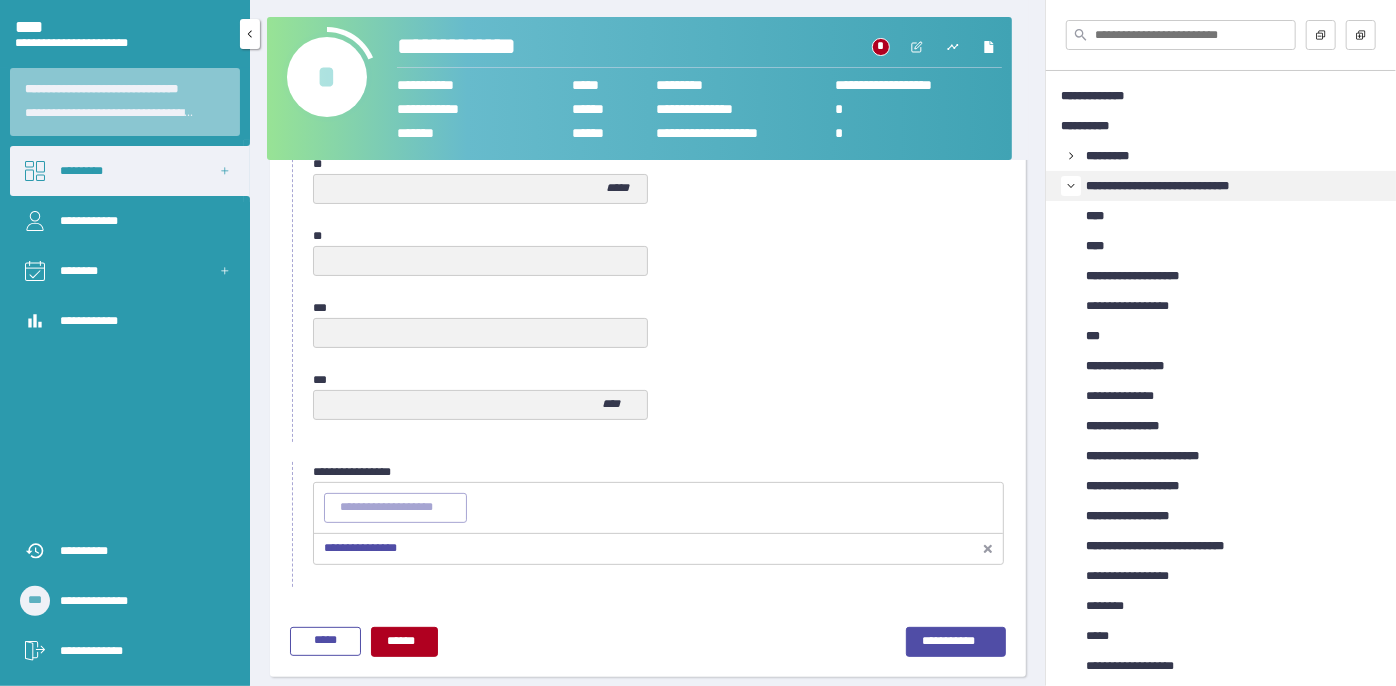 click on "*********" at bounding box center (130, 171) 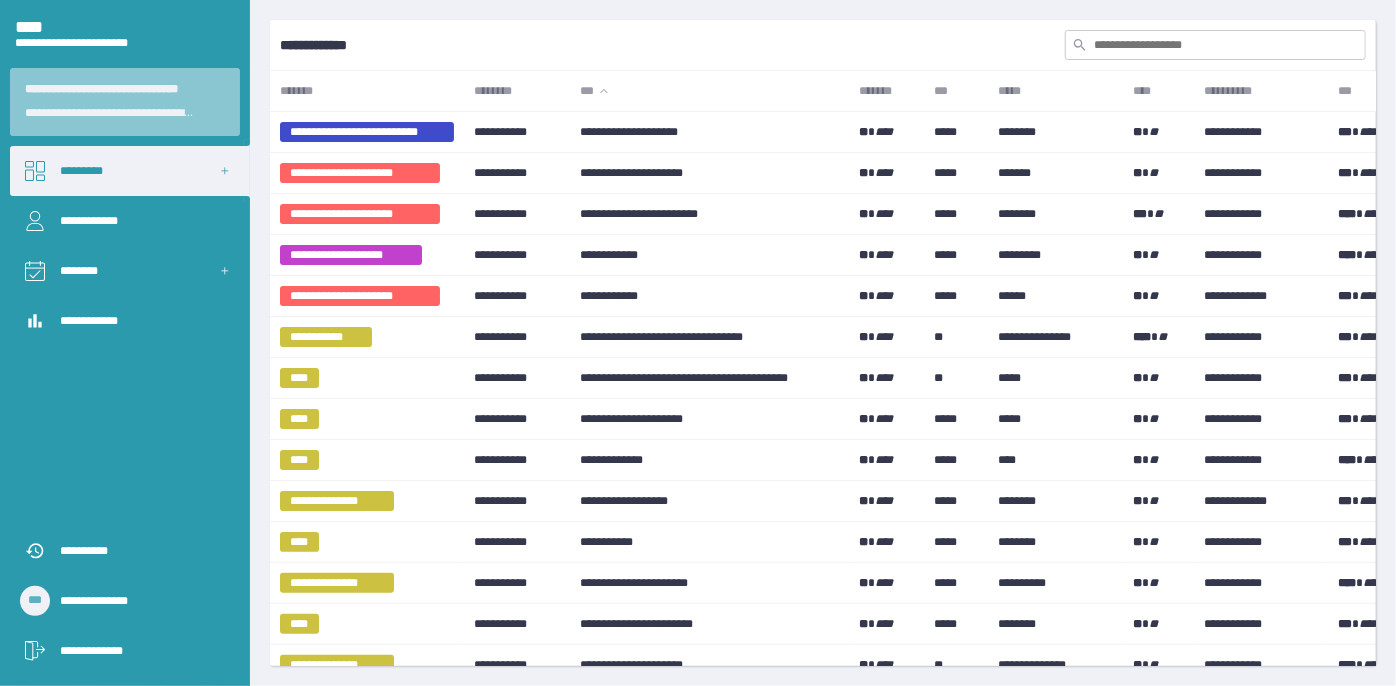 click at bounding box center [1215, 45] 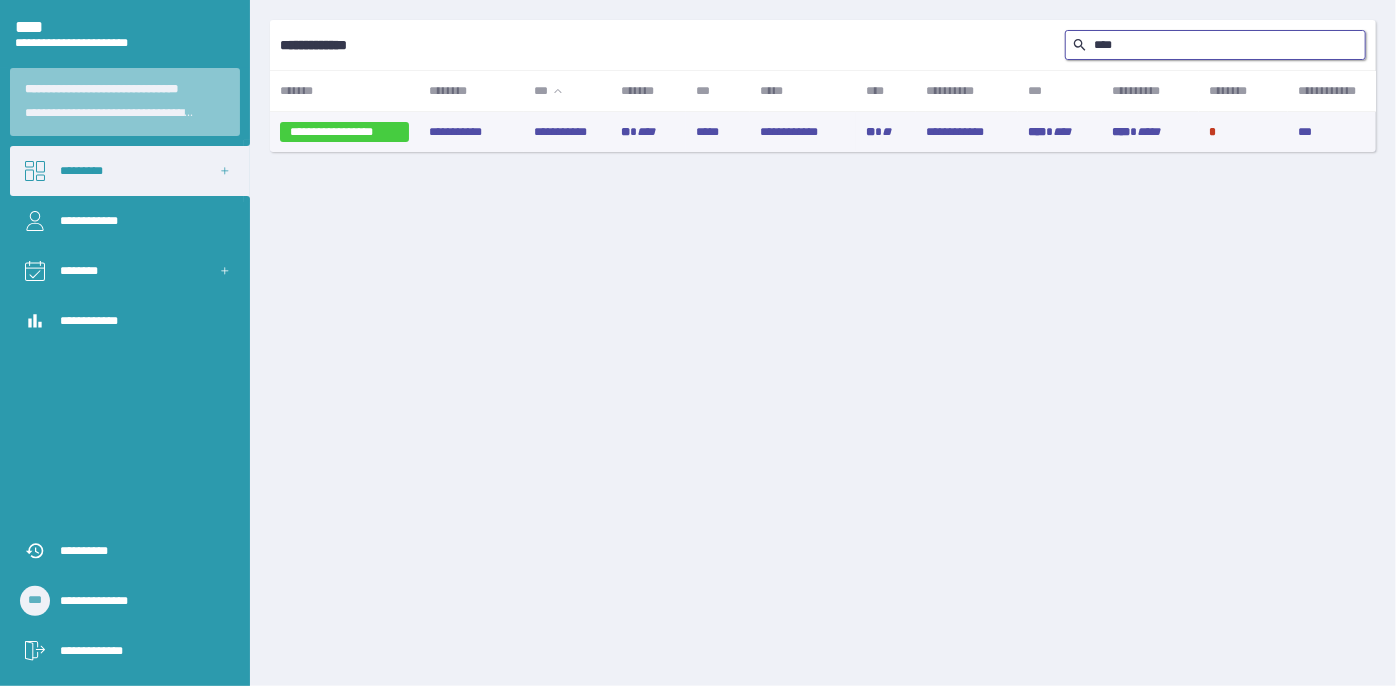 type on "****" 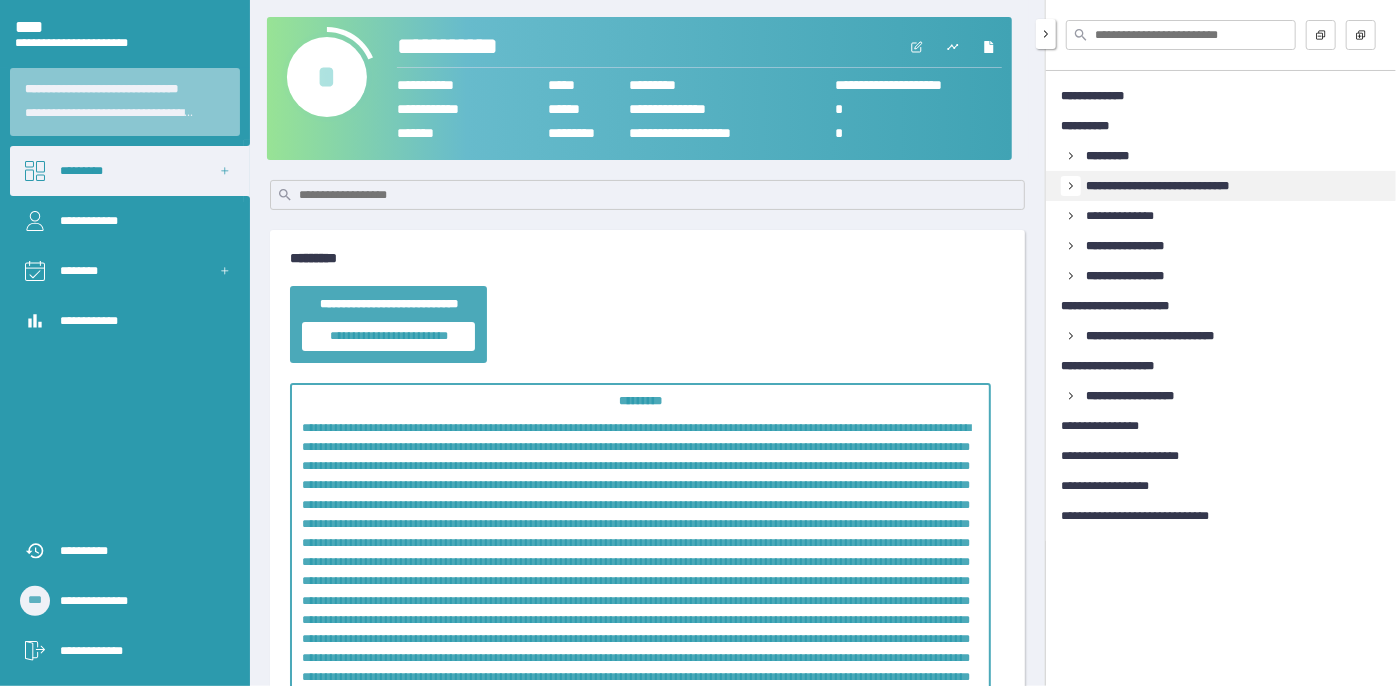click at bounding box center [1071, 156] 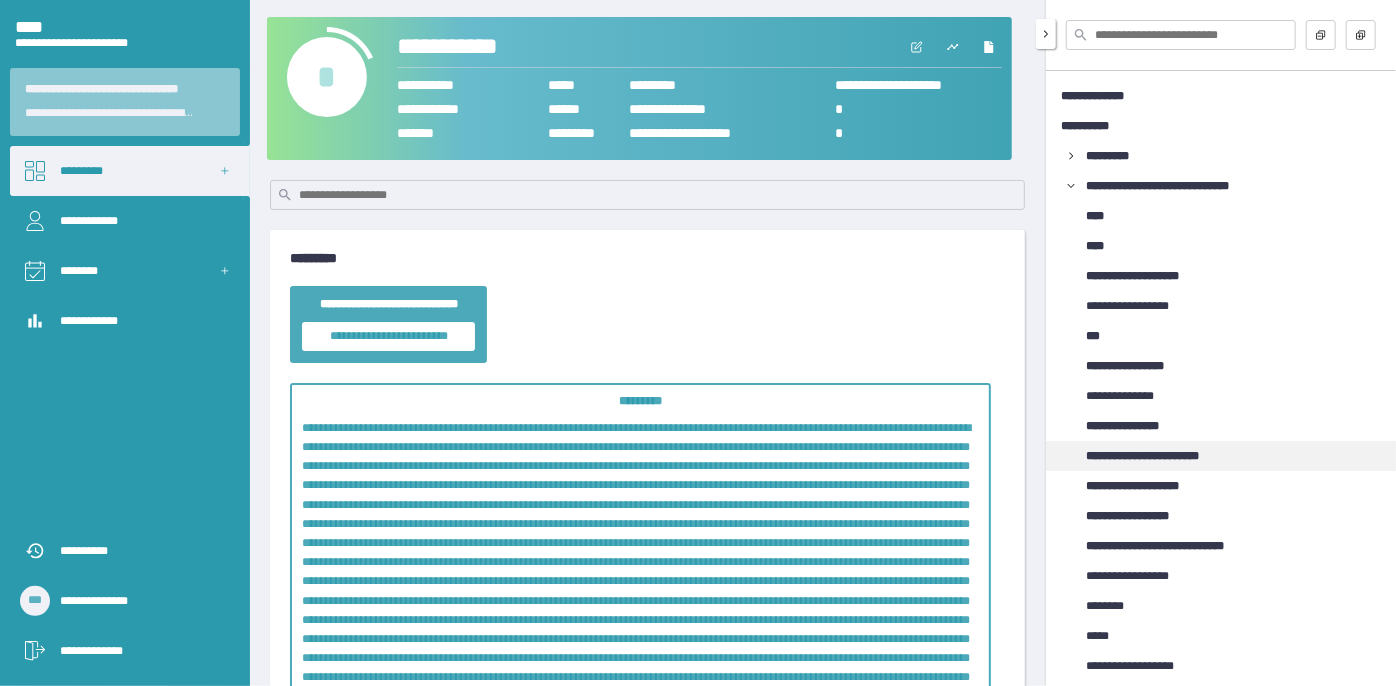 click on "**********" at bounding box center [1161, 456] 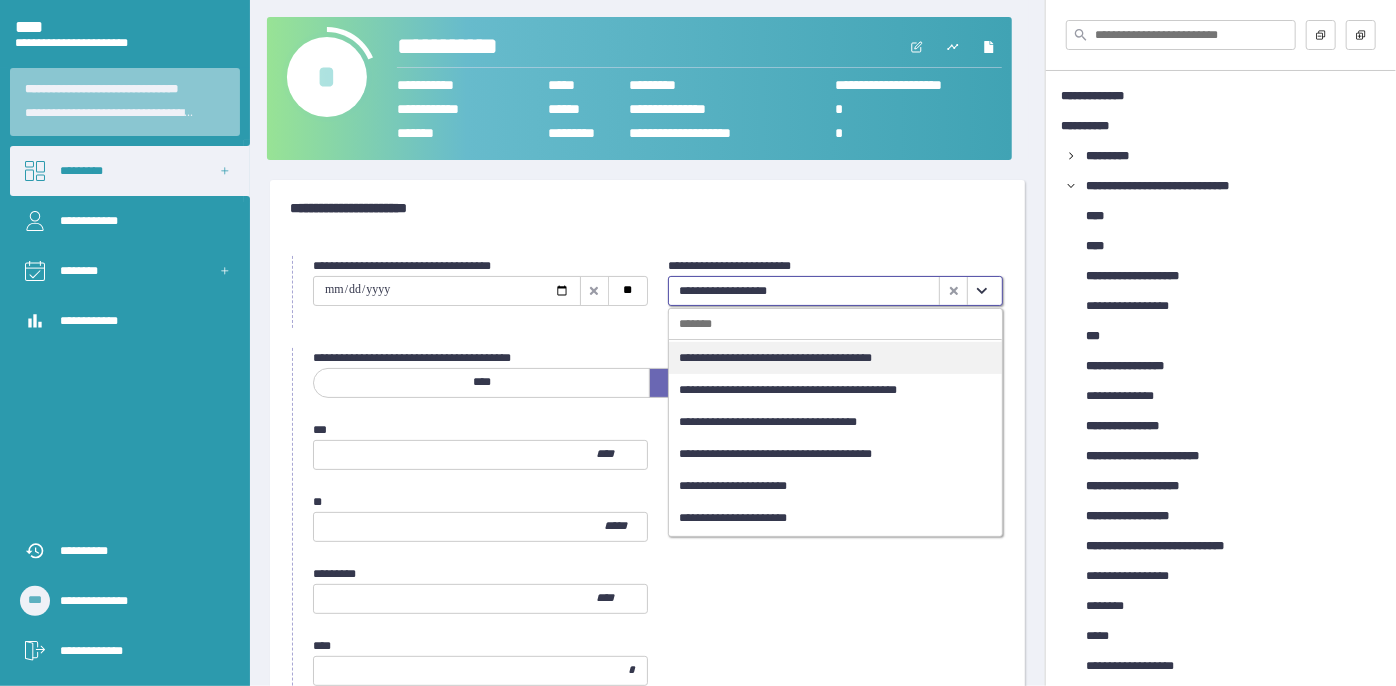 drag, startPoint x: 973, startPoint y: 292, endPoint x: 833, endPoint y: 328, distance: 144.55449 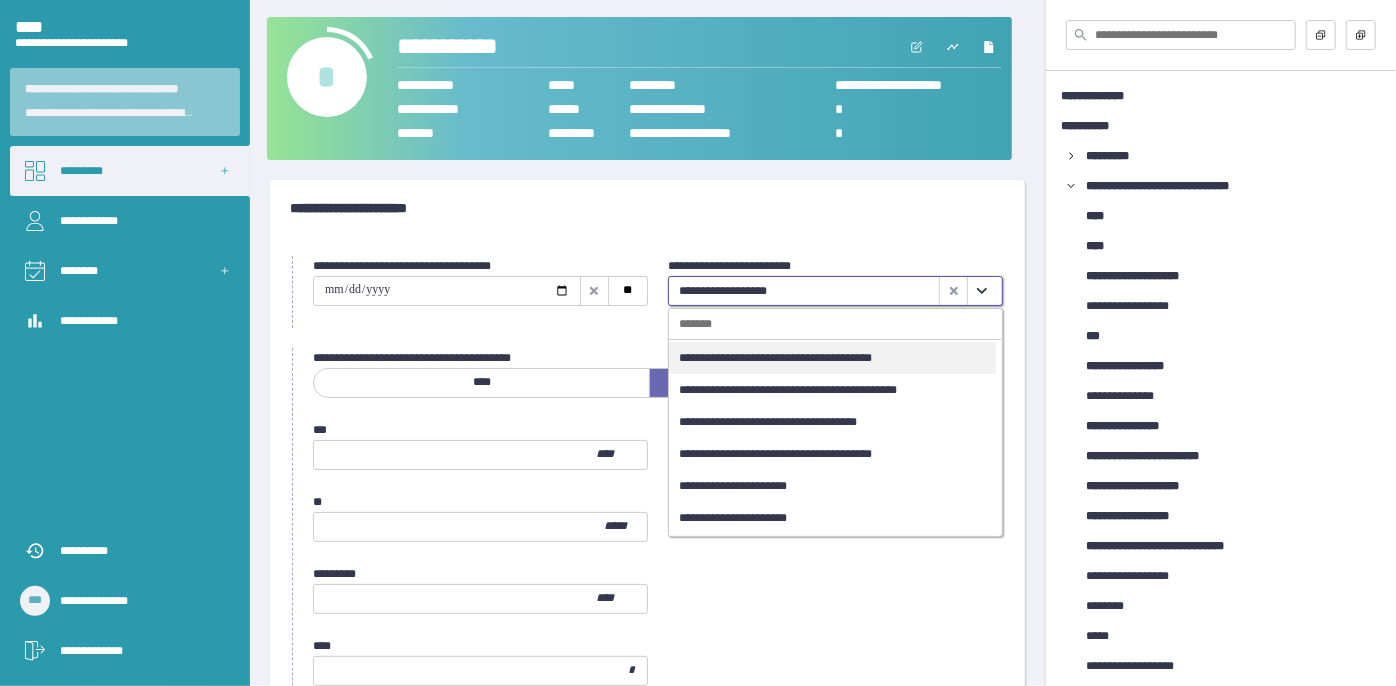 click on "**********" at bounding box center (832, 358) 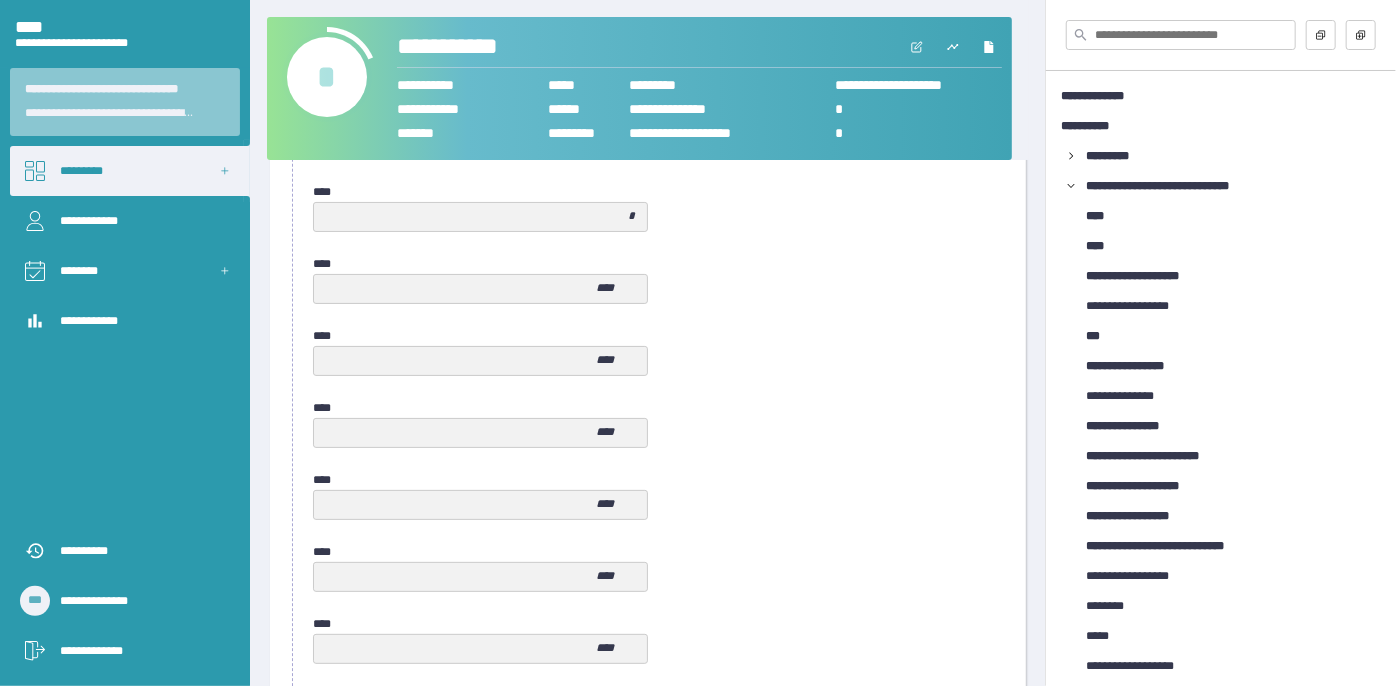 scroll, scrollTop: 1058, scrollLeft: 0, axis: vertical 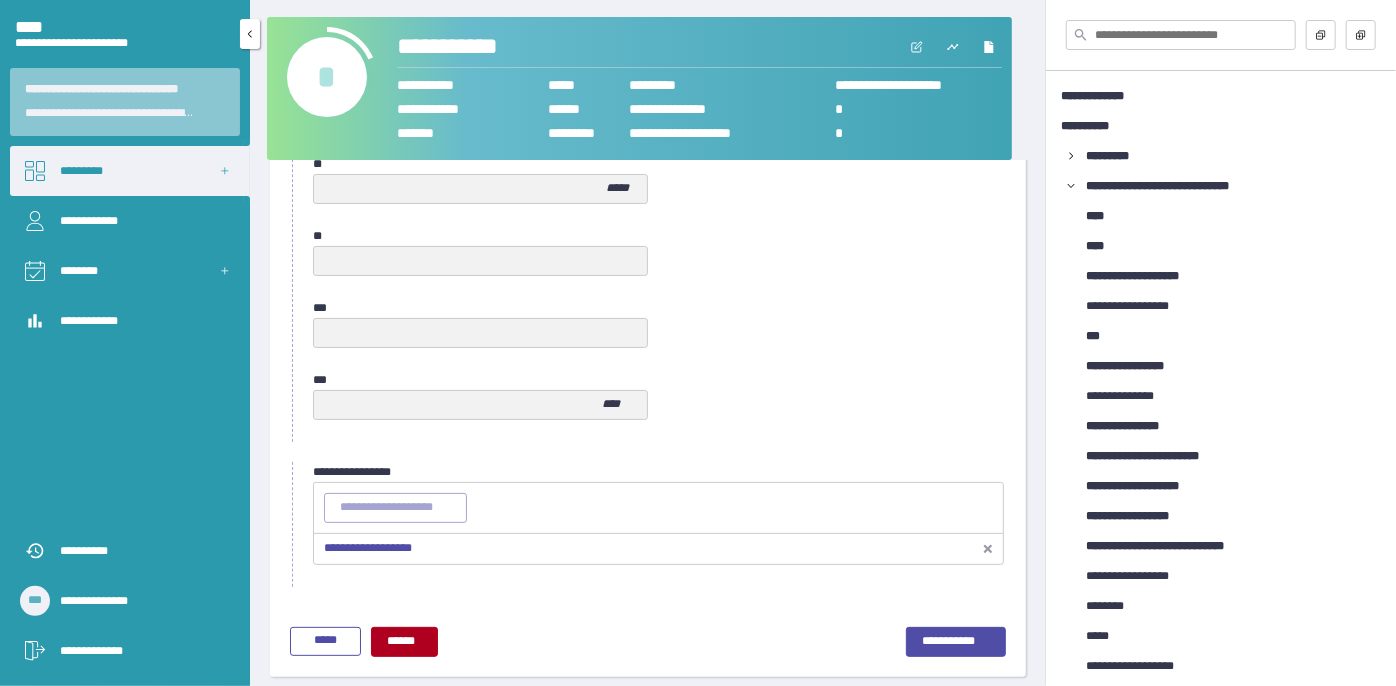 click on "*********" at bounding box center [130, 171] 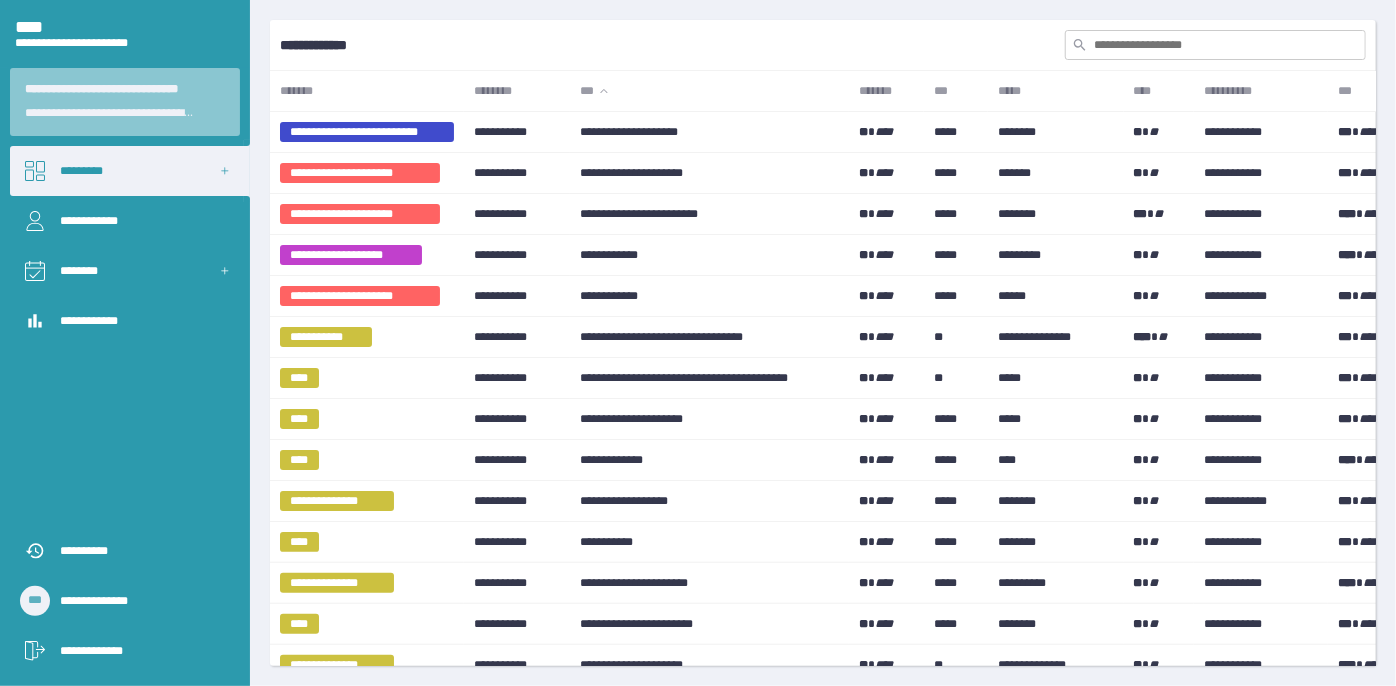 drag, startPoint x: 1261, startPoint y: 39, endPoint x: 1221, endPoint y: 44, distance: 40.311287 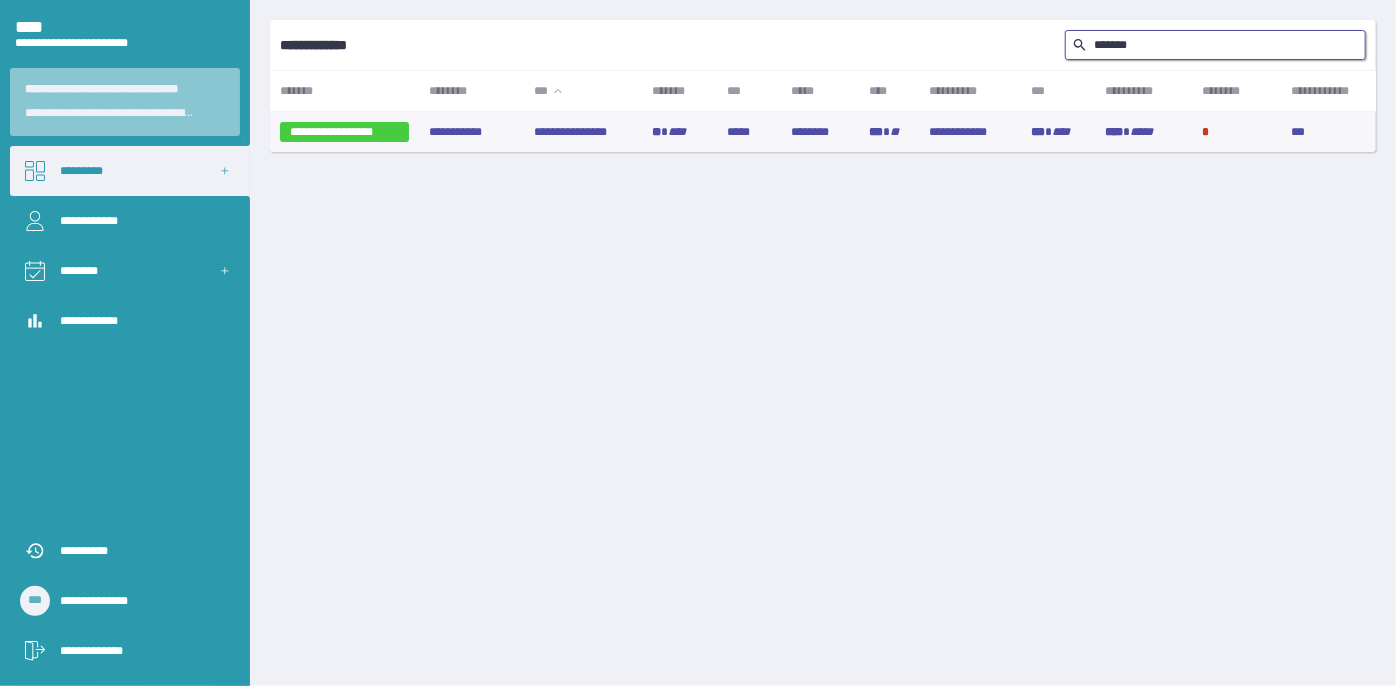 type on "*******" 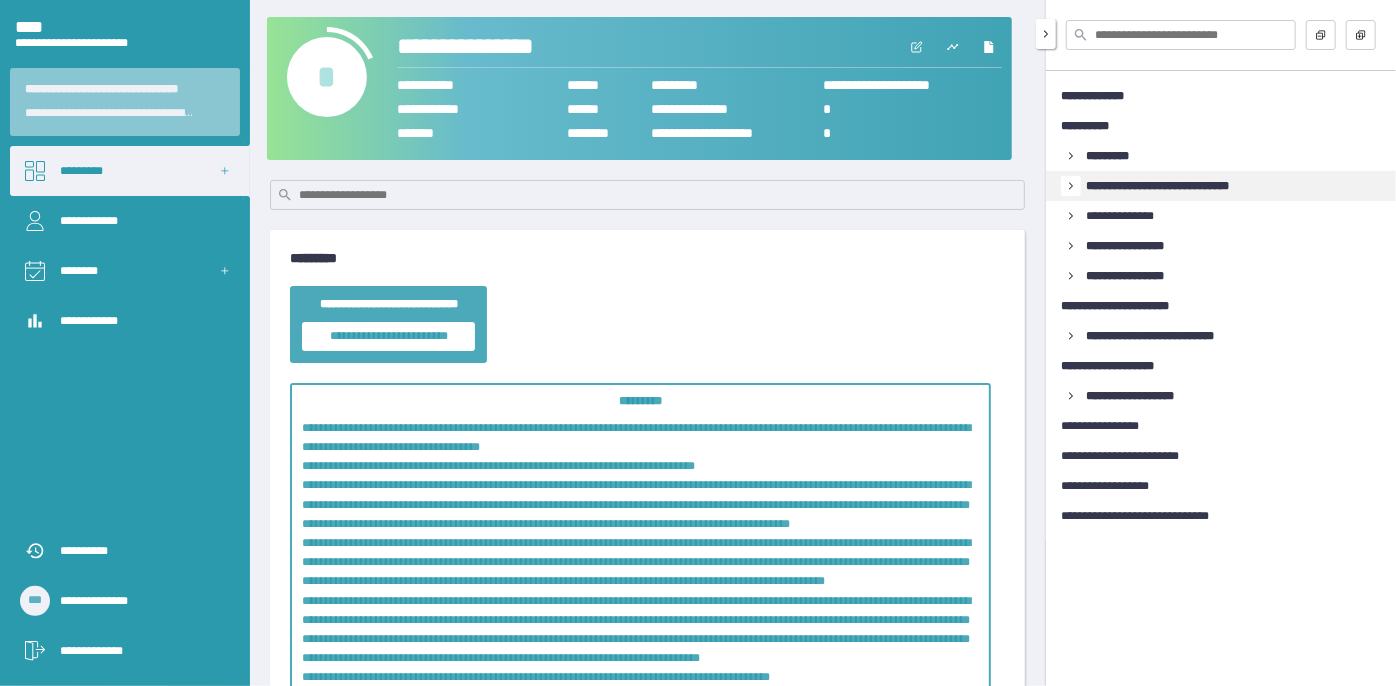 click on "**********" at bounding box center [1221, 186] 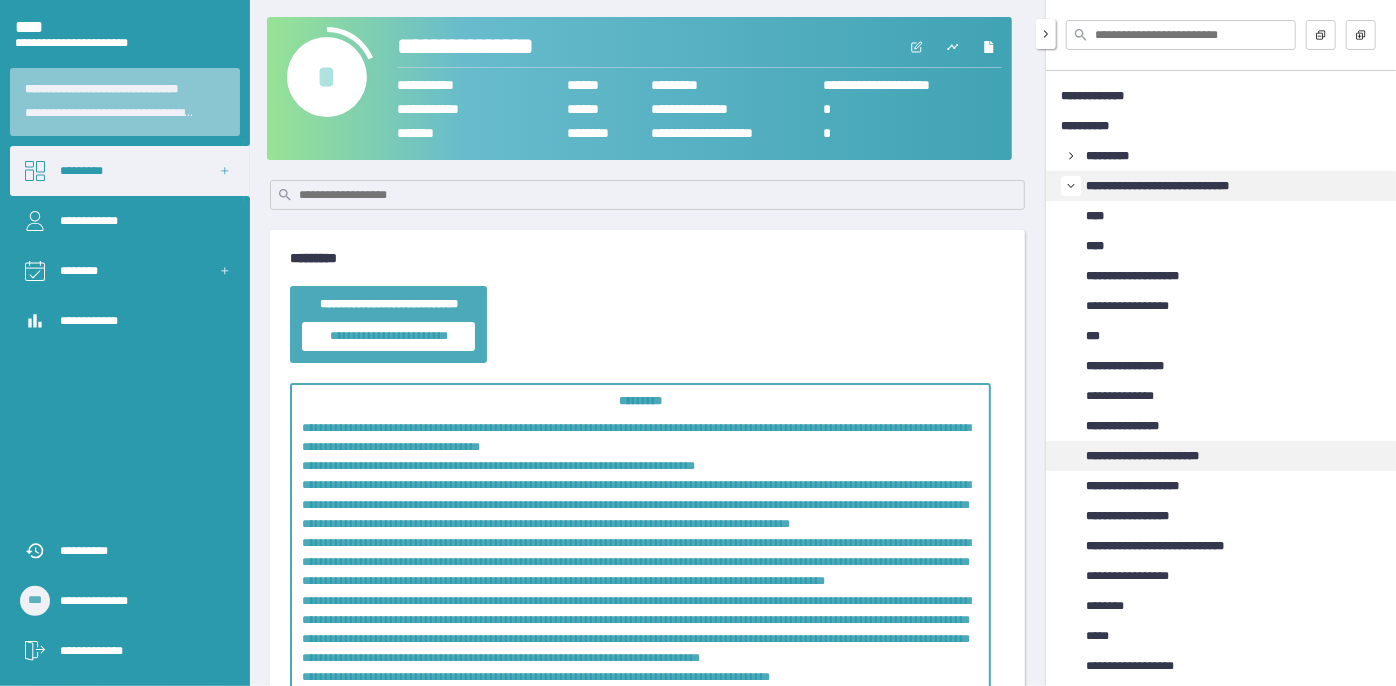 click on "**********" at bounding box center (1161, 456) 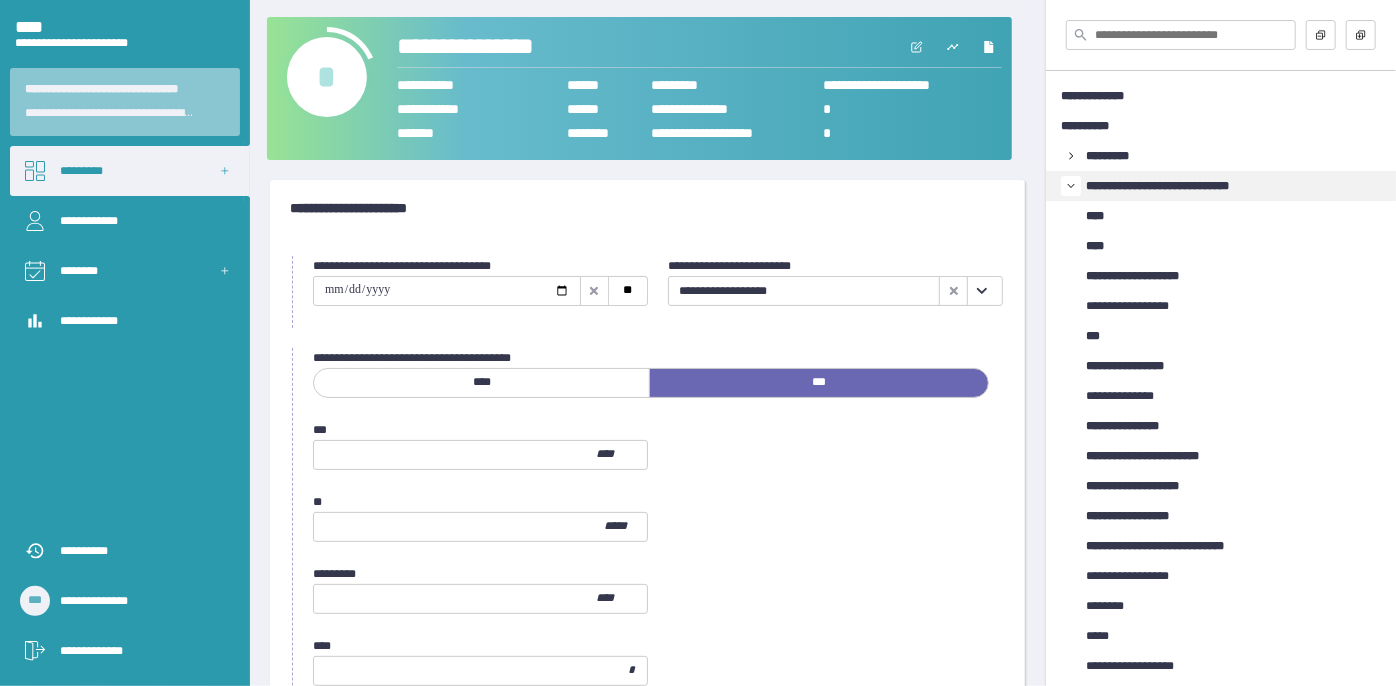 click at bounding box center (981, 291) 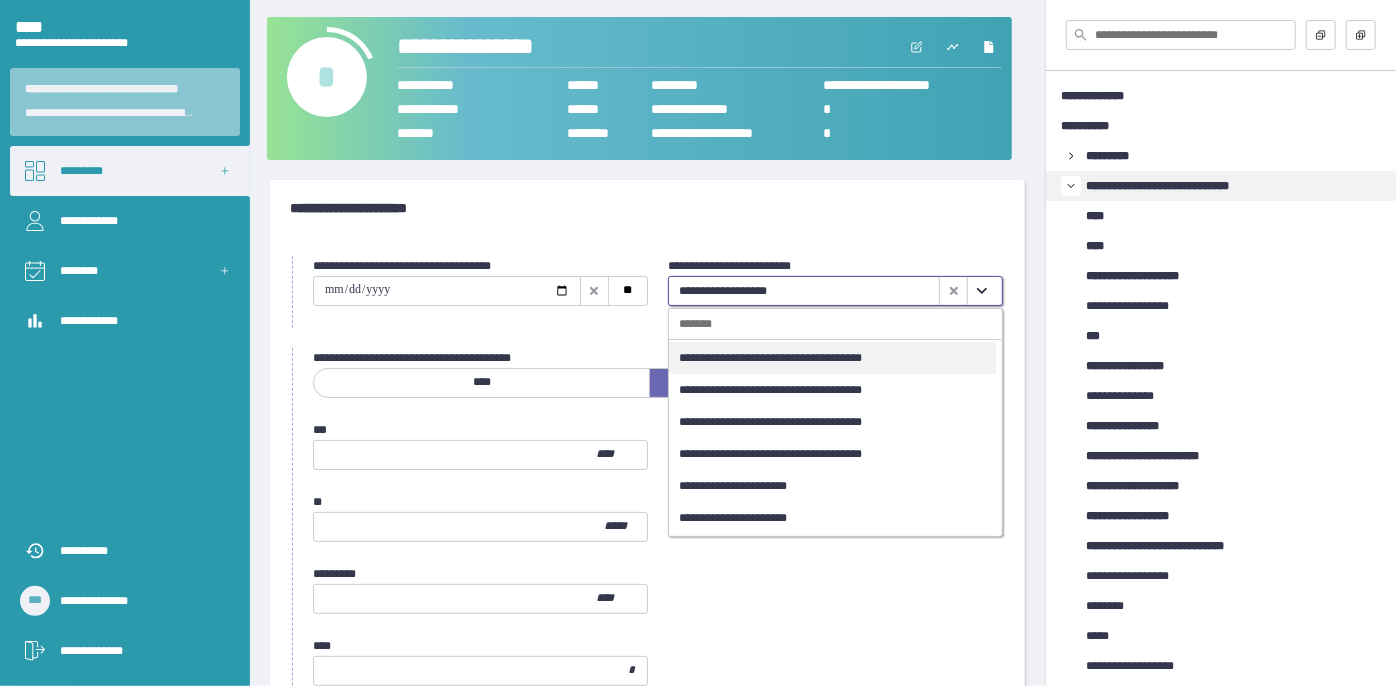 click on "**********" at bounding box center [832, 358] 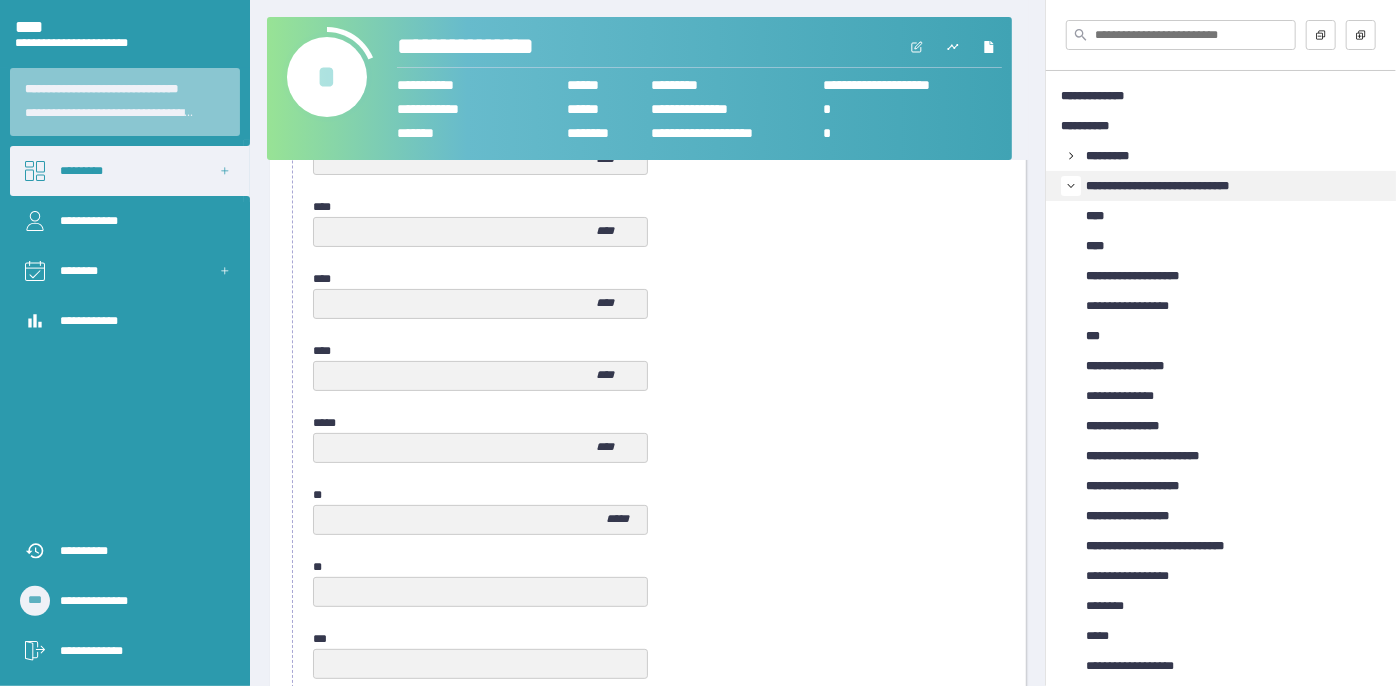 scroll, scrollTop: 1027, scrollLeft: 0, axis: vertical 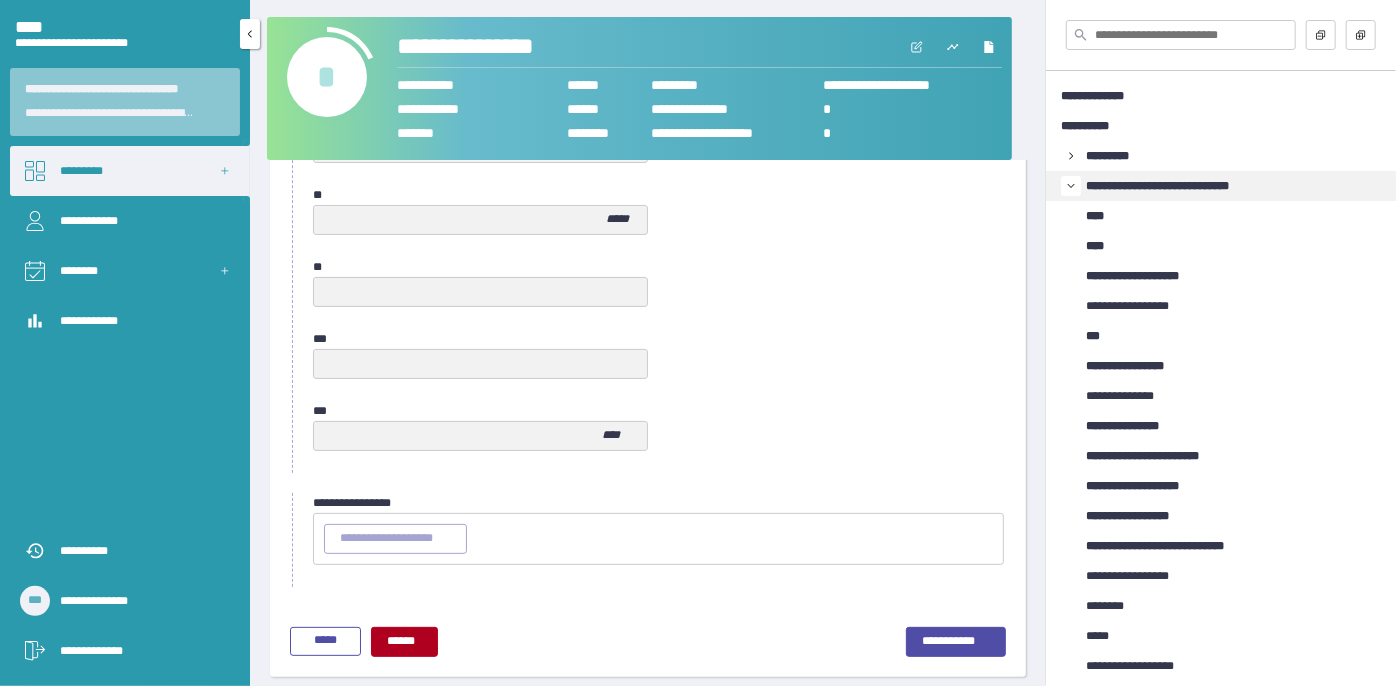 click on "*********" at bounding box center (130, 171) 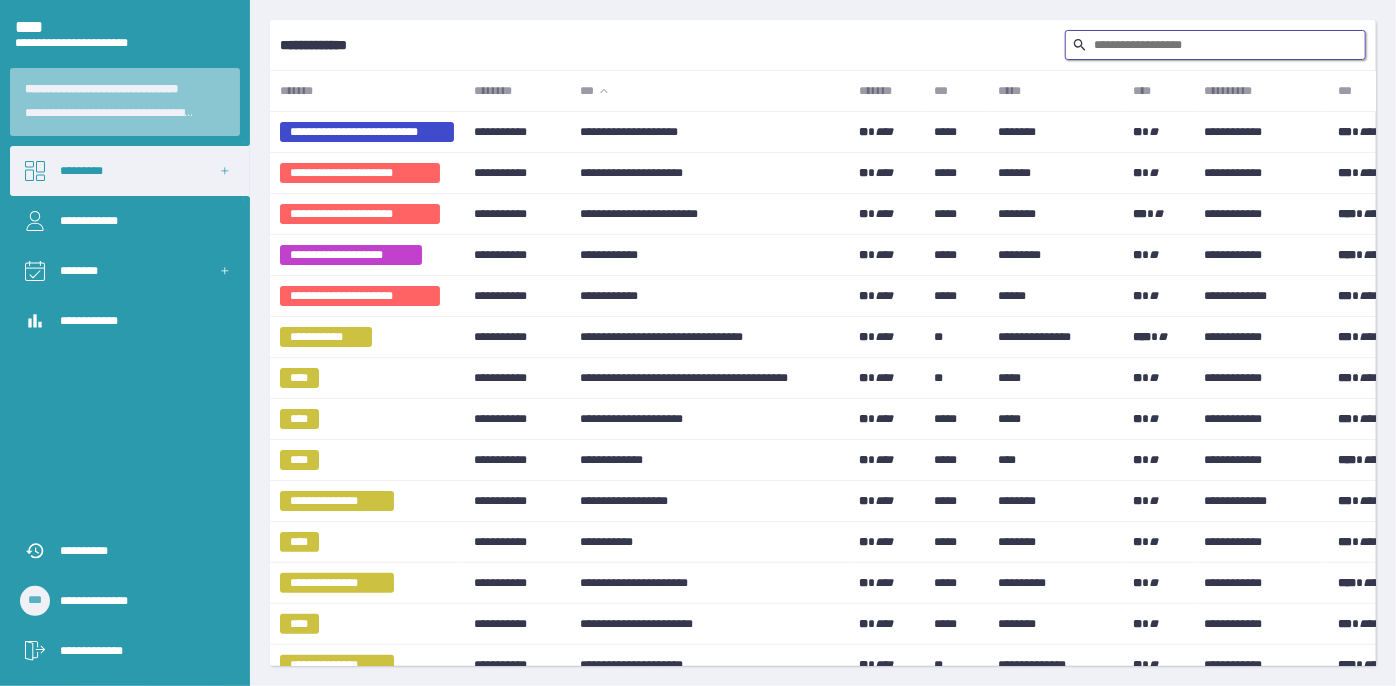 click at bounding box center [1215, 45] 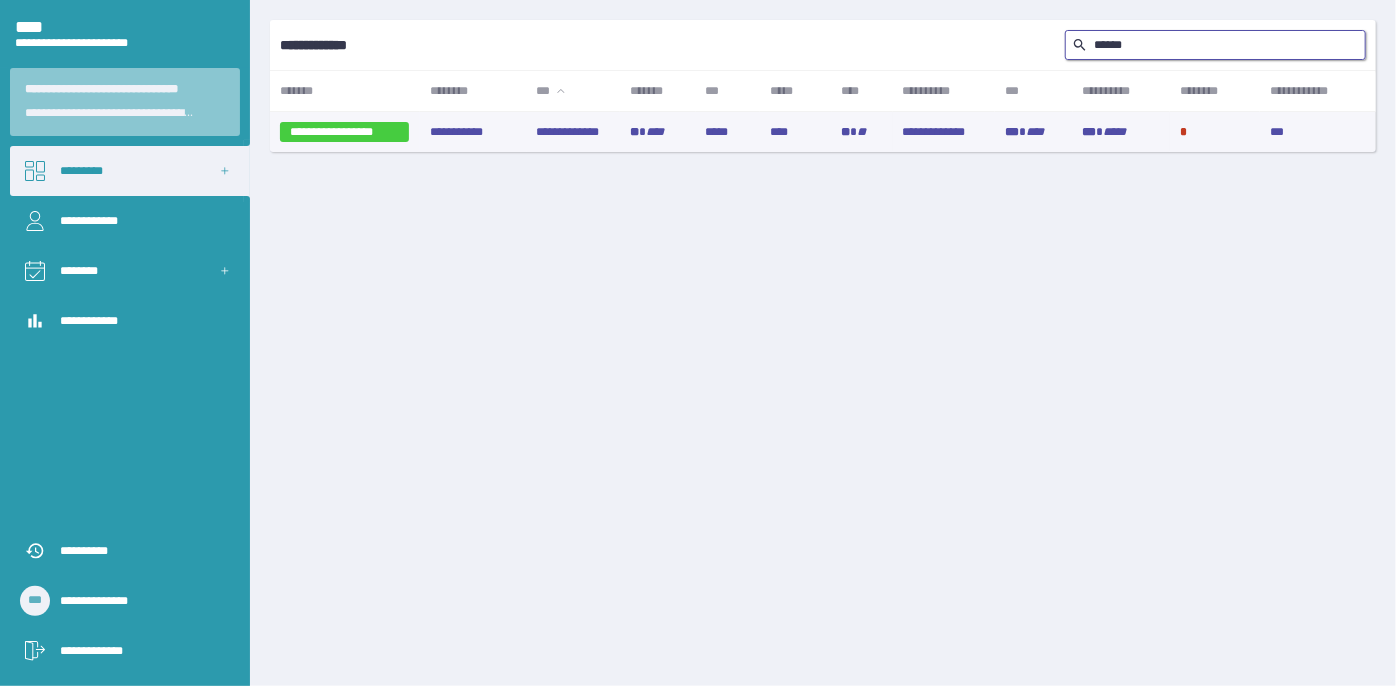 type on "******" 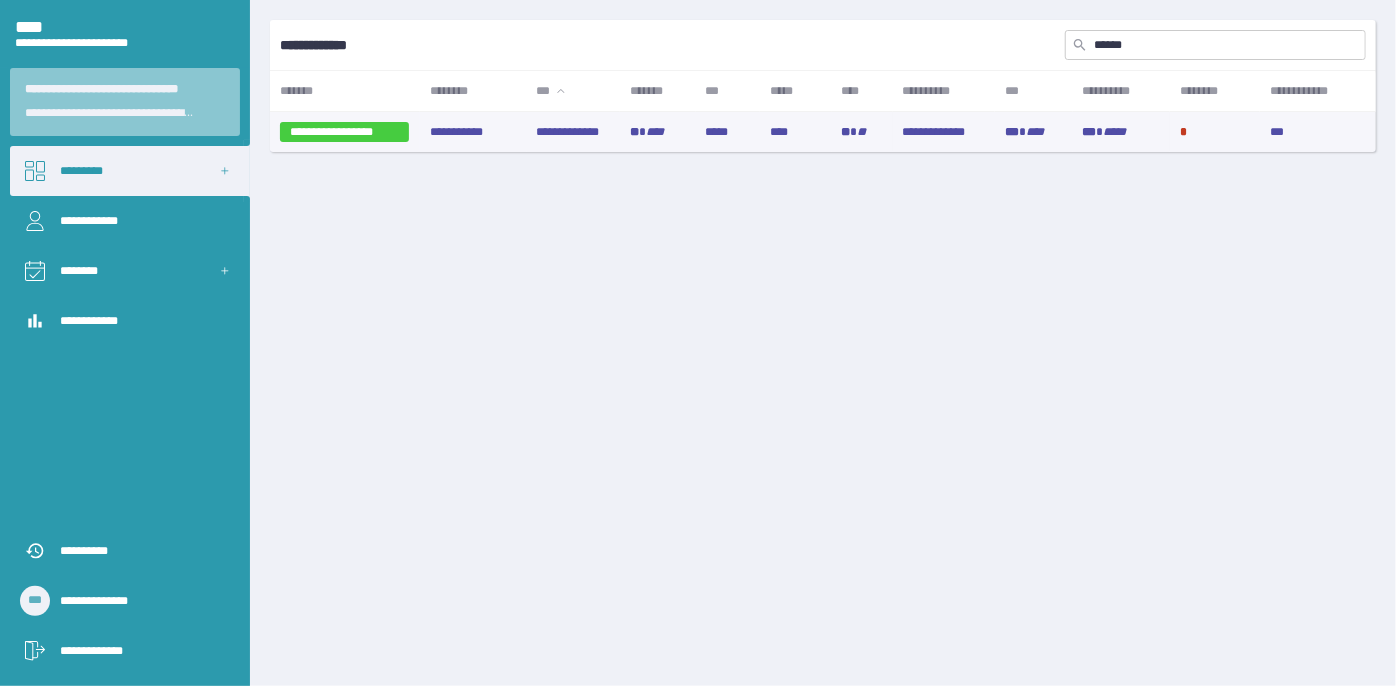 click on "**   **" at bounding box center (862, 132) 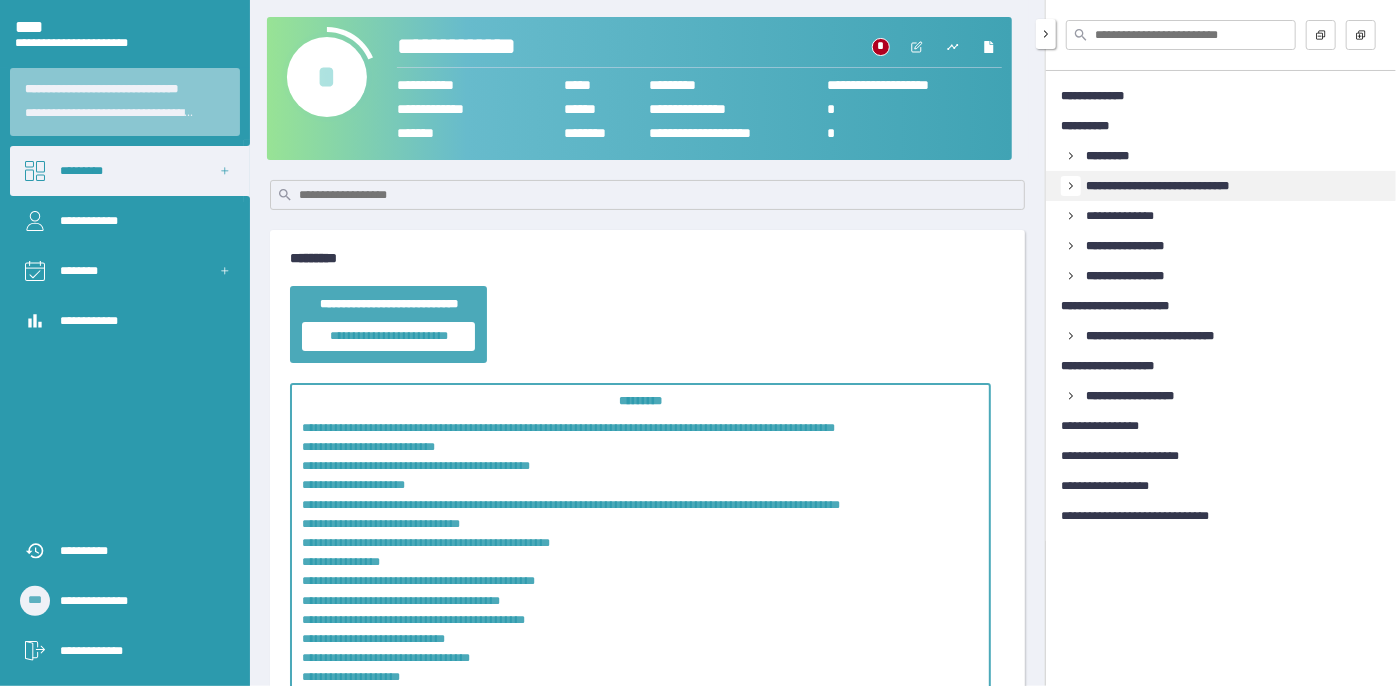 click at bounding box center [1071, 156] 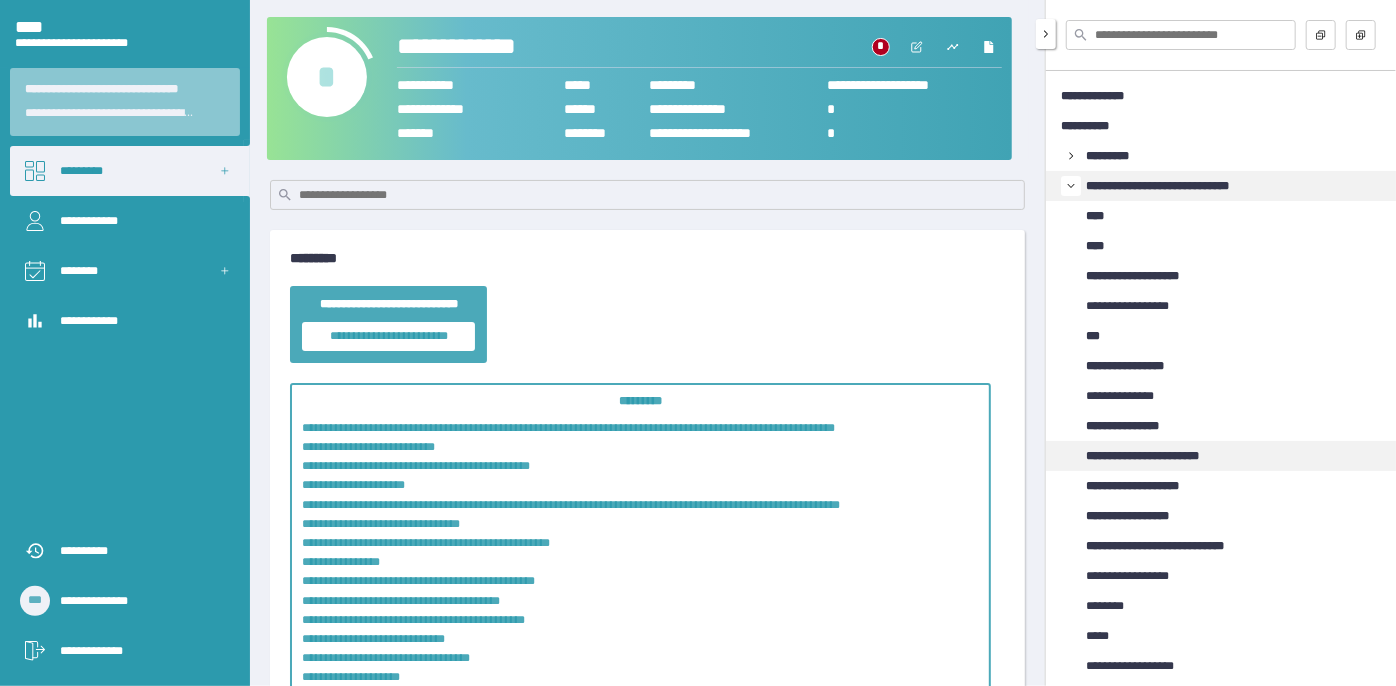click on "**********" at bounding box center (1161, 456) 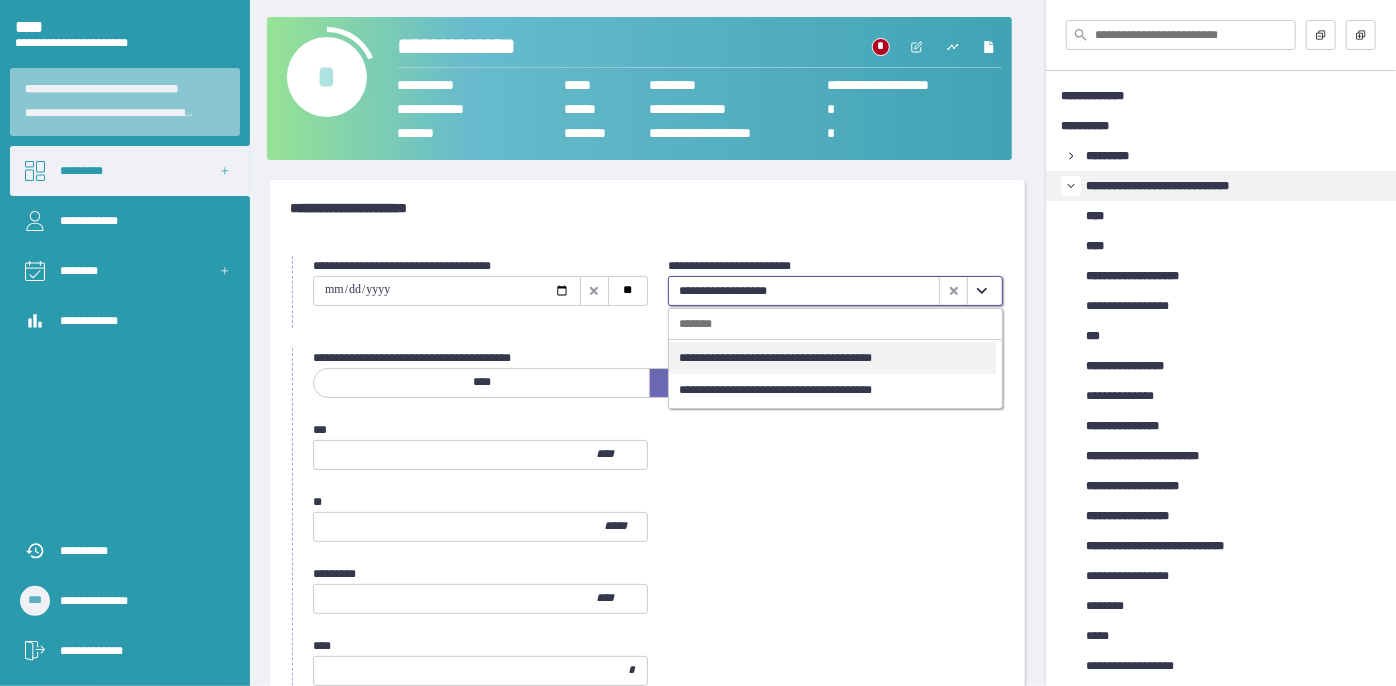 click at bounding box center (981, 291) 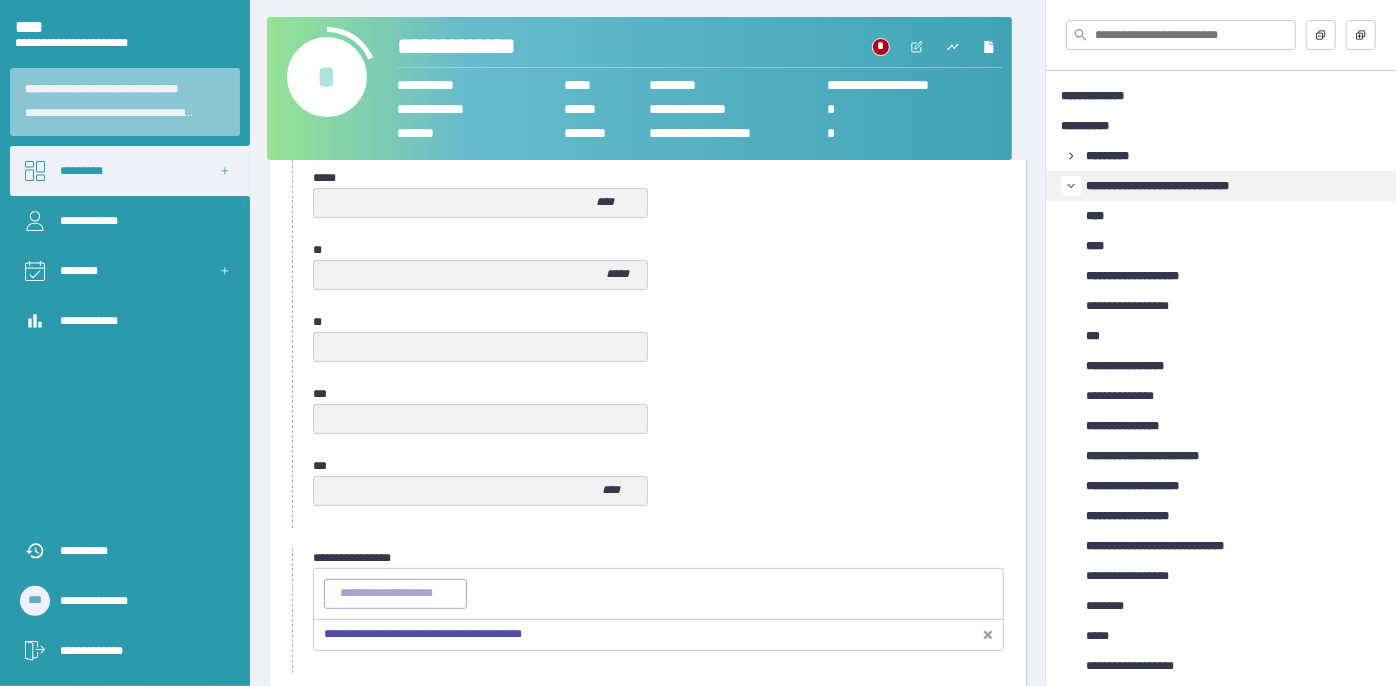 scroll, scrollTop: 1058, scrollLeft: 0, axis: vertical 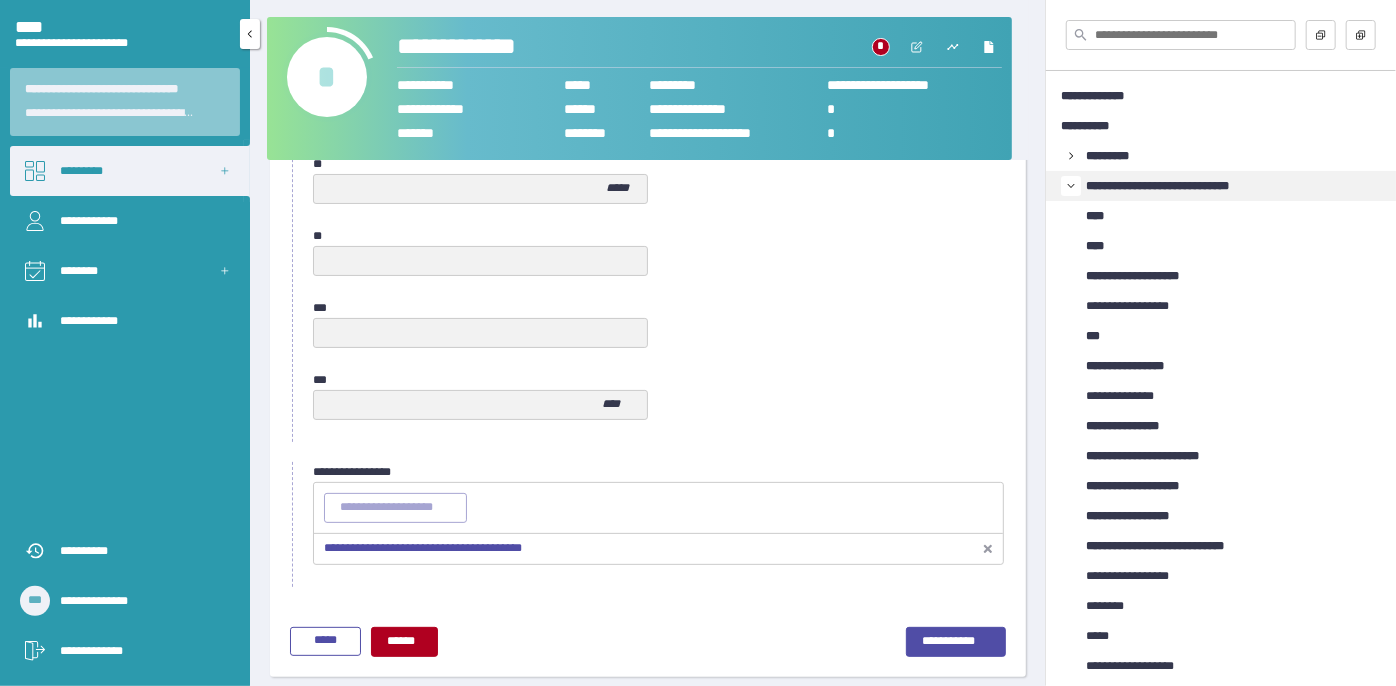 click on "*********" at bounding box center (130, 171) 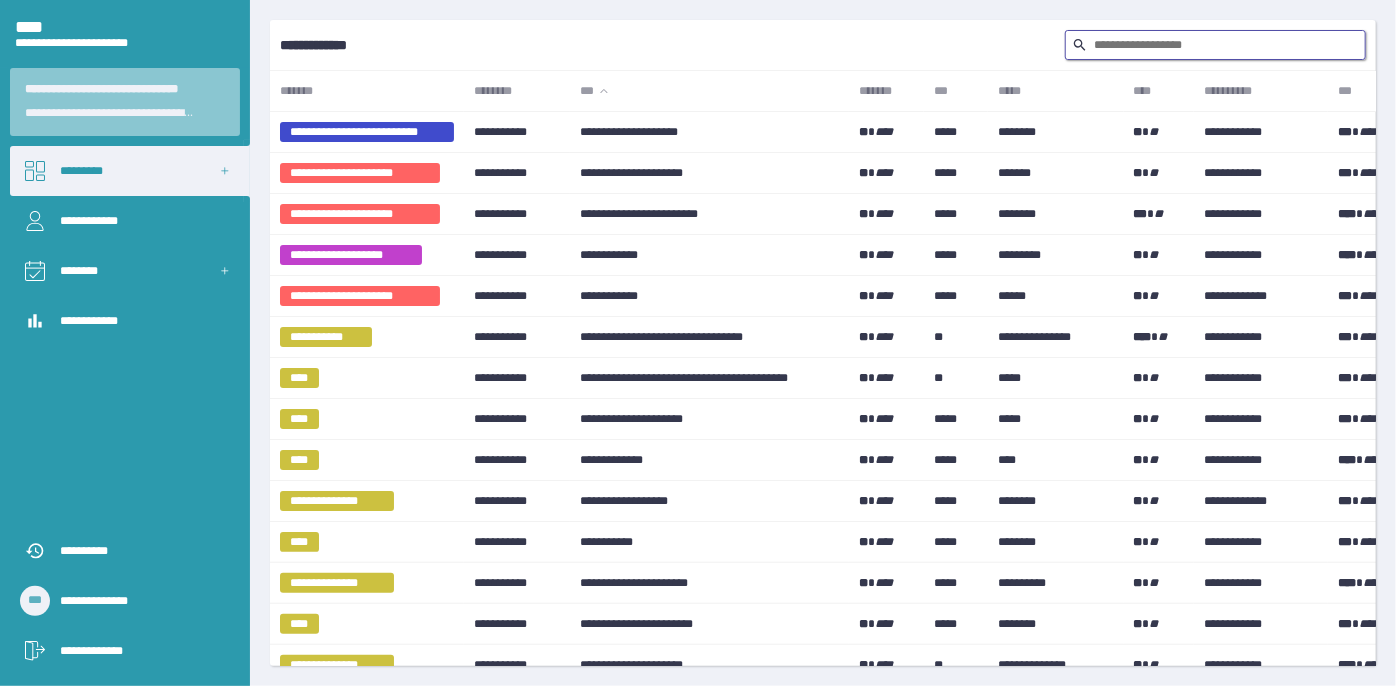 click at bounding box center (1215, 45) 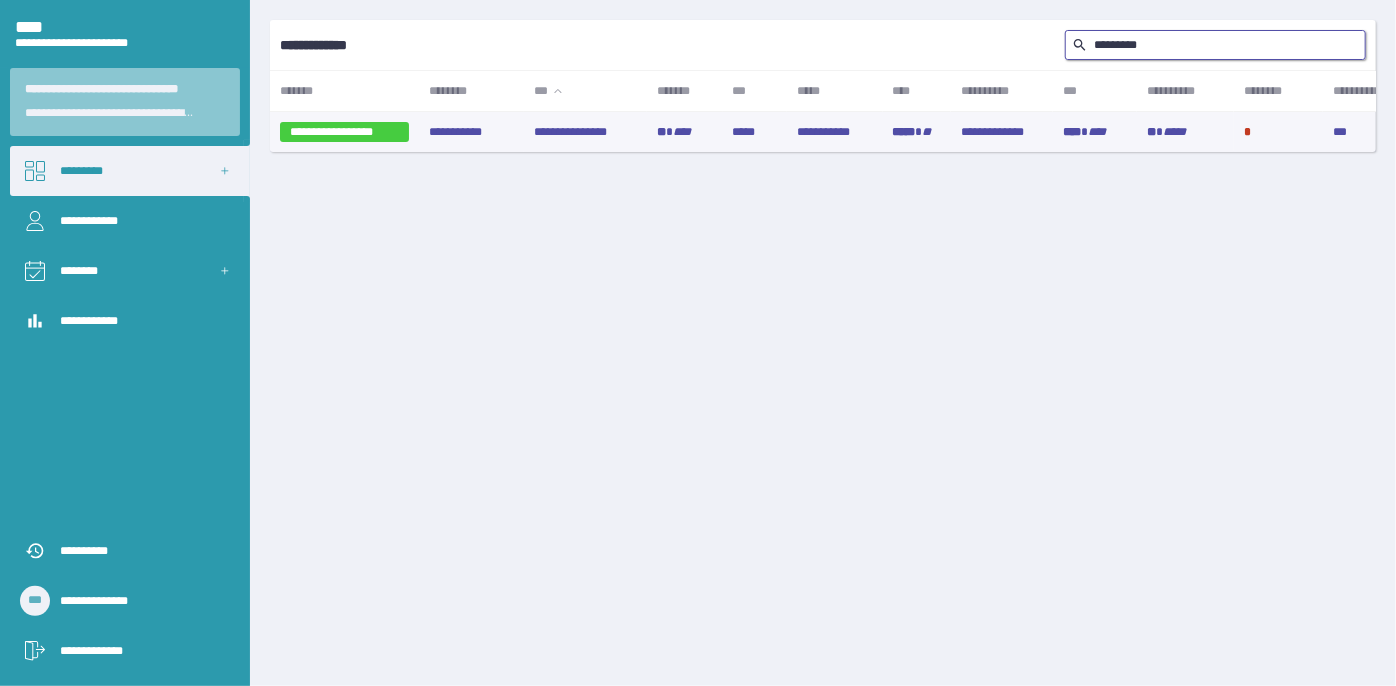 type on "*********" 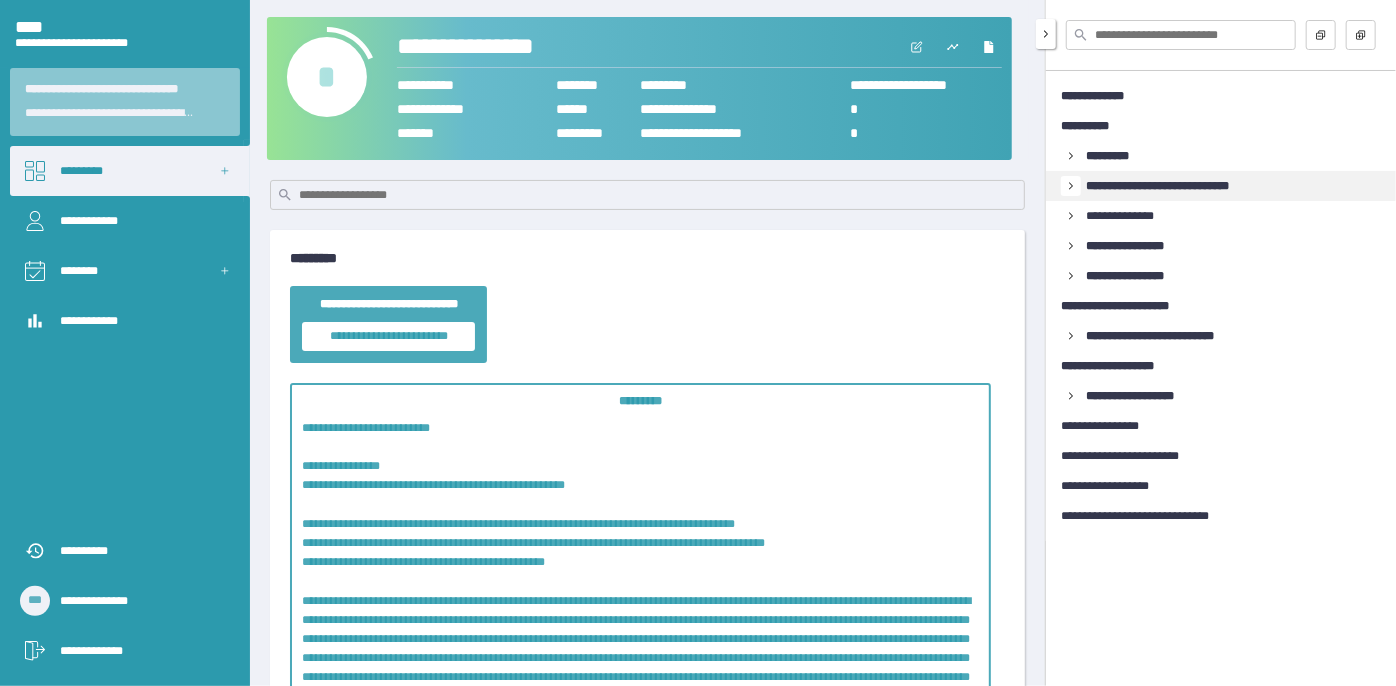 click at bounding box center [1071, 156] 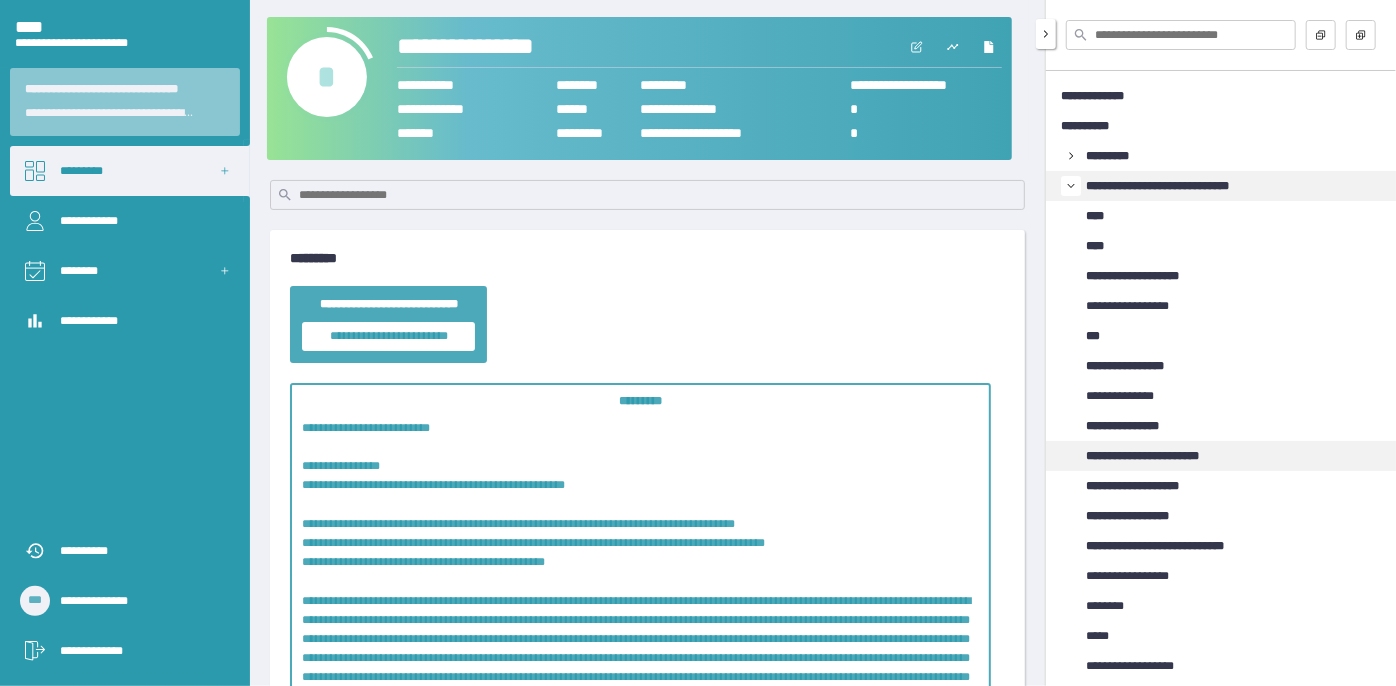 click on "**********" at bounding box center (1161, 456) 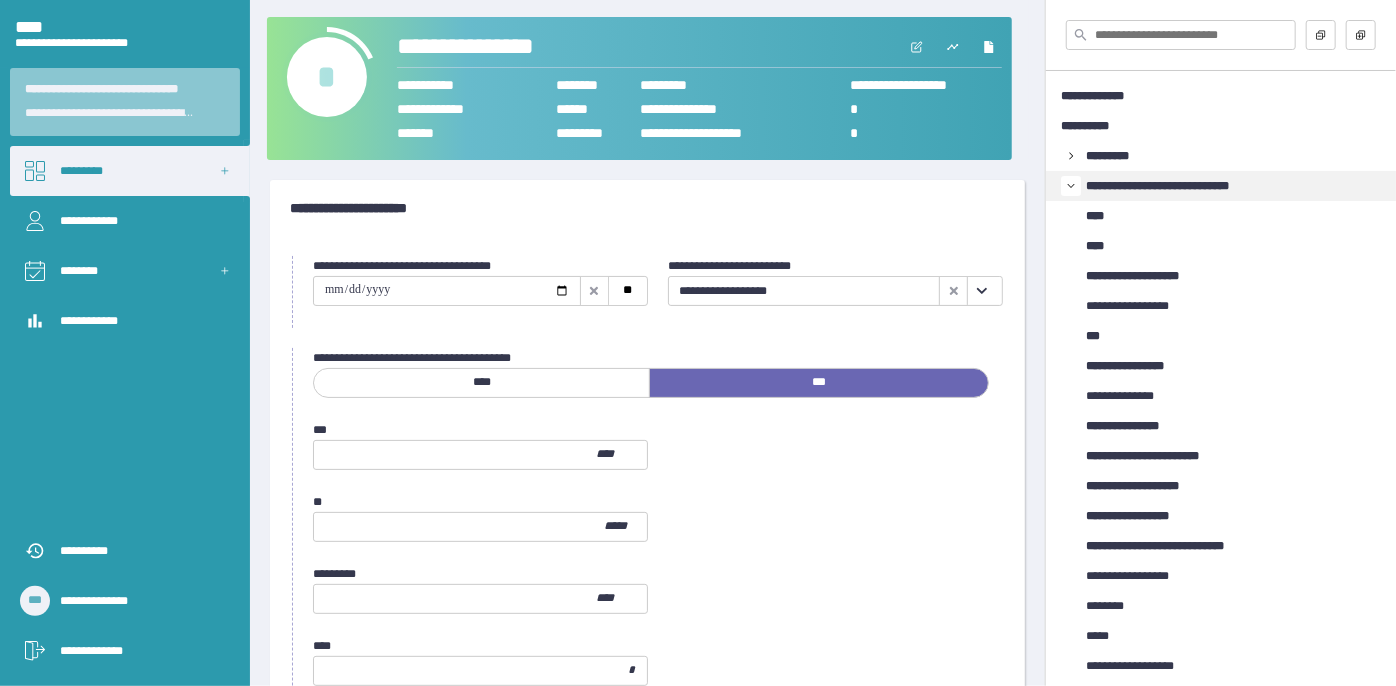 click at bounding box center [981, 291] 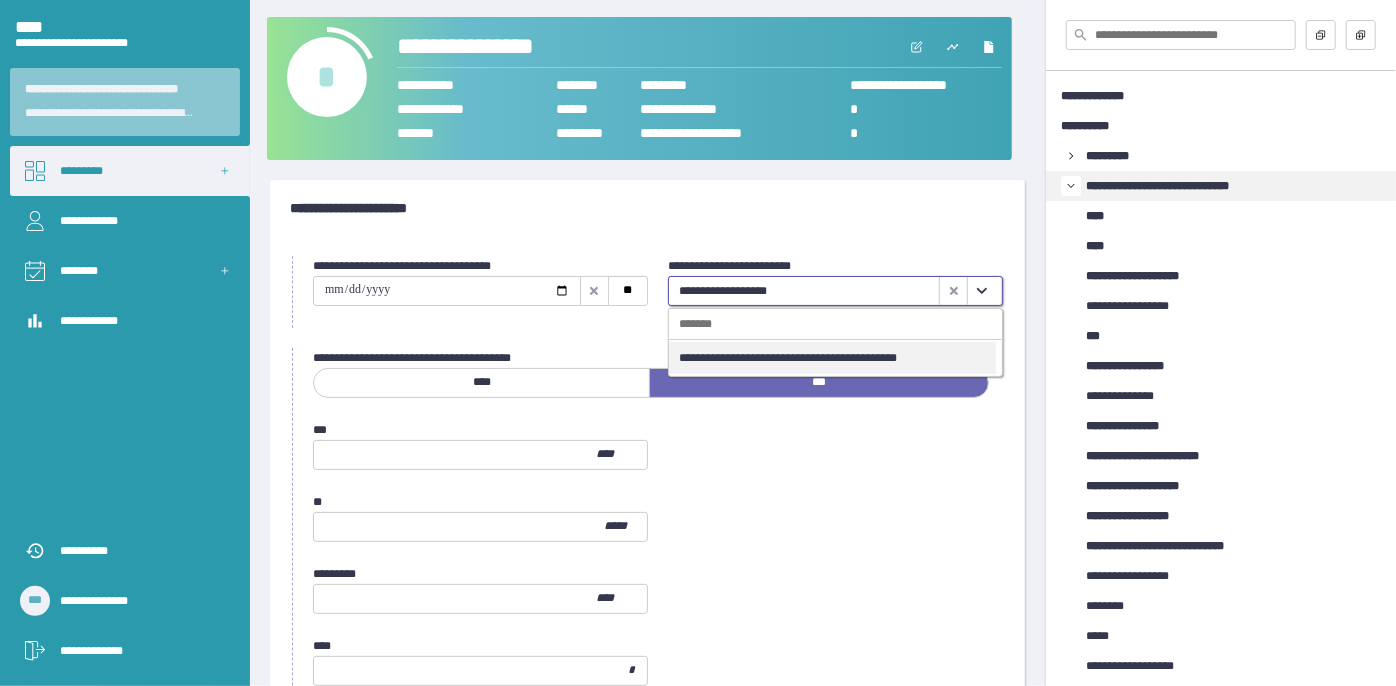 click on "**********" at bounding box center (832, 358) 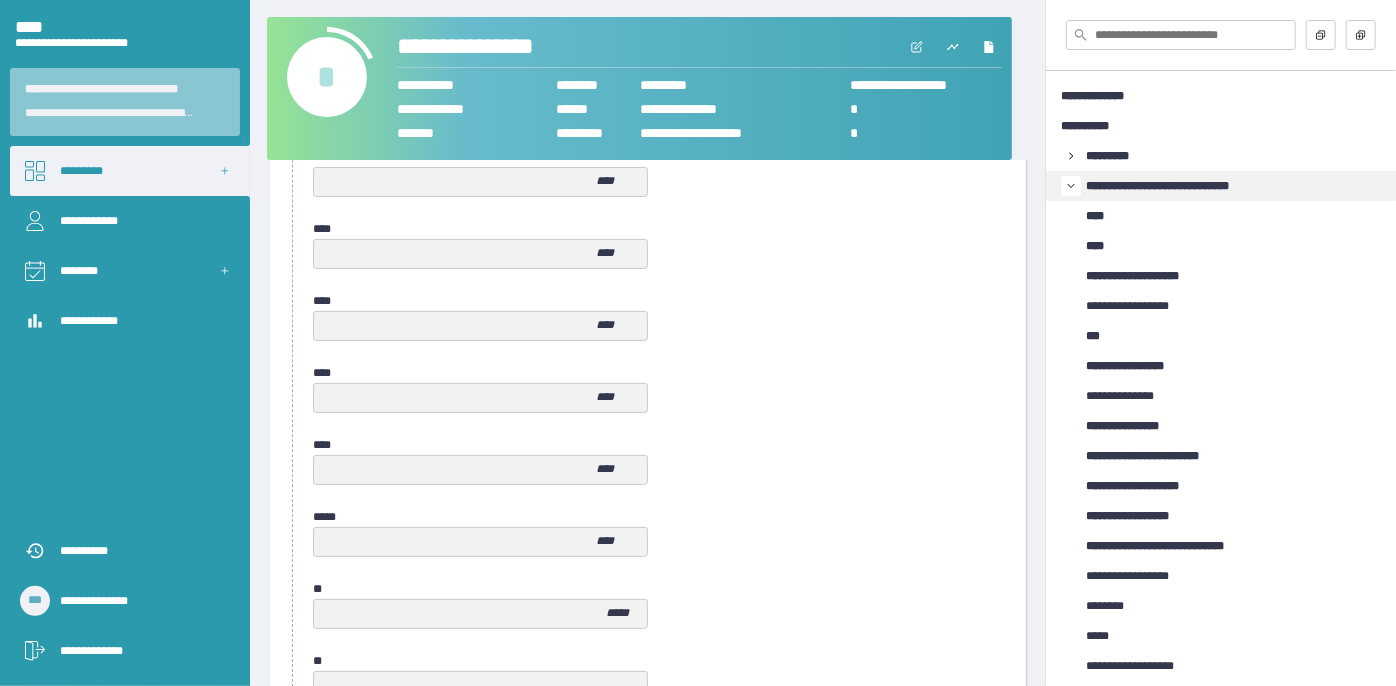 scroll, scrollTop: 1000, scrollLeft: 0, axis: vertical 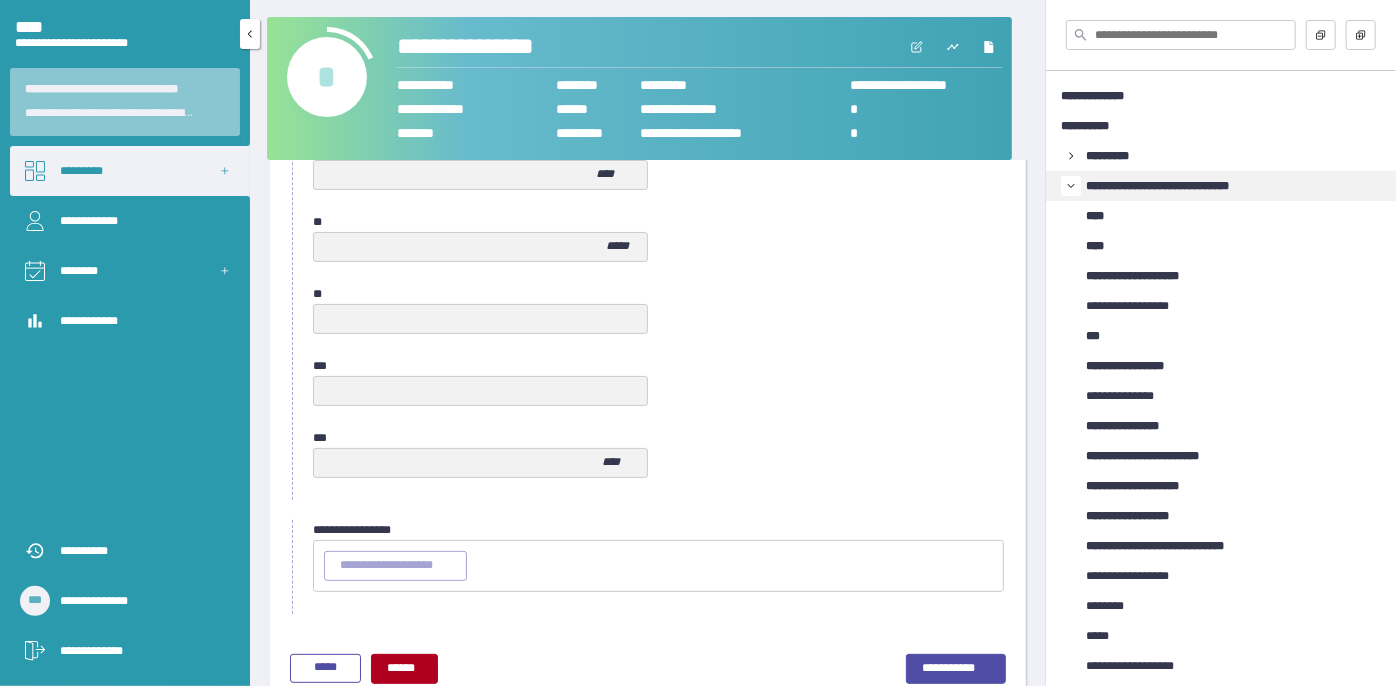click on "*********" at bounding box center [130, 171] 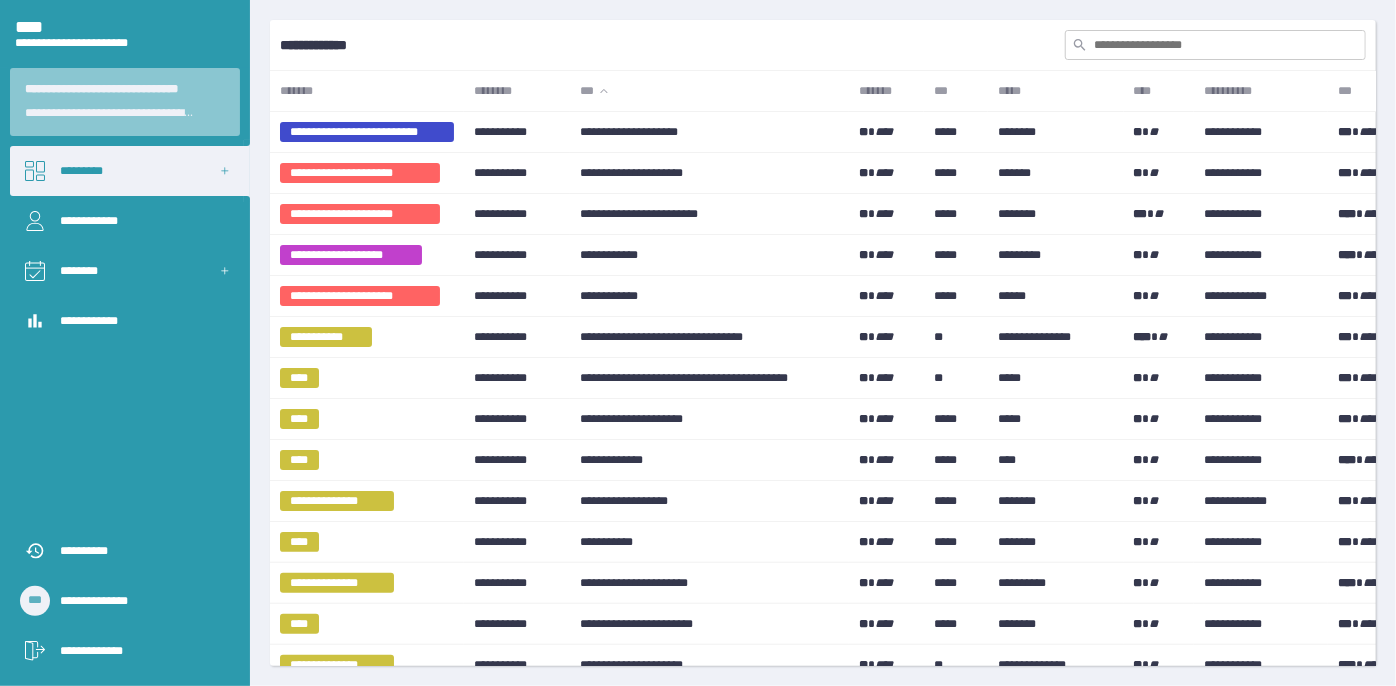click at bounding box center (1215, 45) 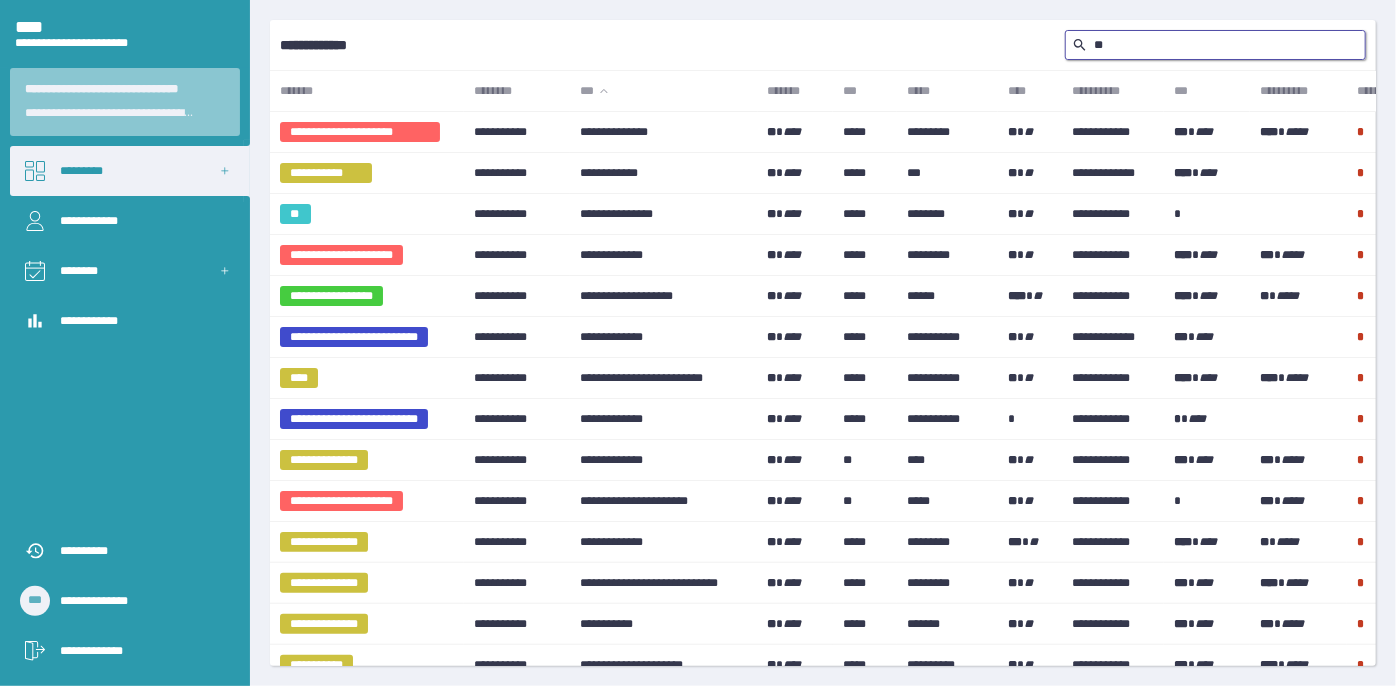 type on "*" 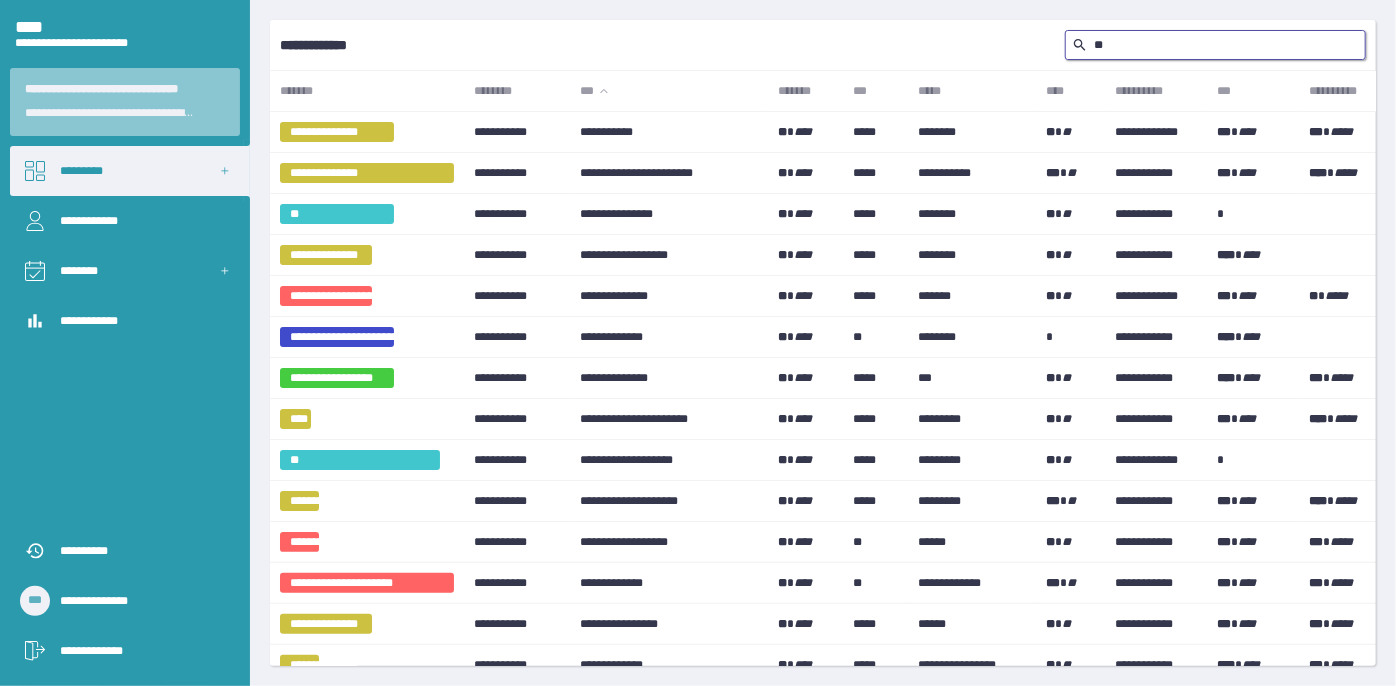 type on "*" 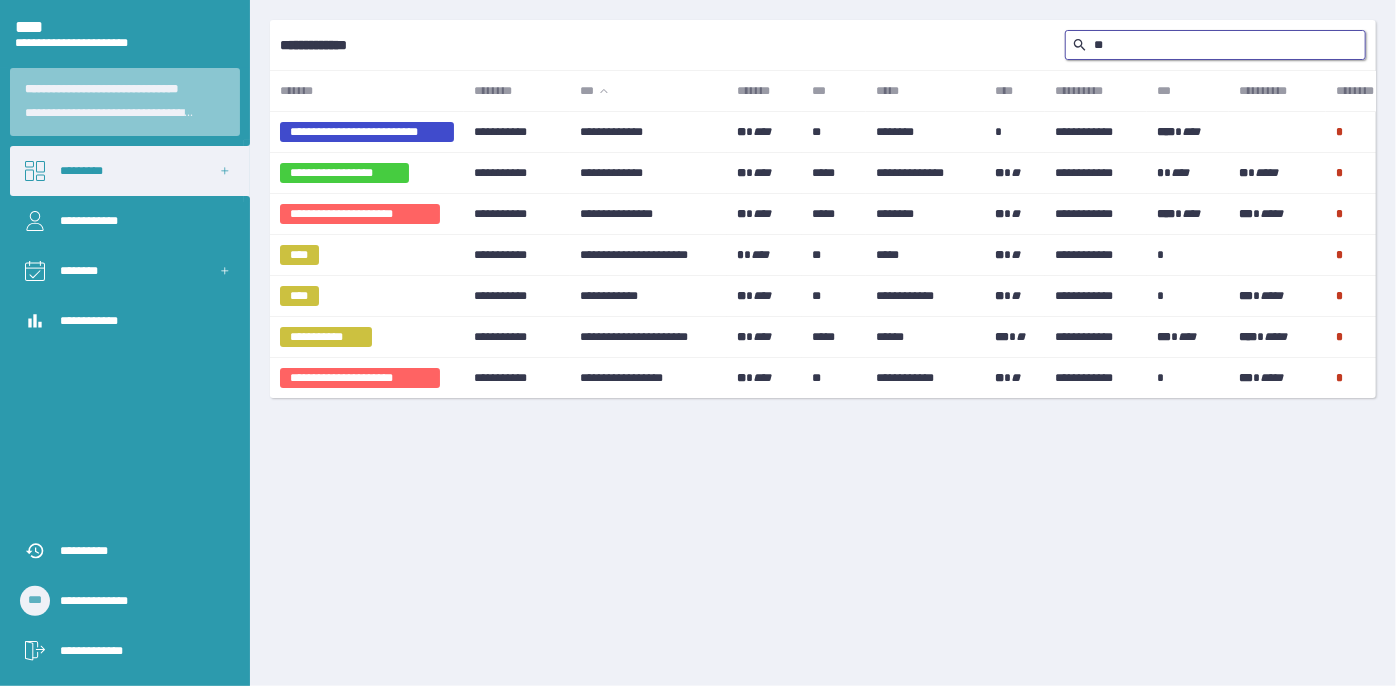 type on "*" 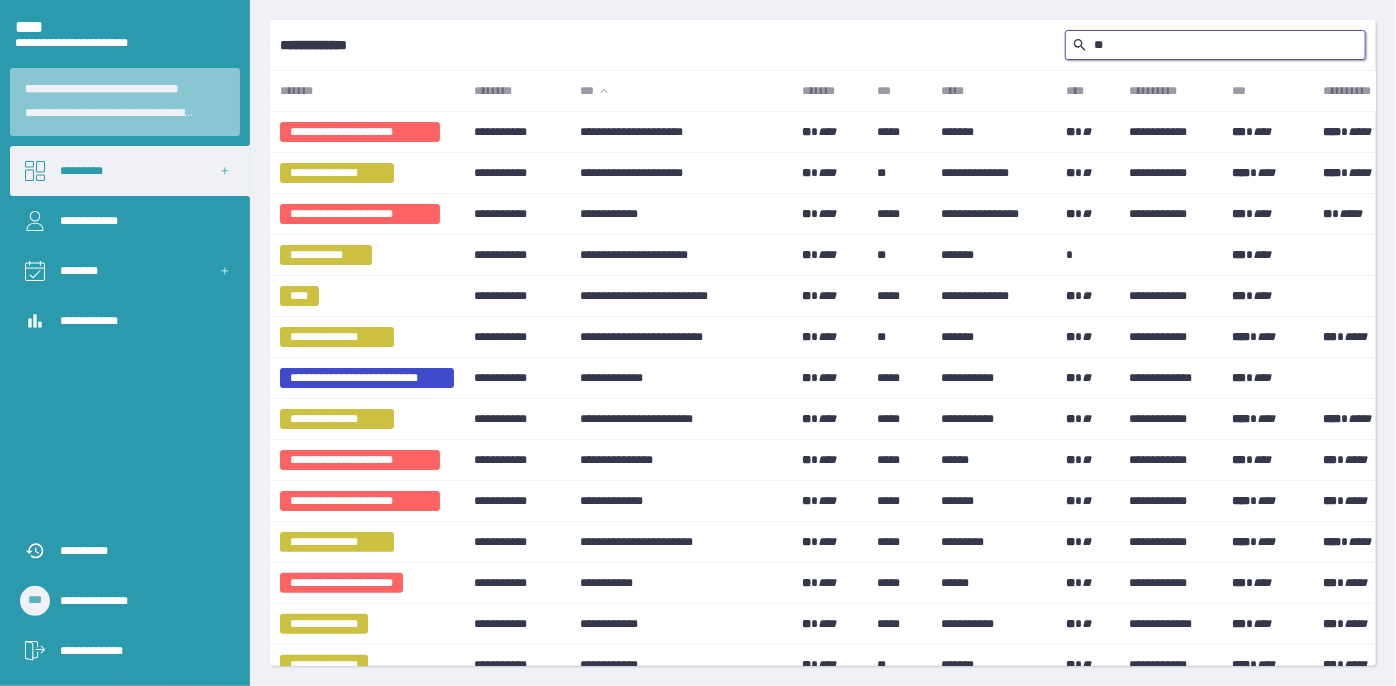 type on "*" 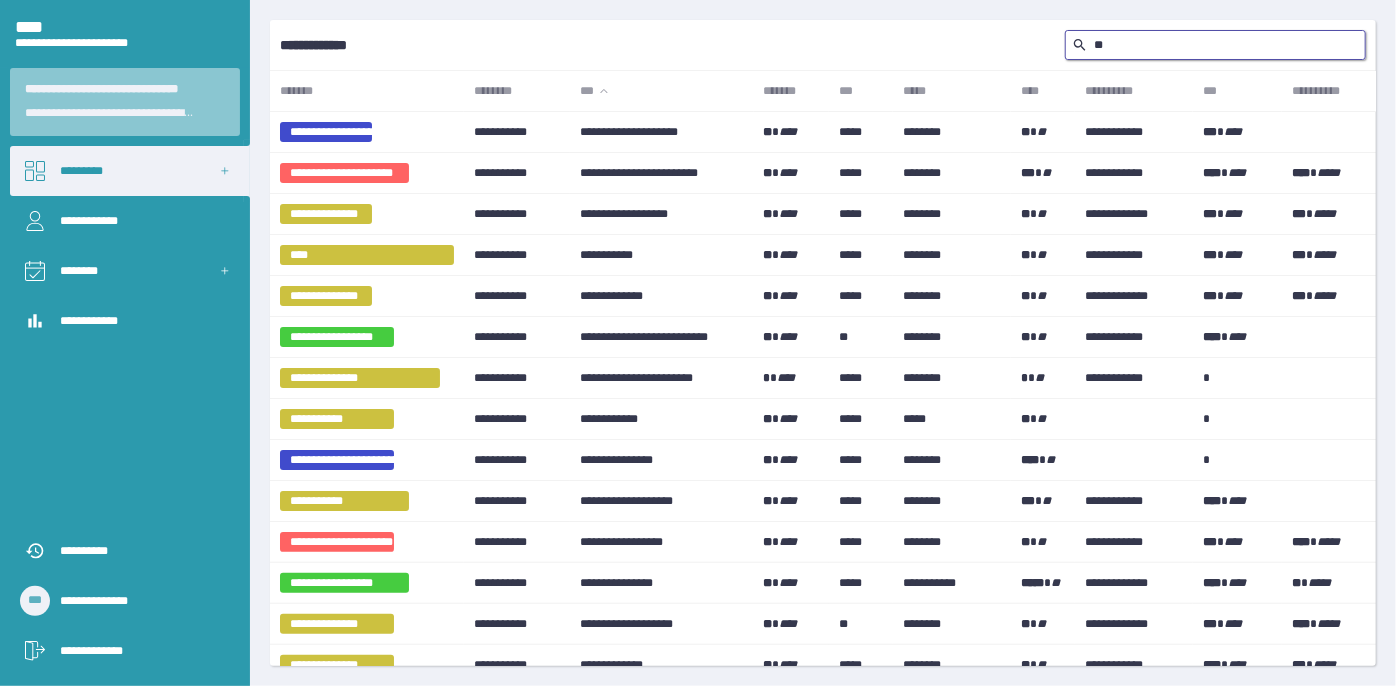 type on "*" 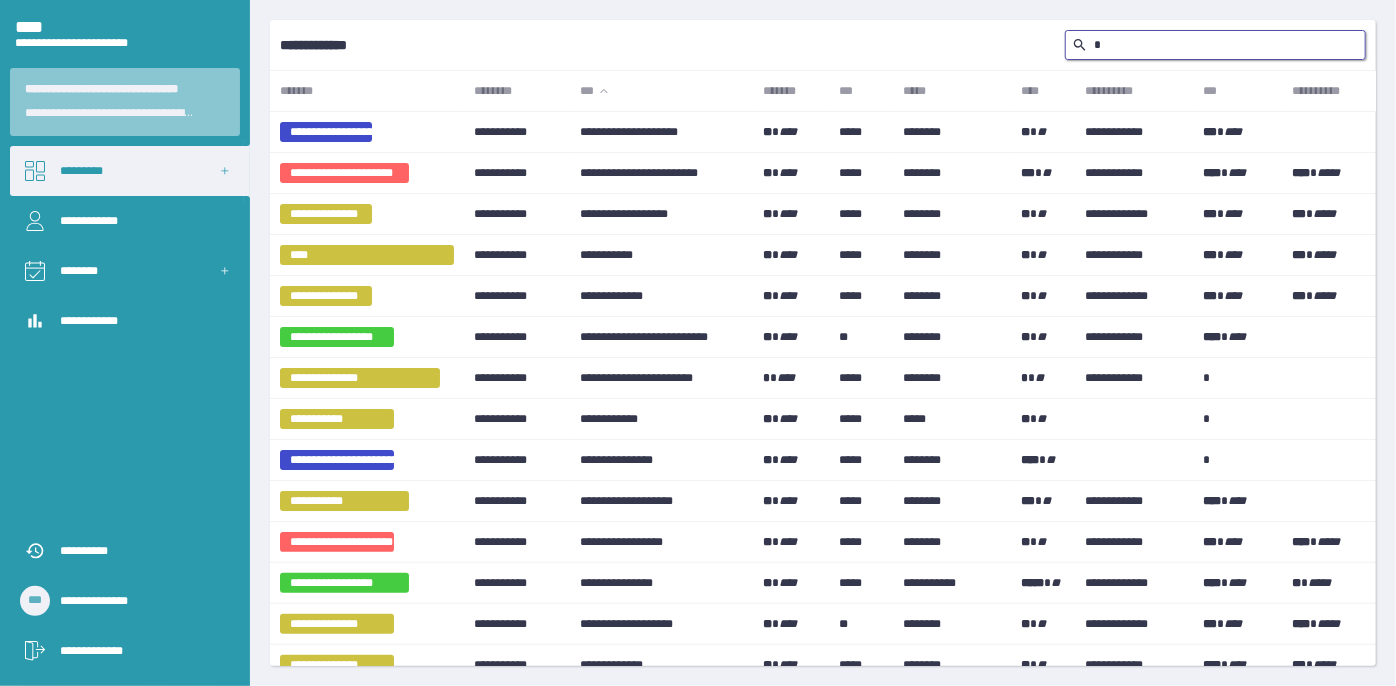 type 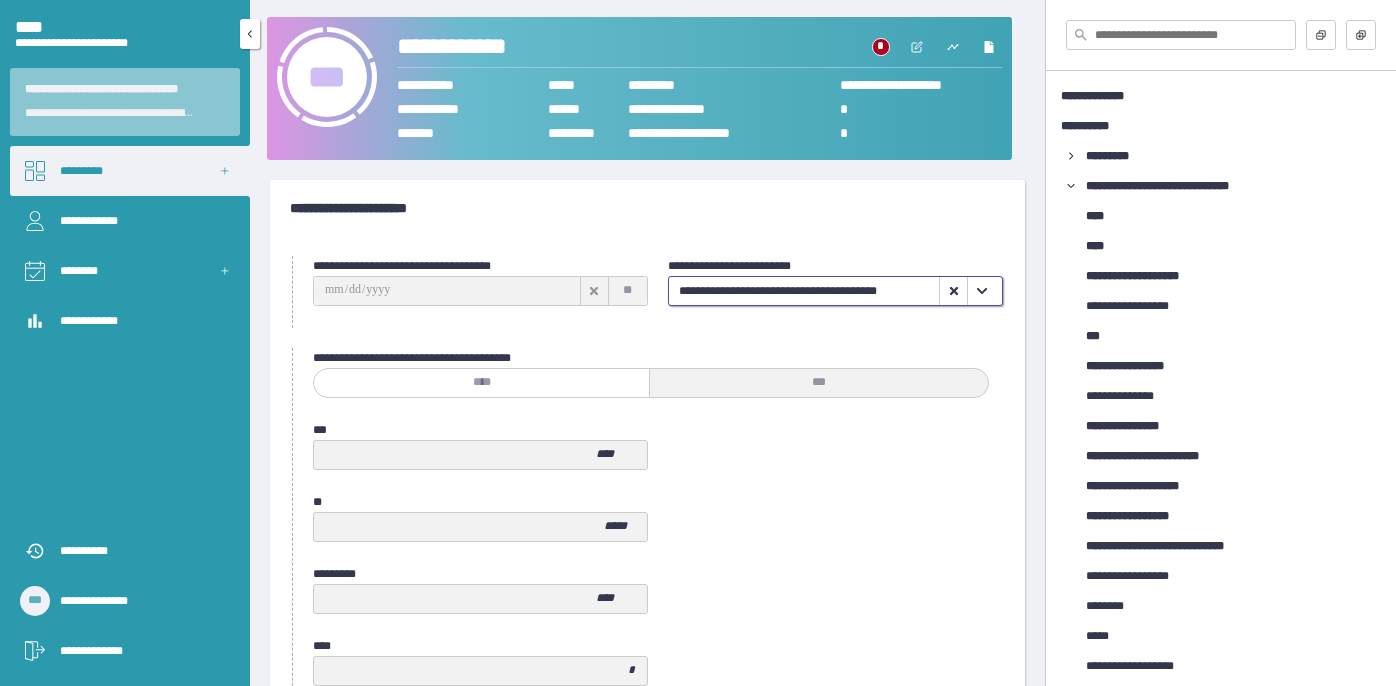 scroll, scrollTop: 0, scrollLeft: 0, axis: both 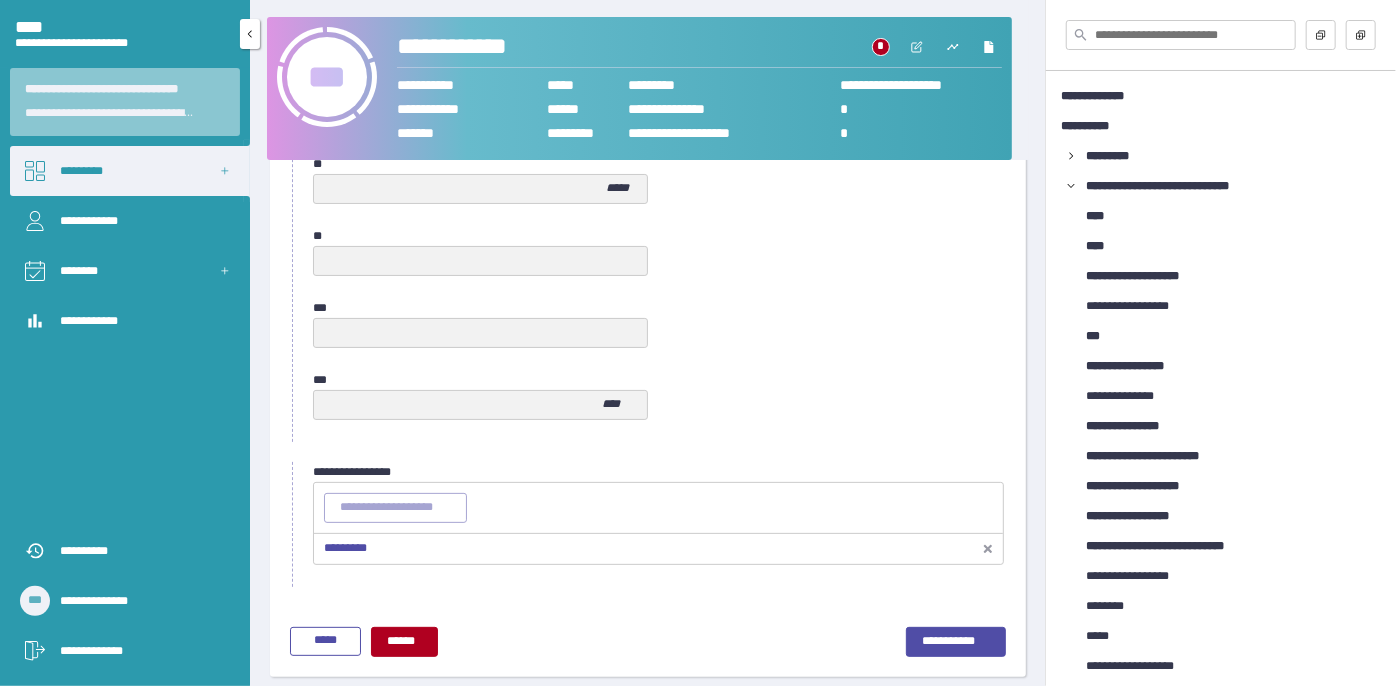 click on "*********" at bounding box center [130, 171] 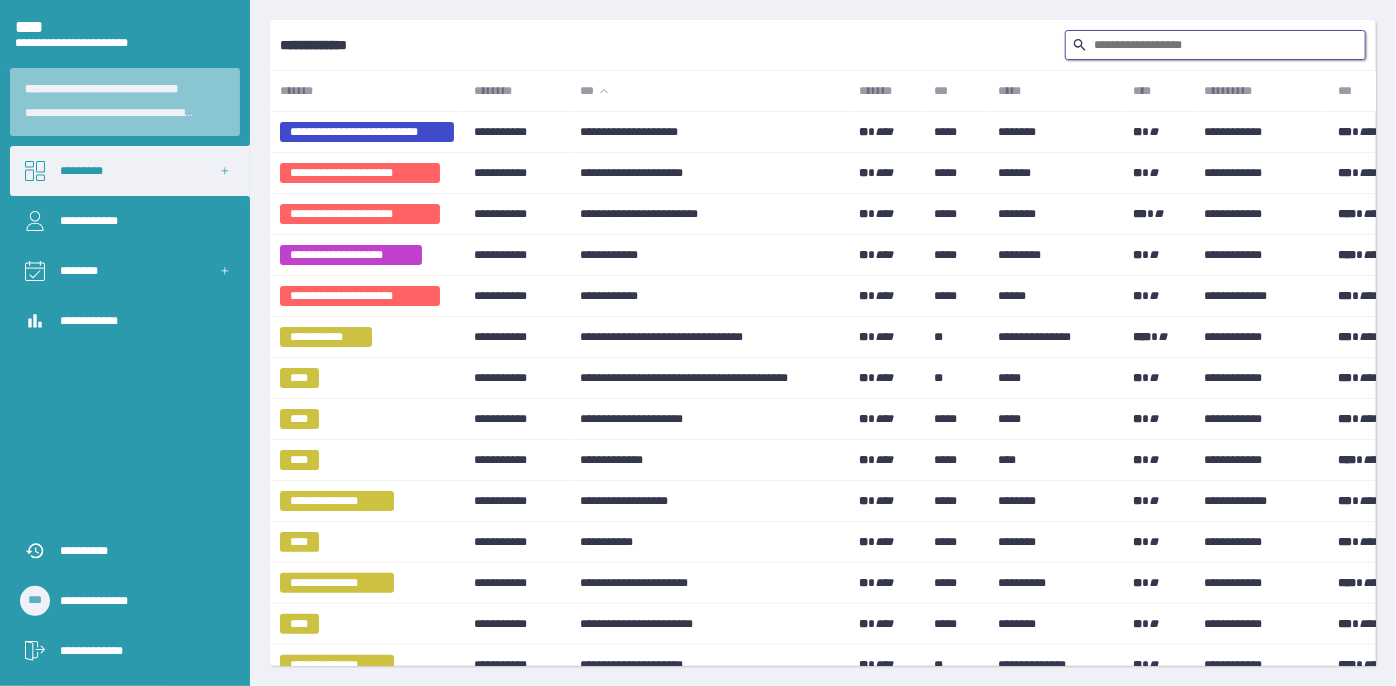 click at bounding box center (1215, 45) 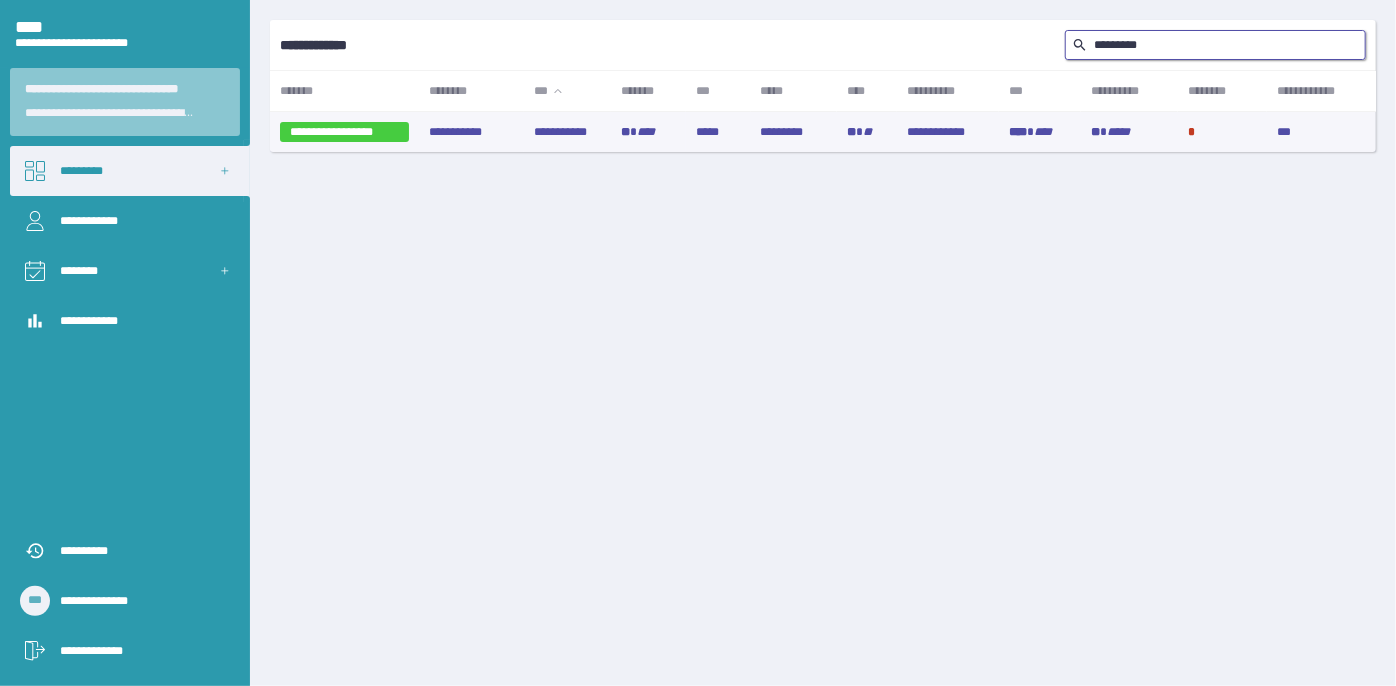 type on "*********" 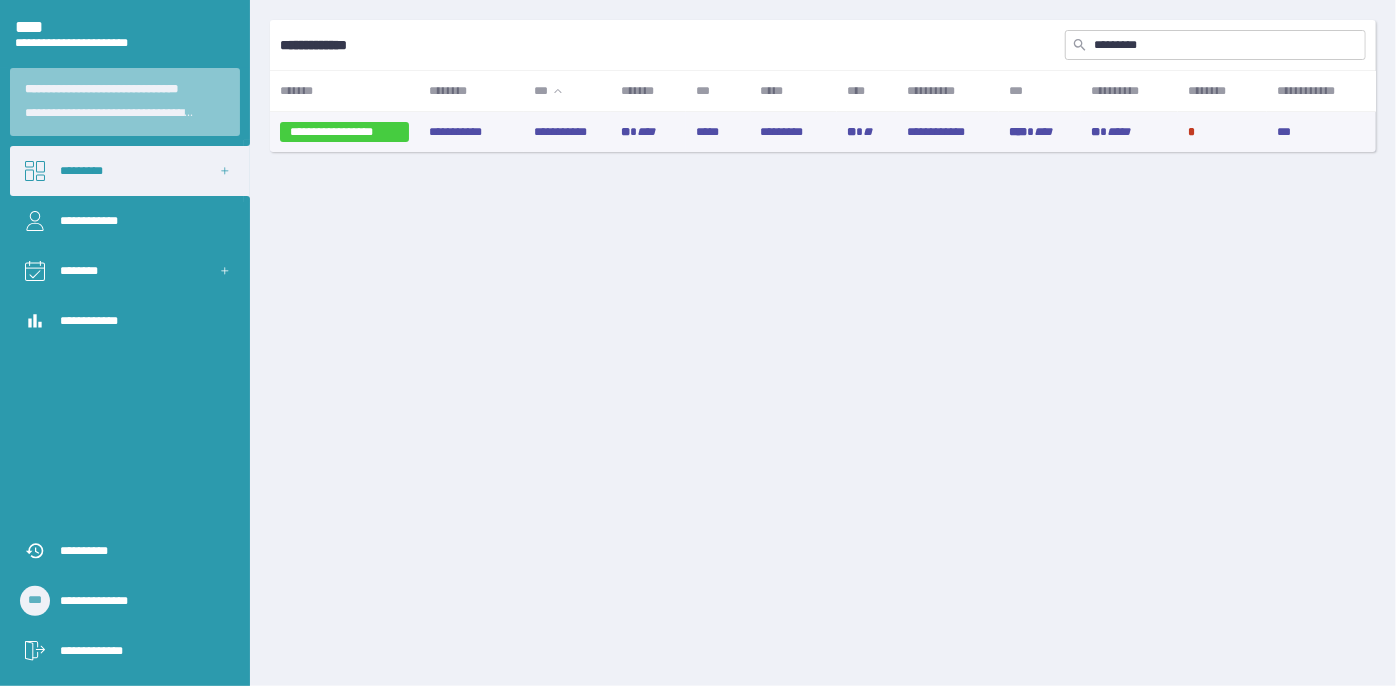 click on "**********" at bounding box center (567, 132) 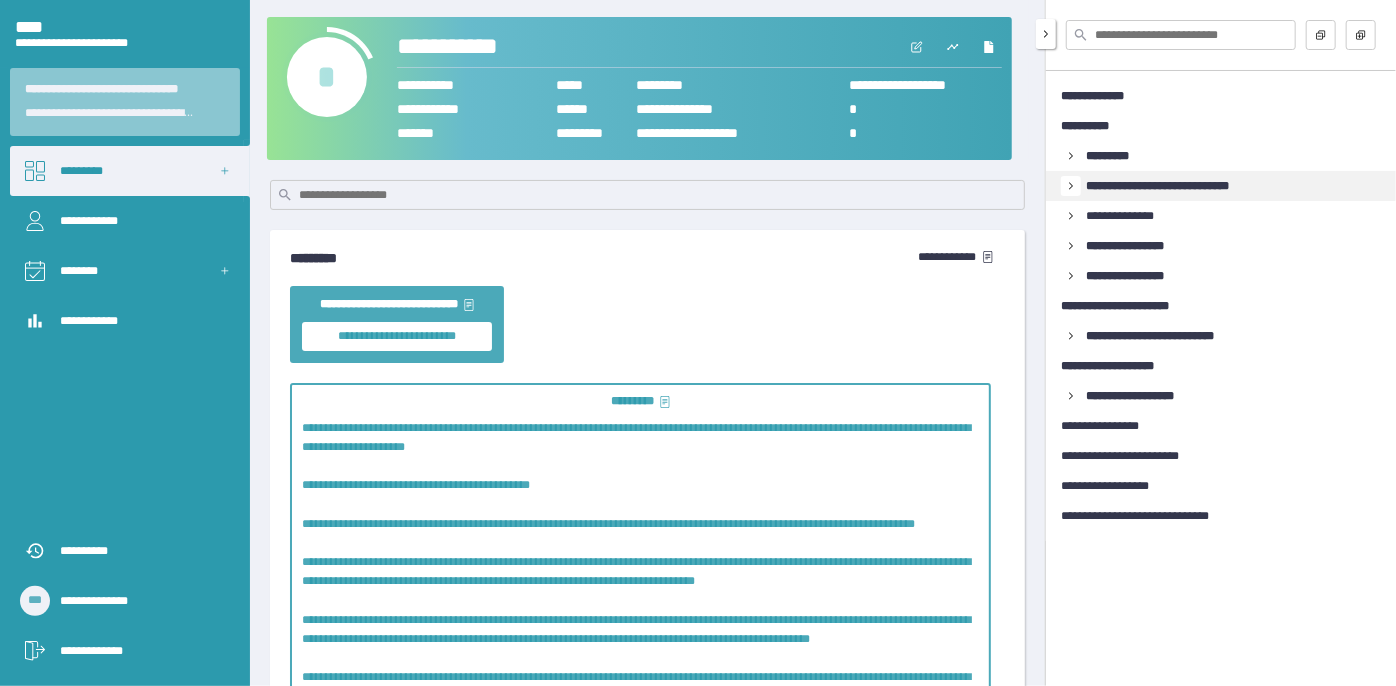 click at bounding box center [1071, 156] 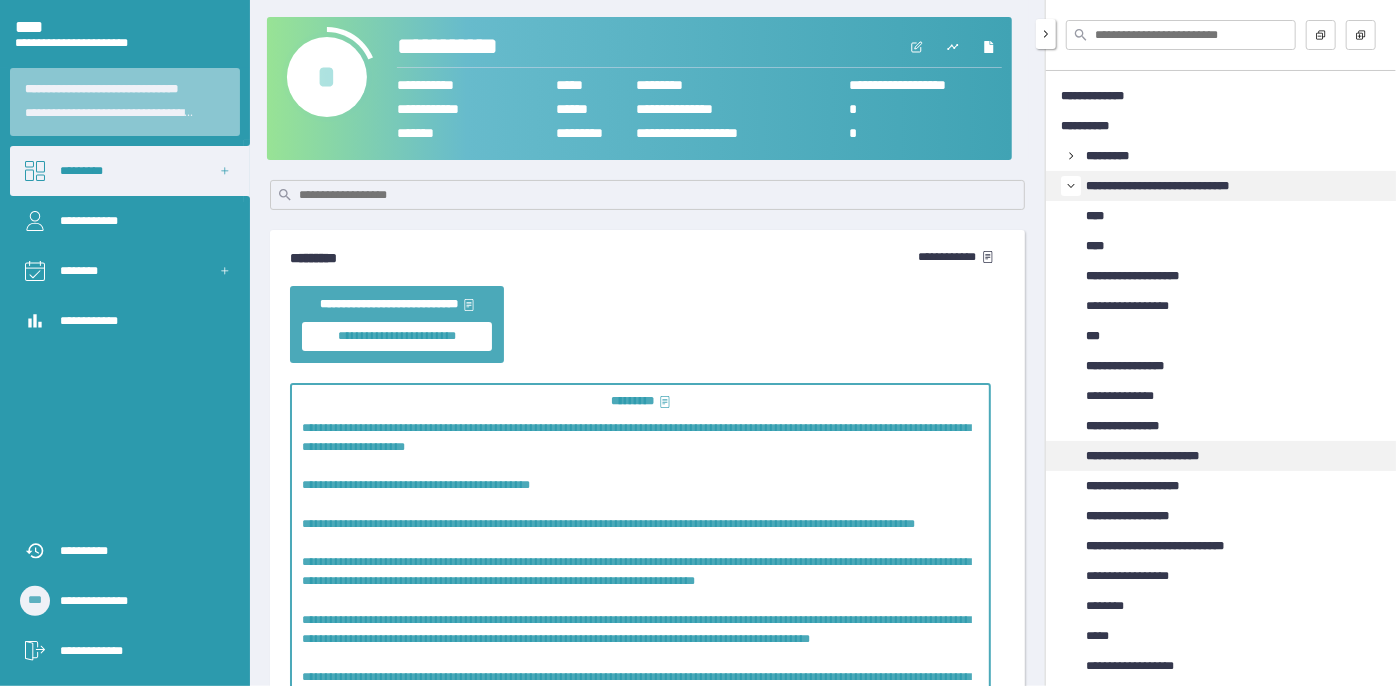 click on "**********" at bounding box center [1161, 456] 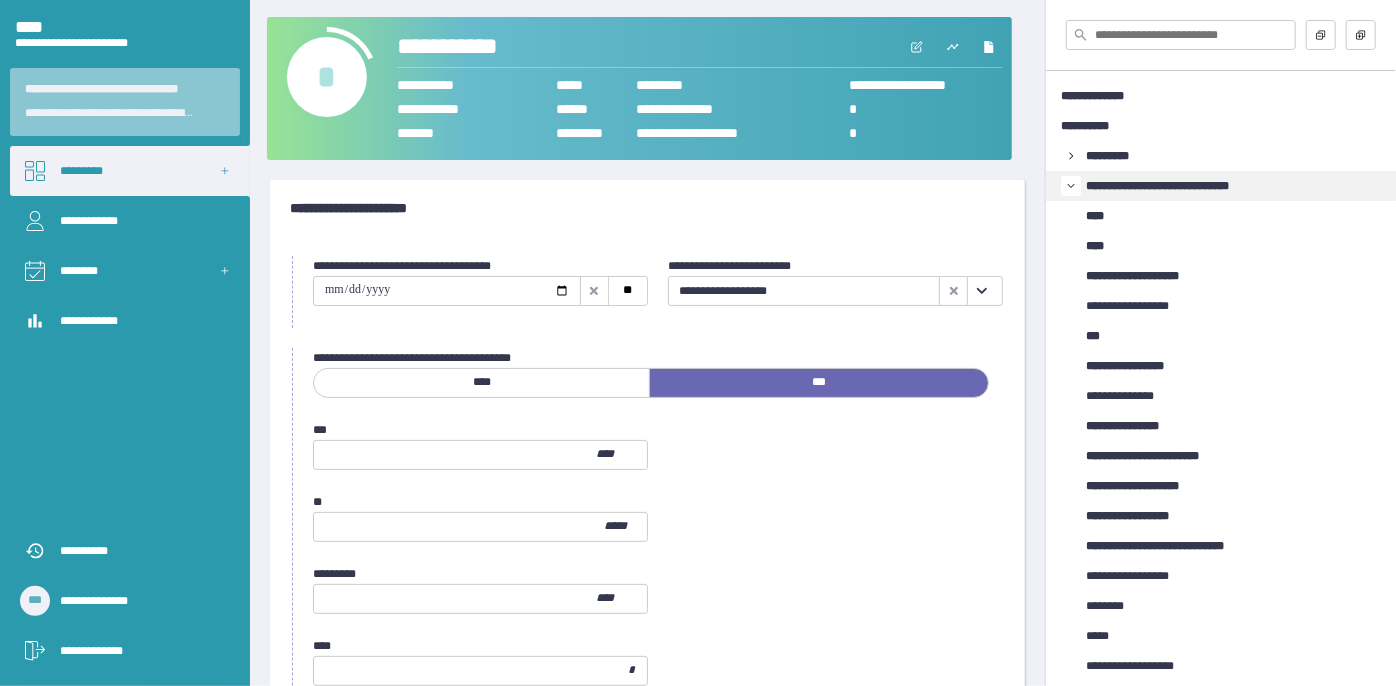 click at bounding box center (982, 291) 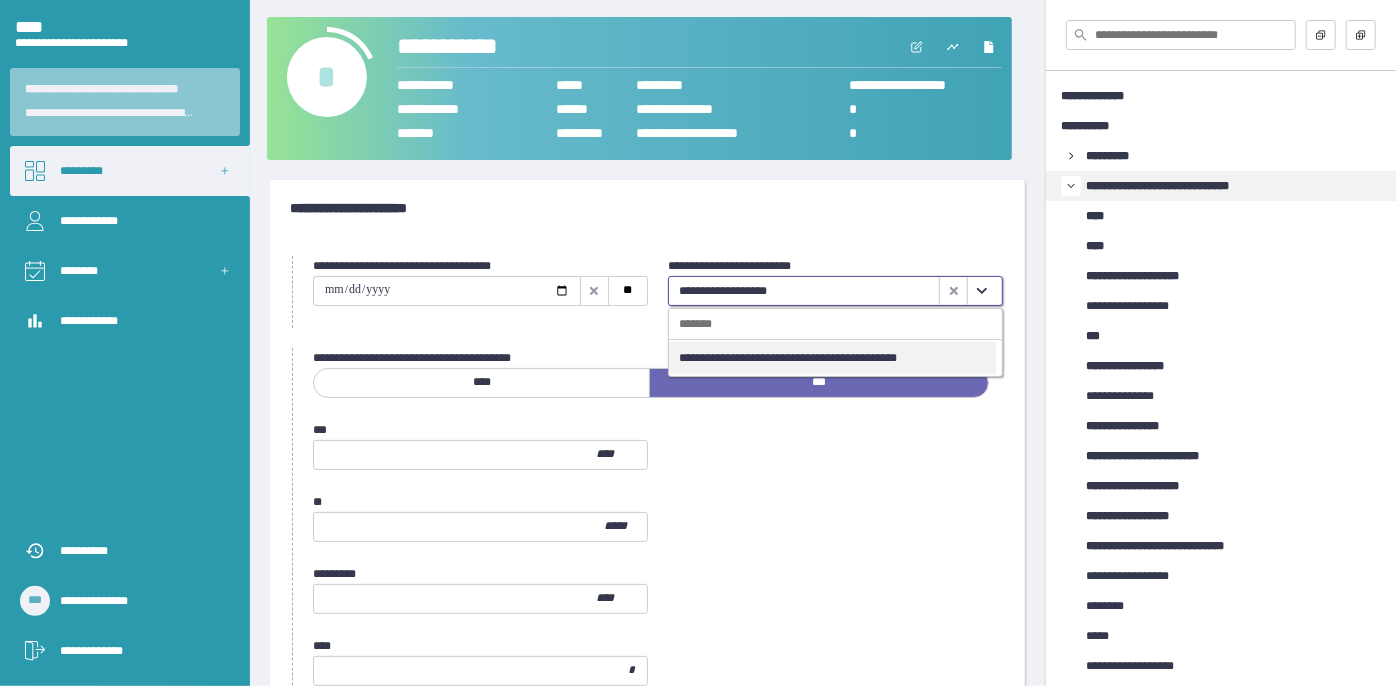click on "**********" at bounding box center [832, 358] 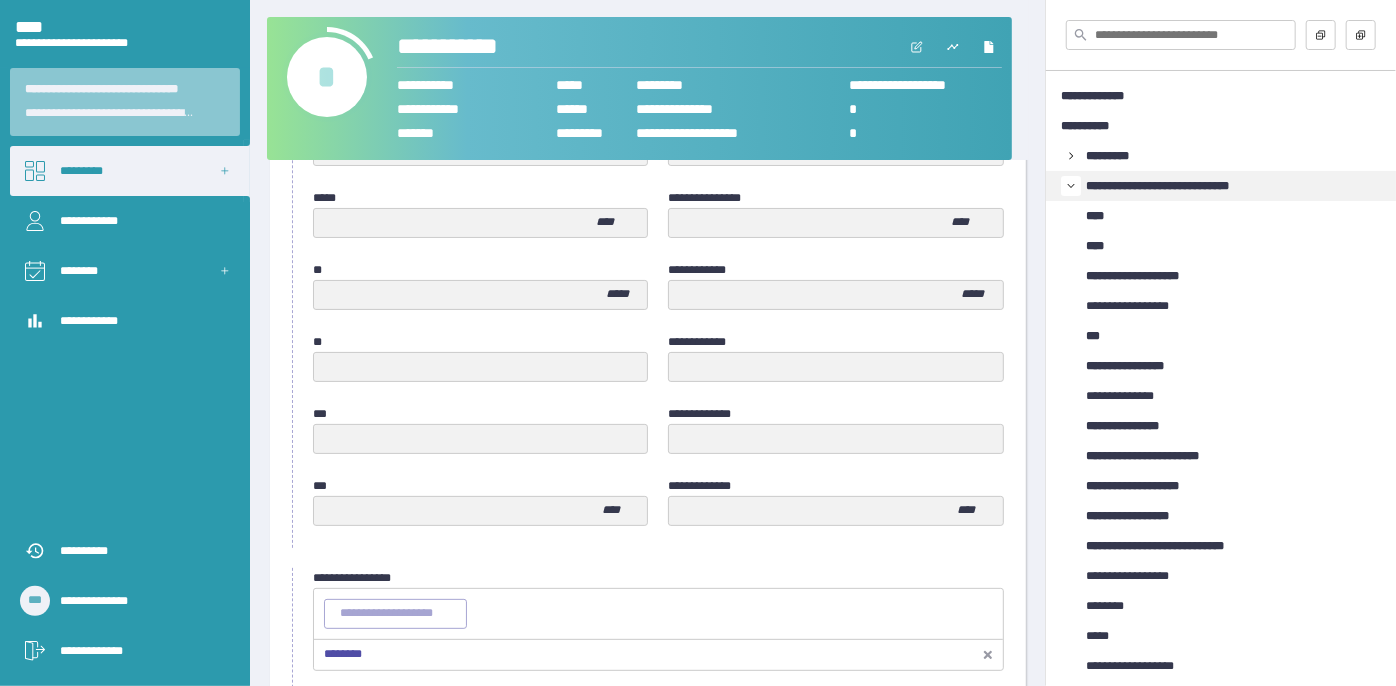 scroll, scrollTop: 1058, scrollLeft: 0, axis: vertical 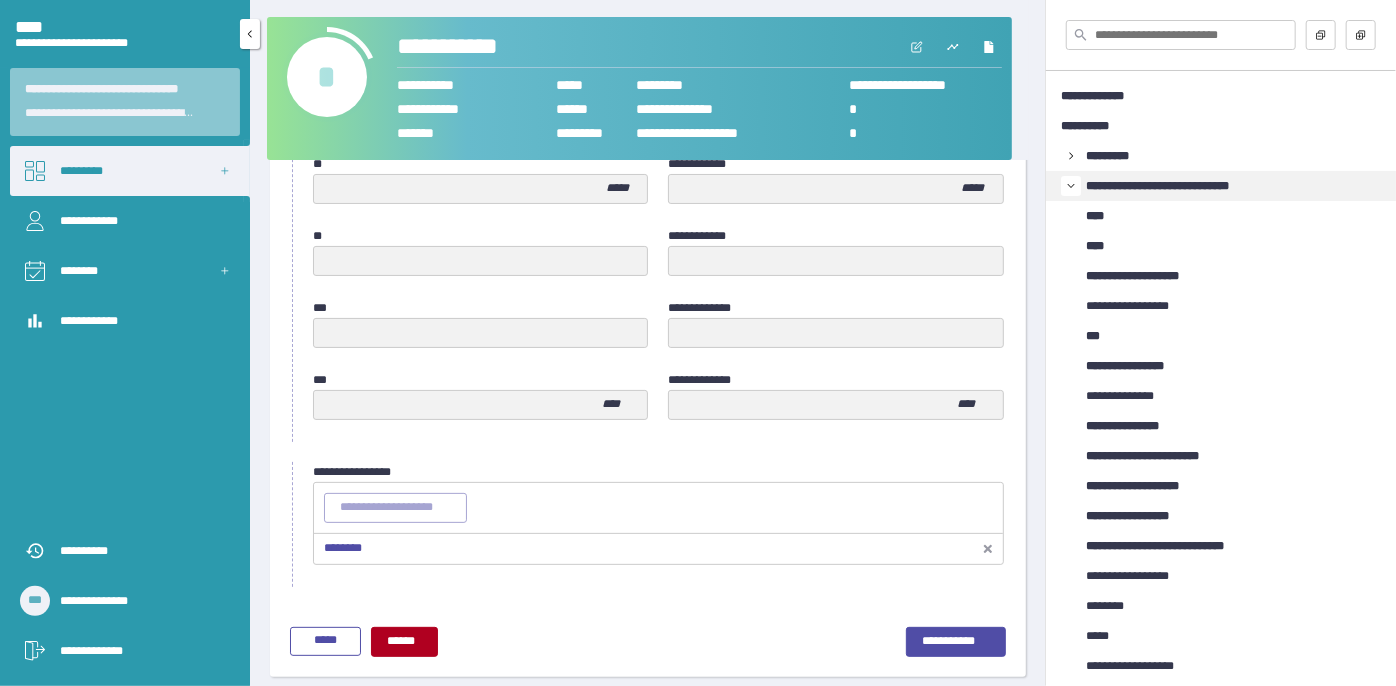 click on "*********" at bounding box center (130, 171) 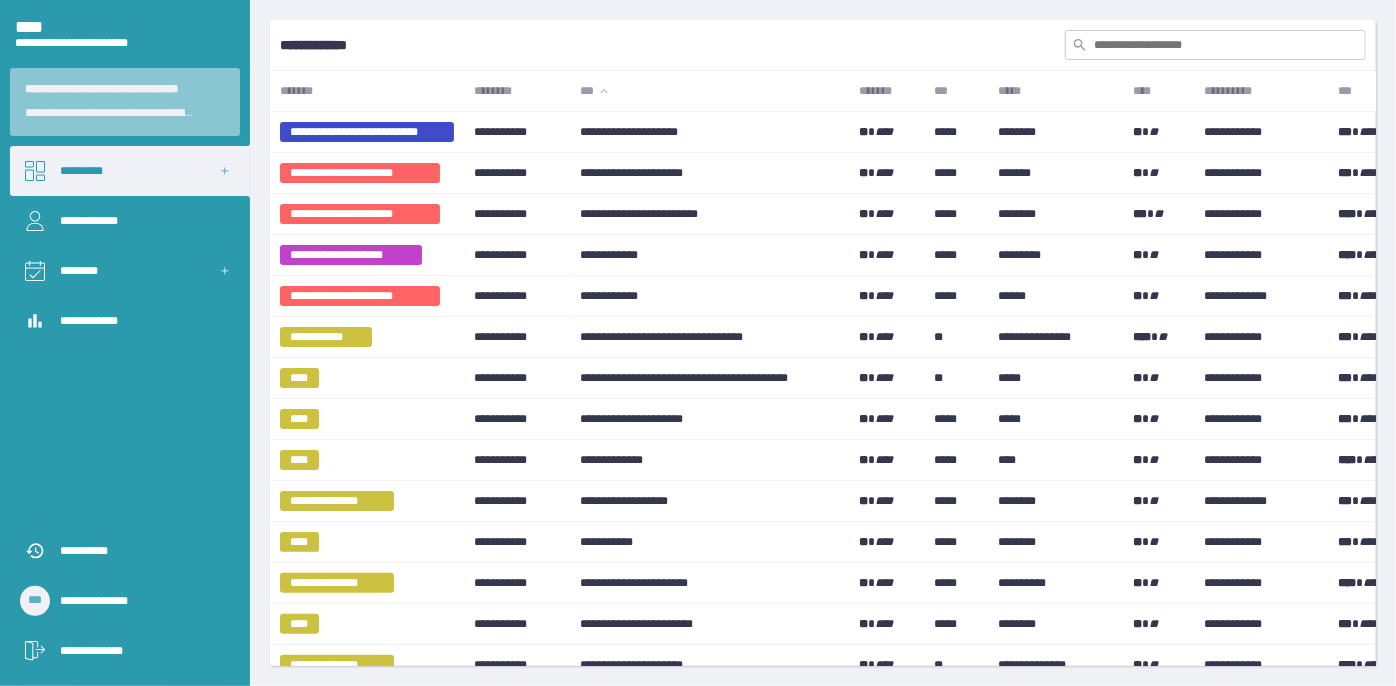 click at bounding box center [1215, 45] 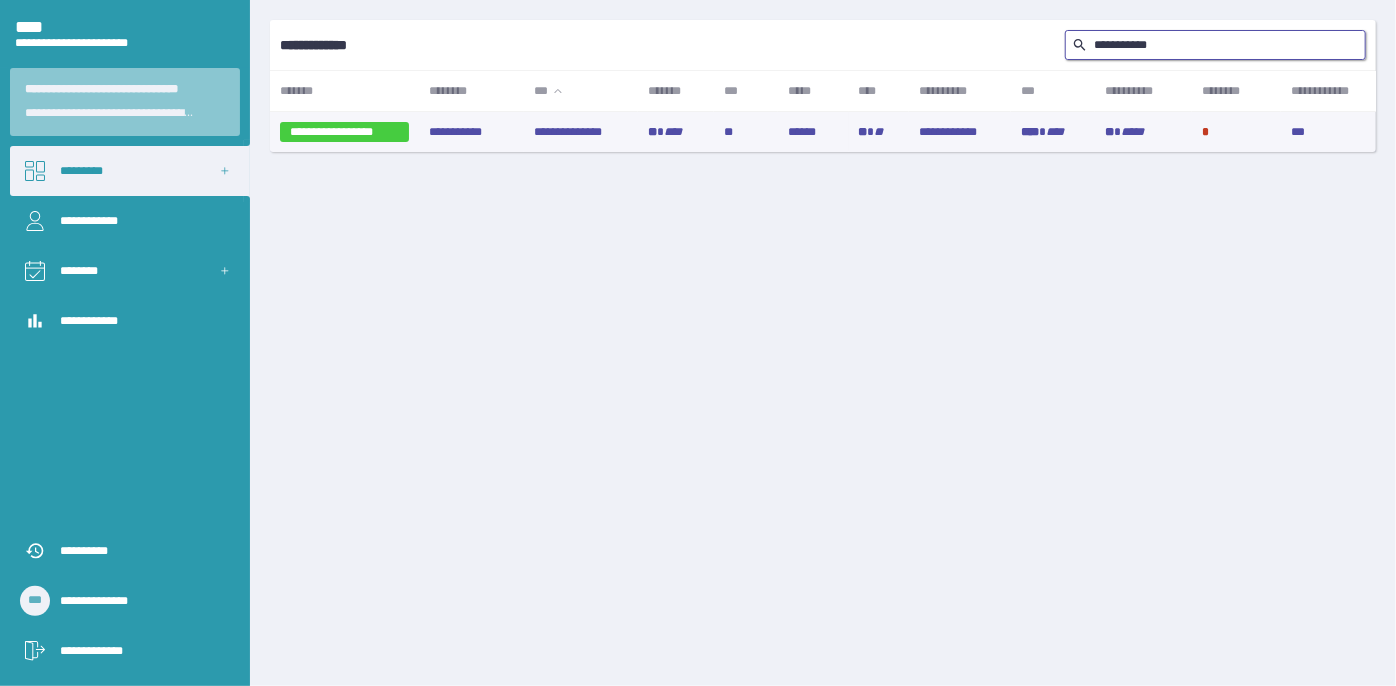 type on "**********" 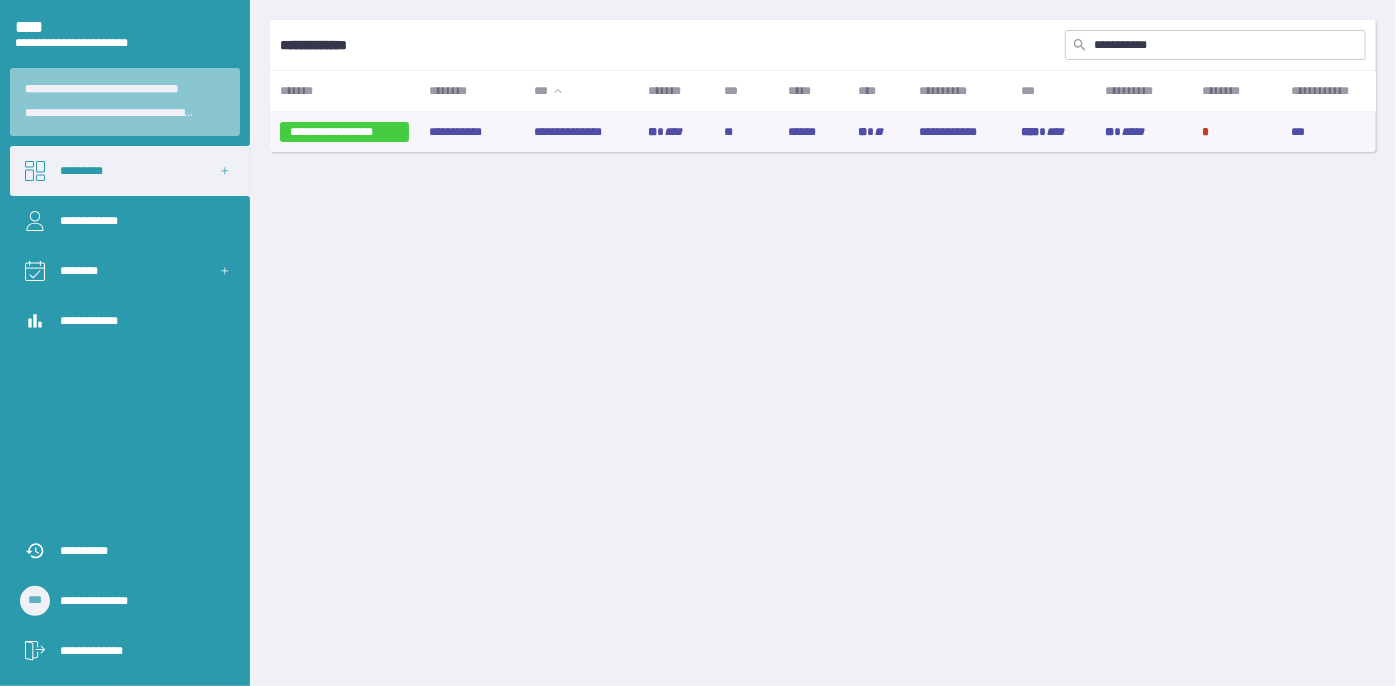 click on "**********" at bounding box center [581, 132] 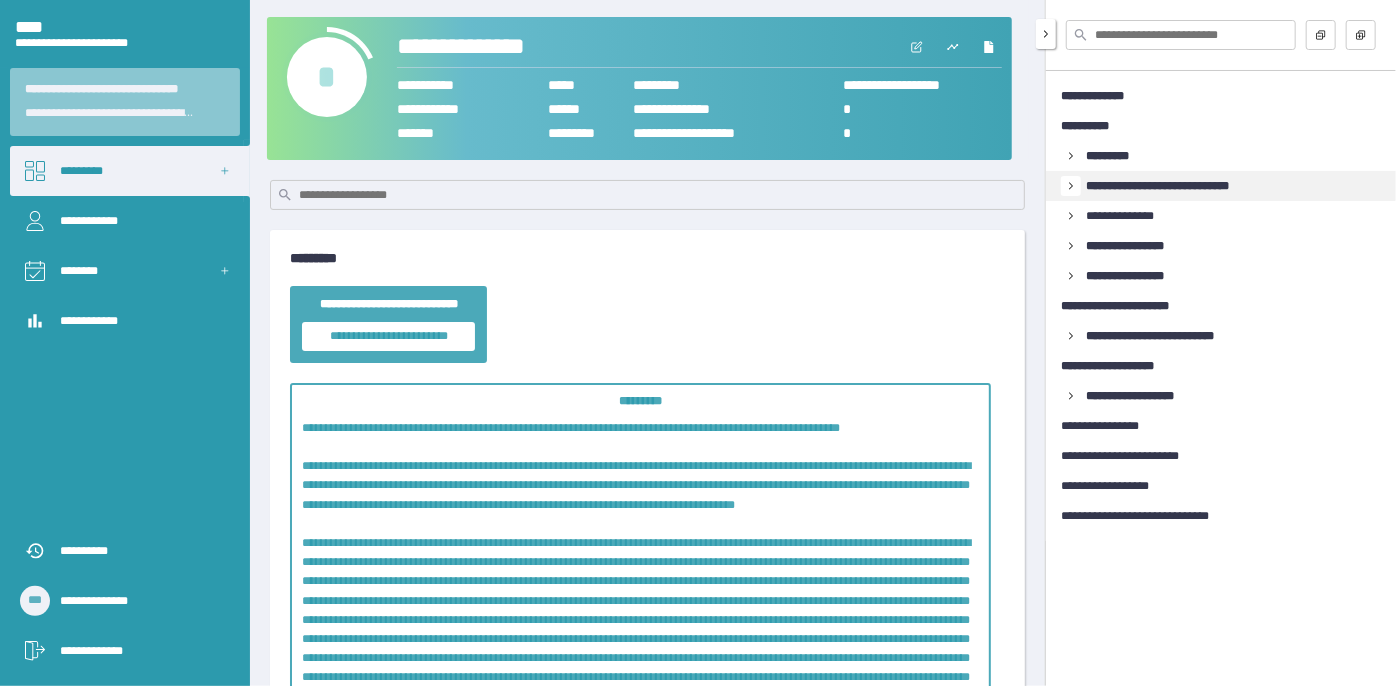 click at bounding box center [1071, 156] 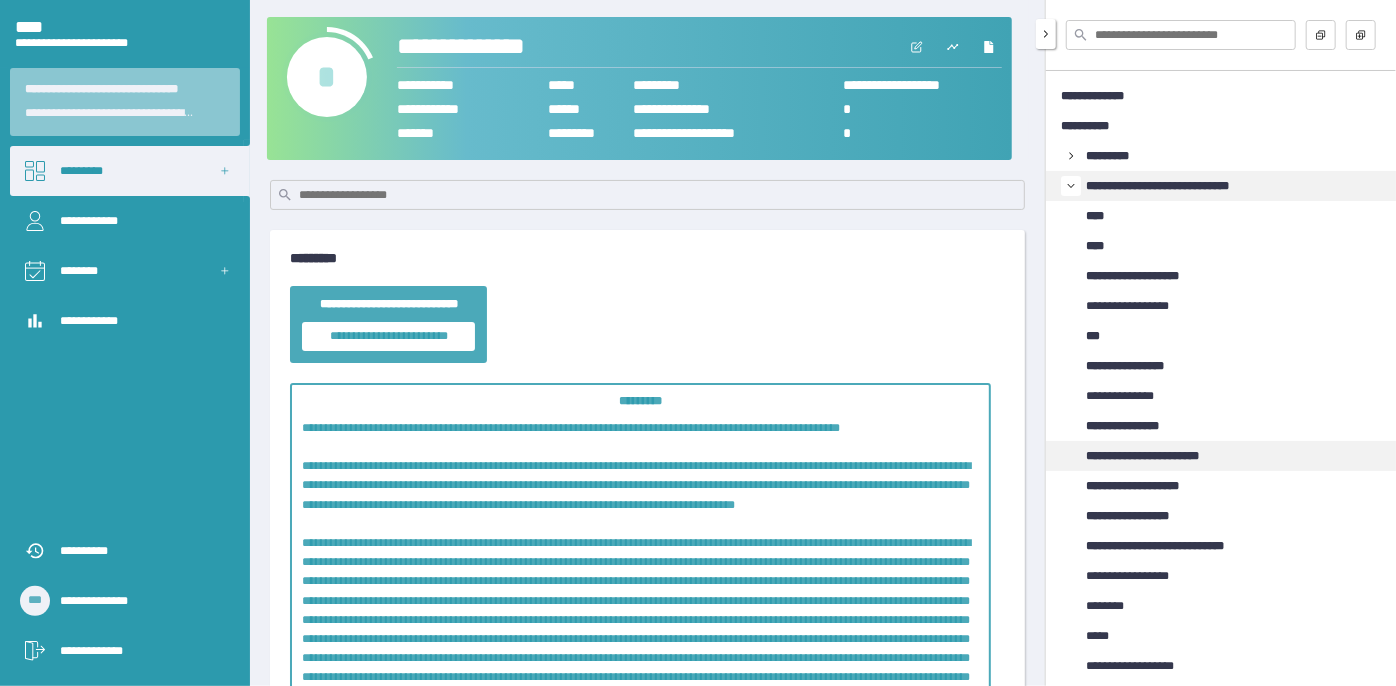click on "**********" at bounding box center (1161, 456) 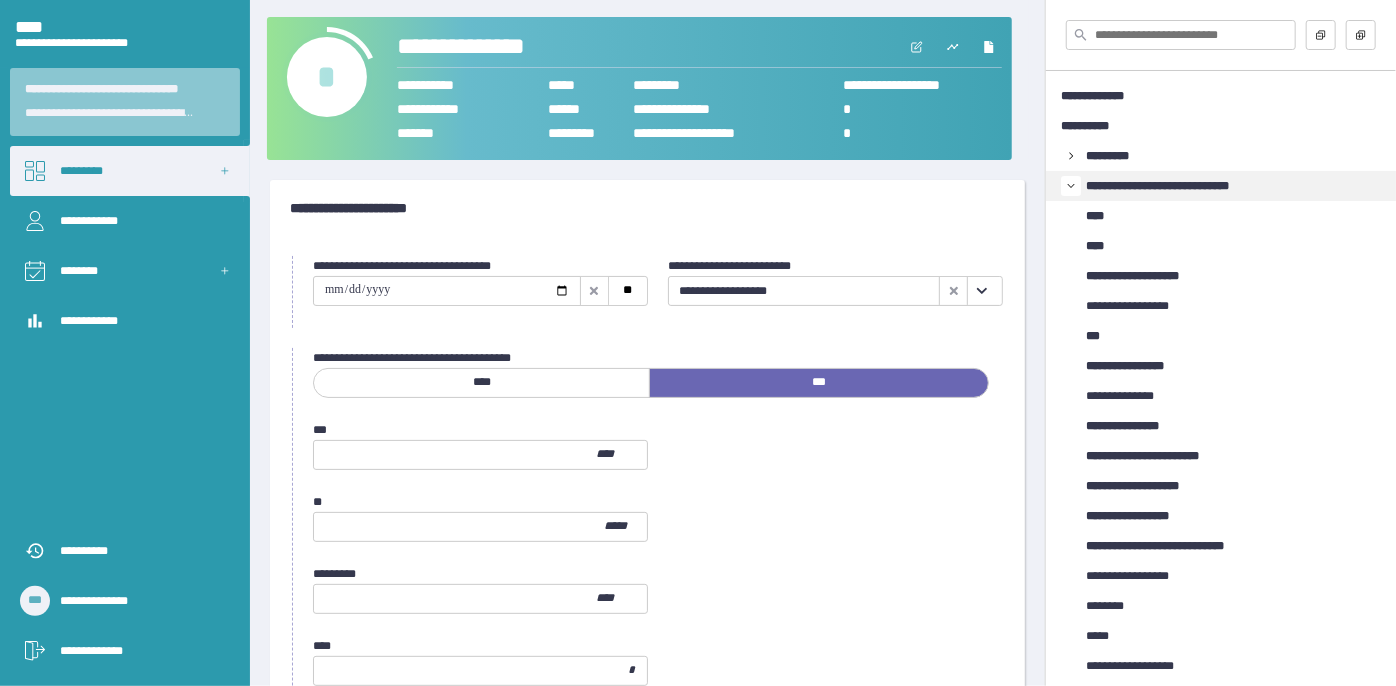 click at bounding box center (981, 291) 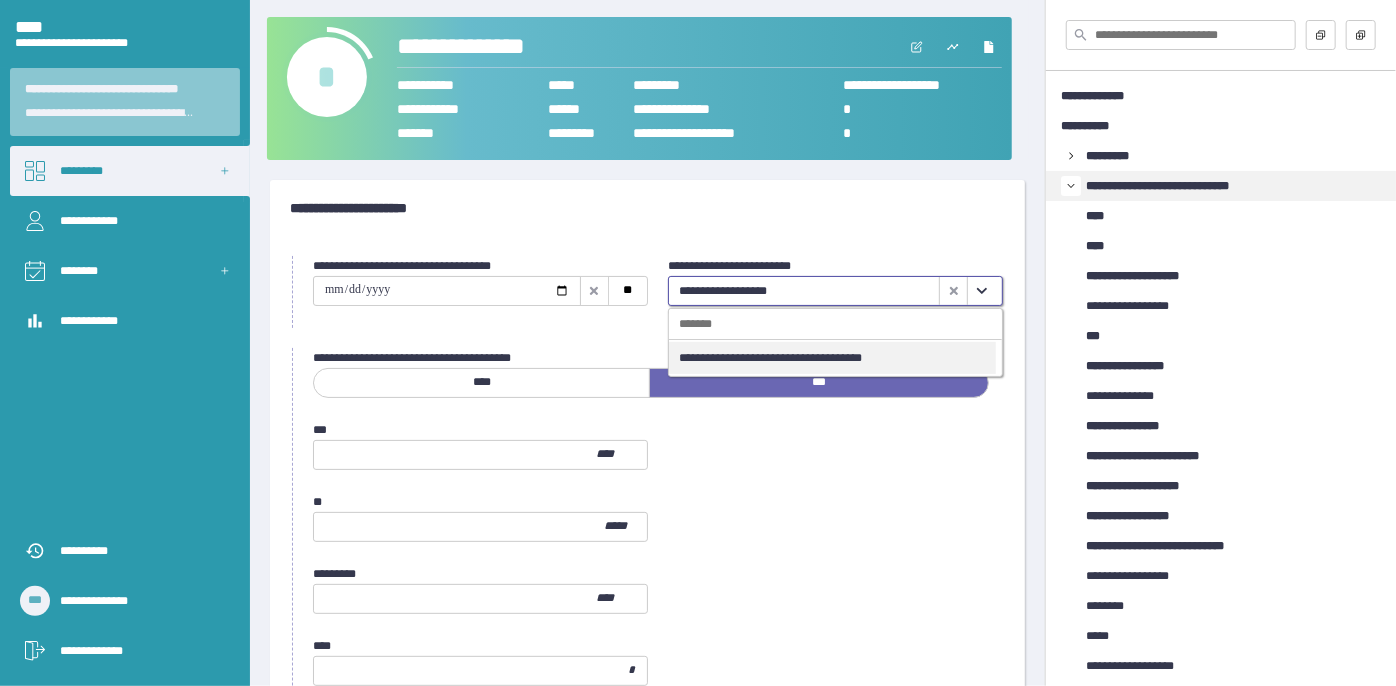 click on "**********" at bounding box center (832, 358) 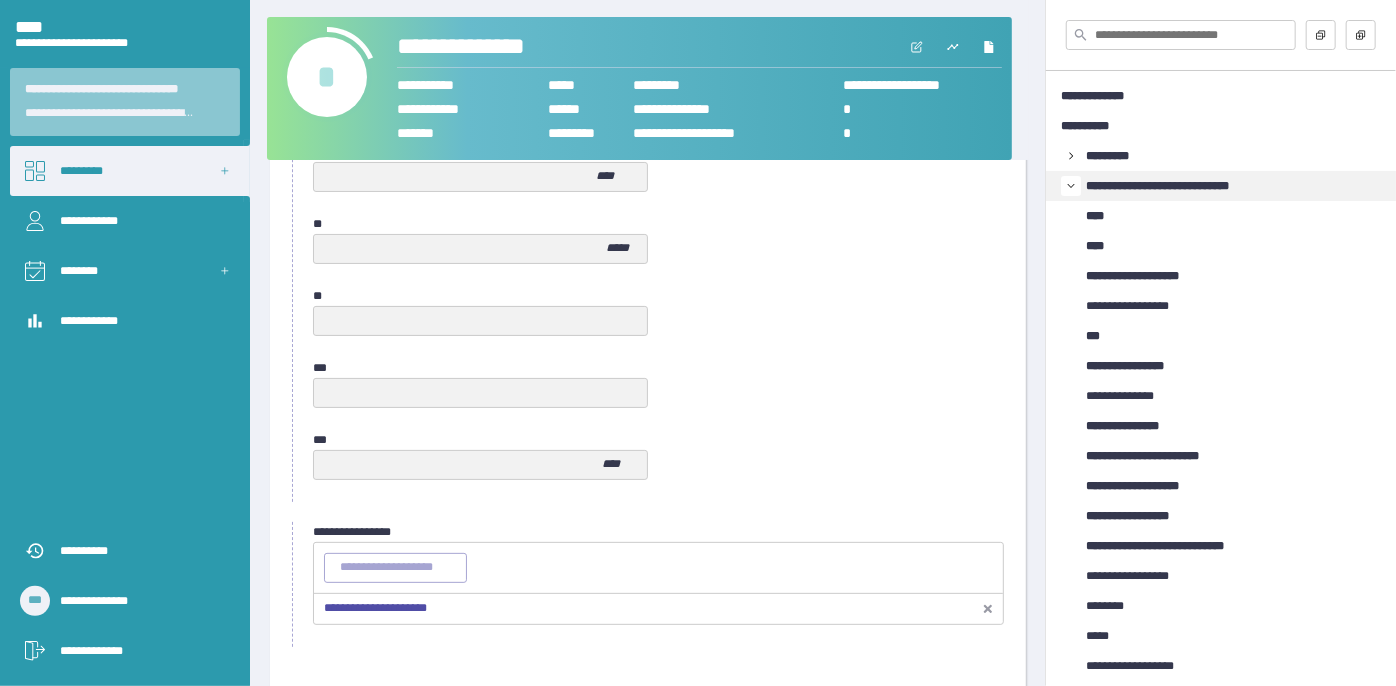 scroll, scrollTop: 1058, scrollLeft: 0, axis: vertical 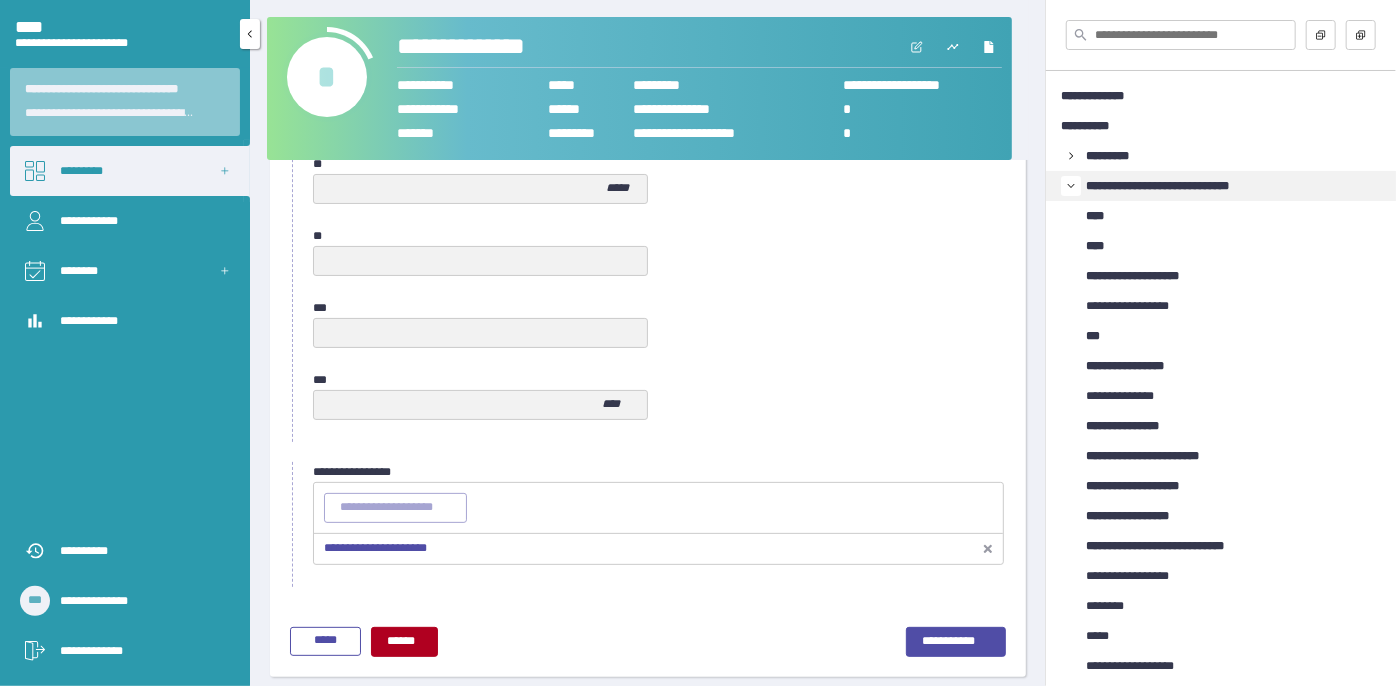 click on "*********" at bounding box center [130, 171] 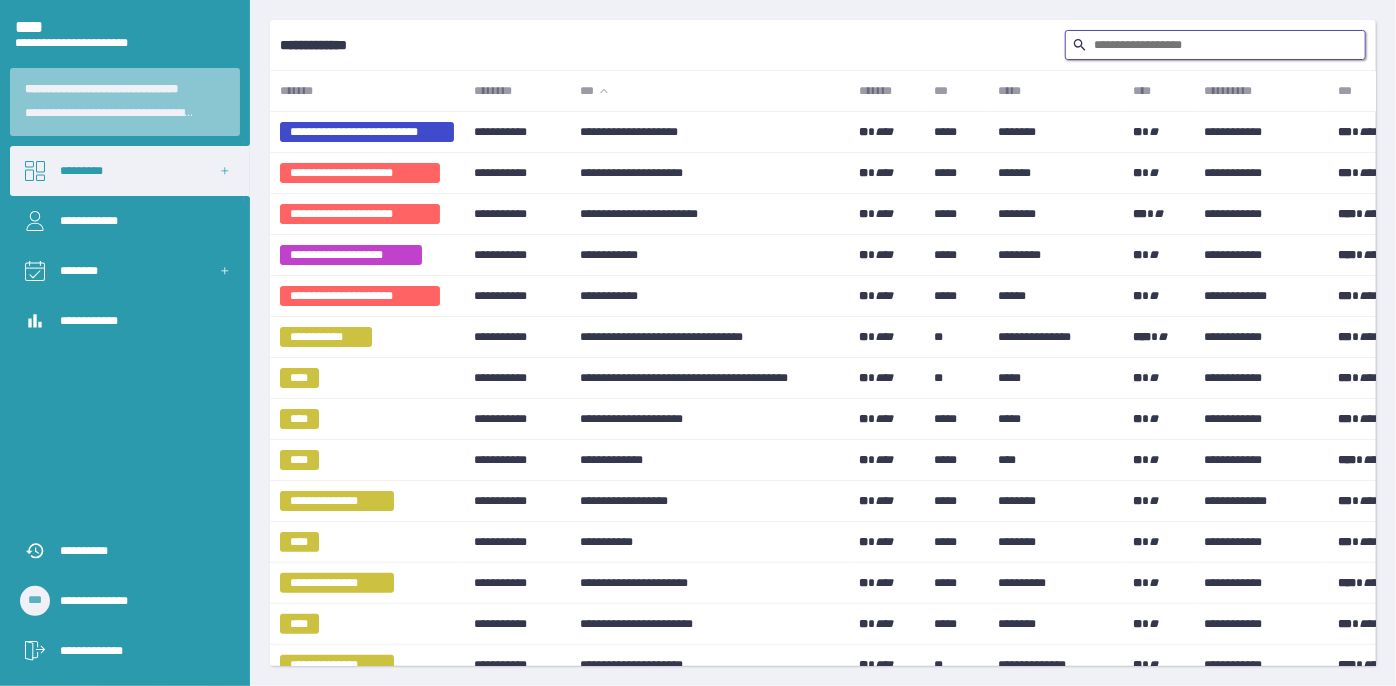 click at bounding box center [1215, 45] 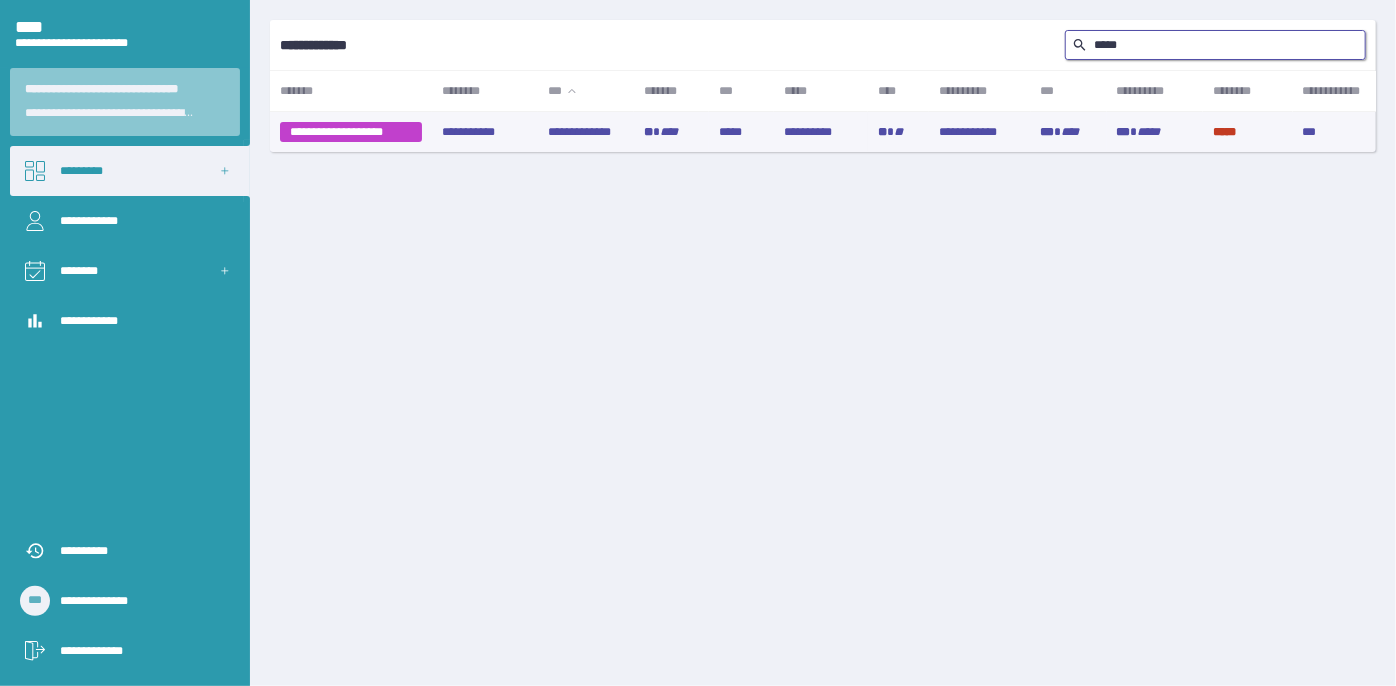 type on "*****" 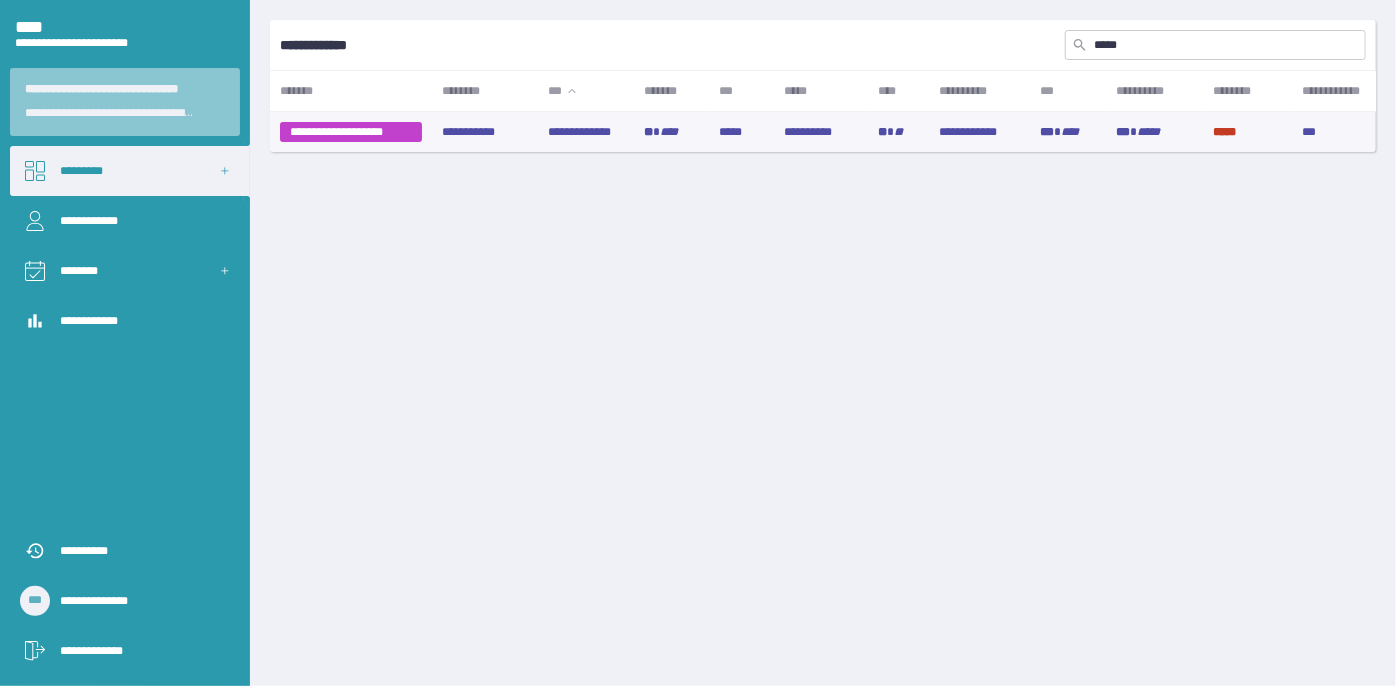 click on "**********" at bounding box center [586, 132] 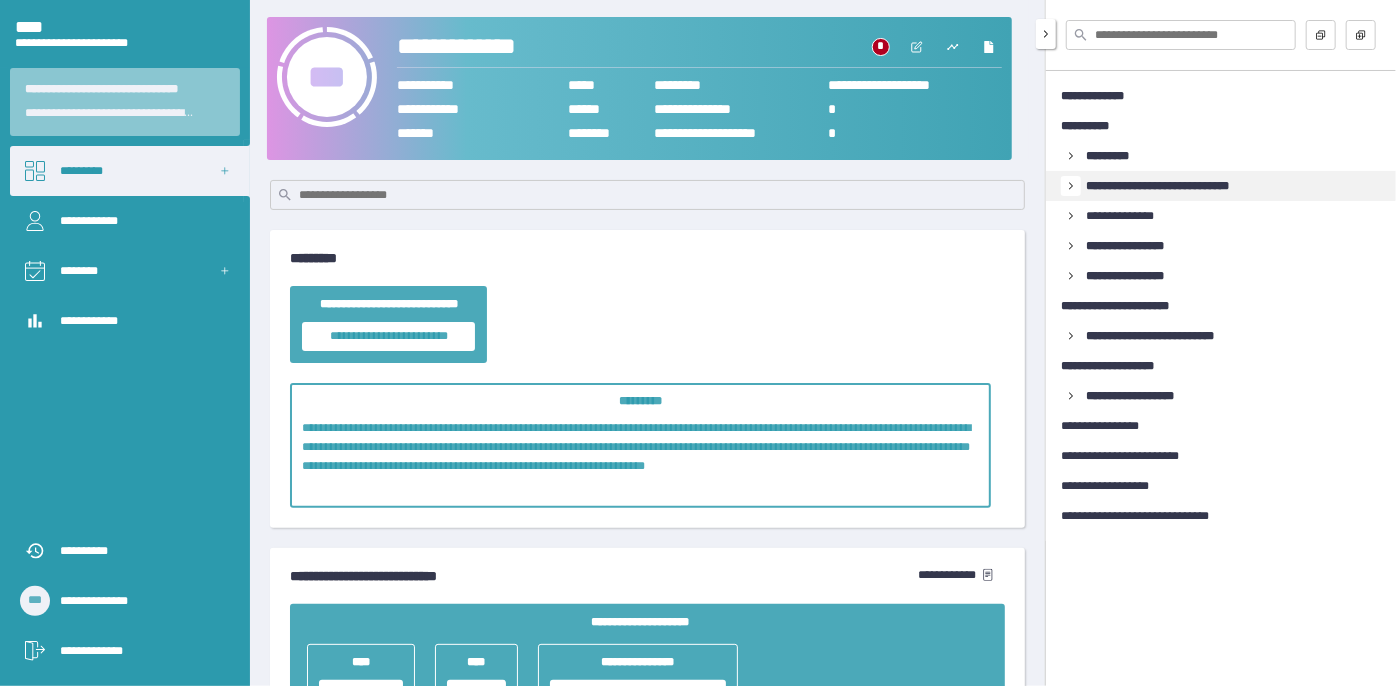 click at bounding box center (1071, 156) 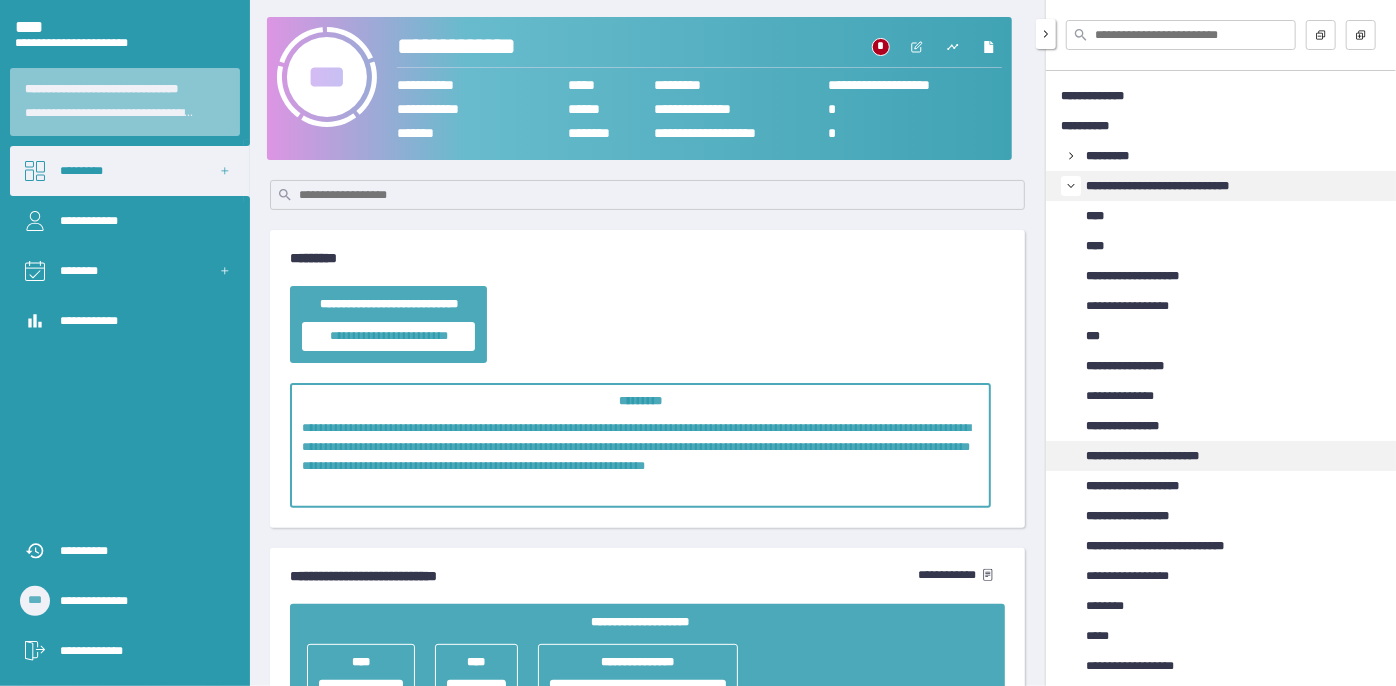 click on "**********" at bounding box center (1161, 456) 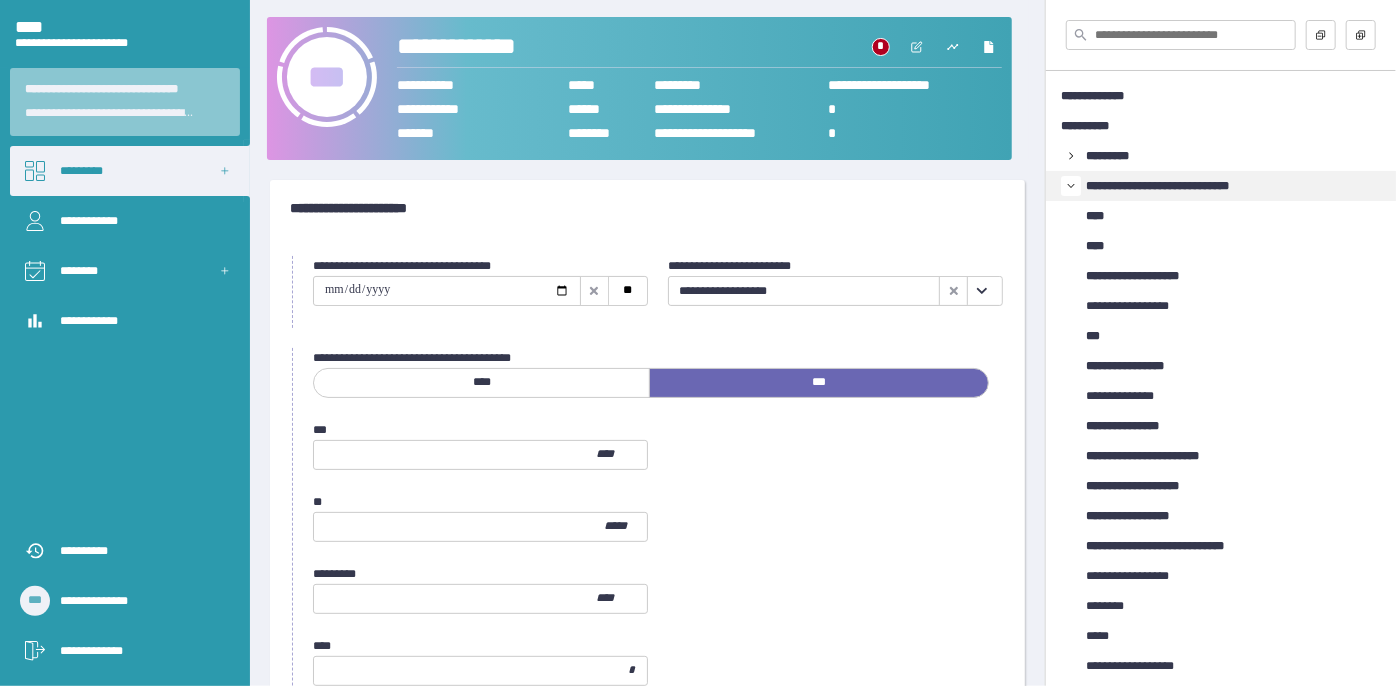 click on "**********" at bounding box center [647, 934] 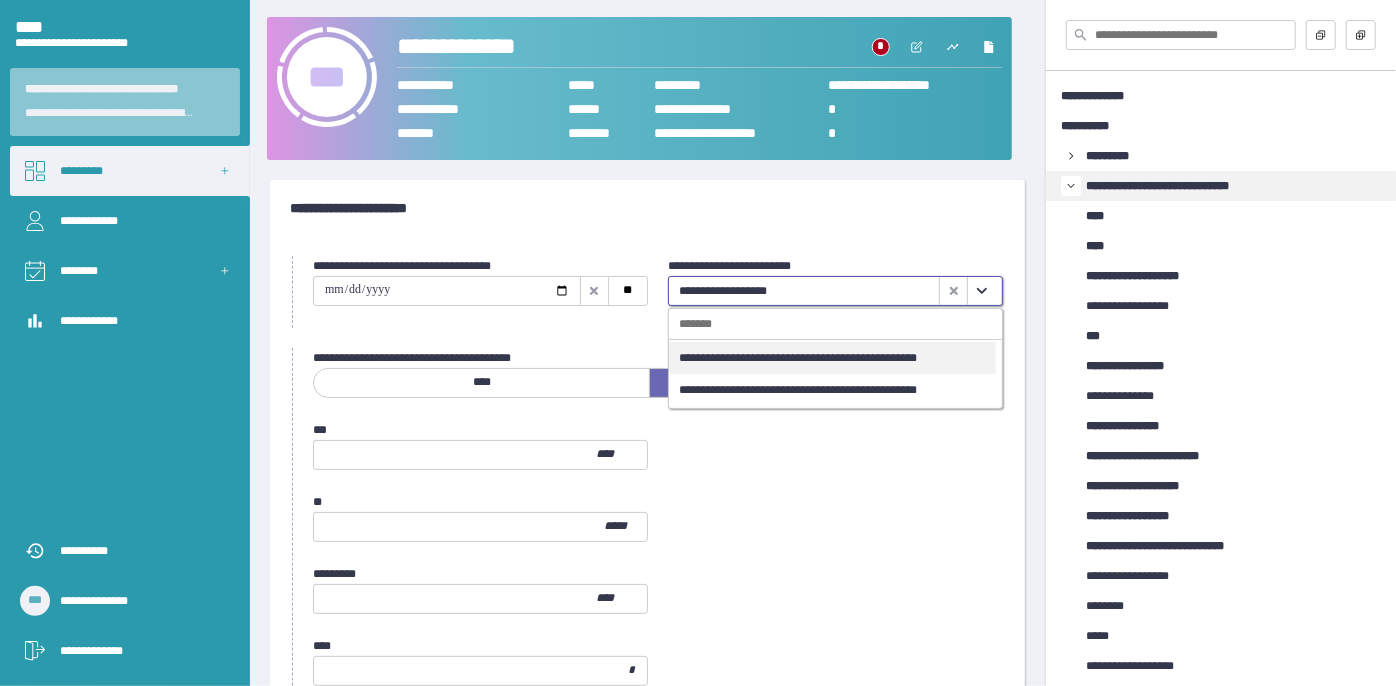 click on "**********" at bounding box center (832, 358) 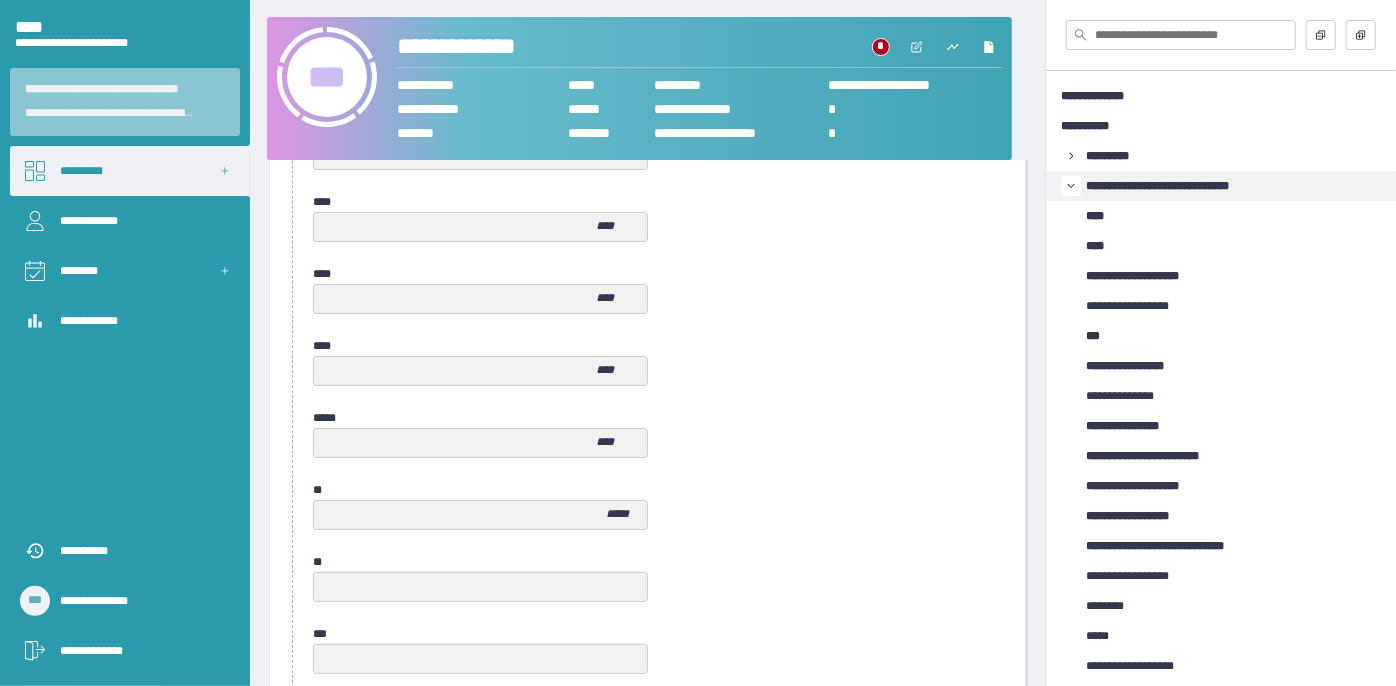 scroll, scrollTop: 1058, scrollLeft: 0, axis: vertical 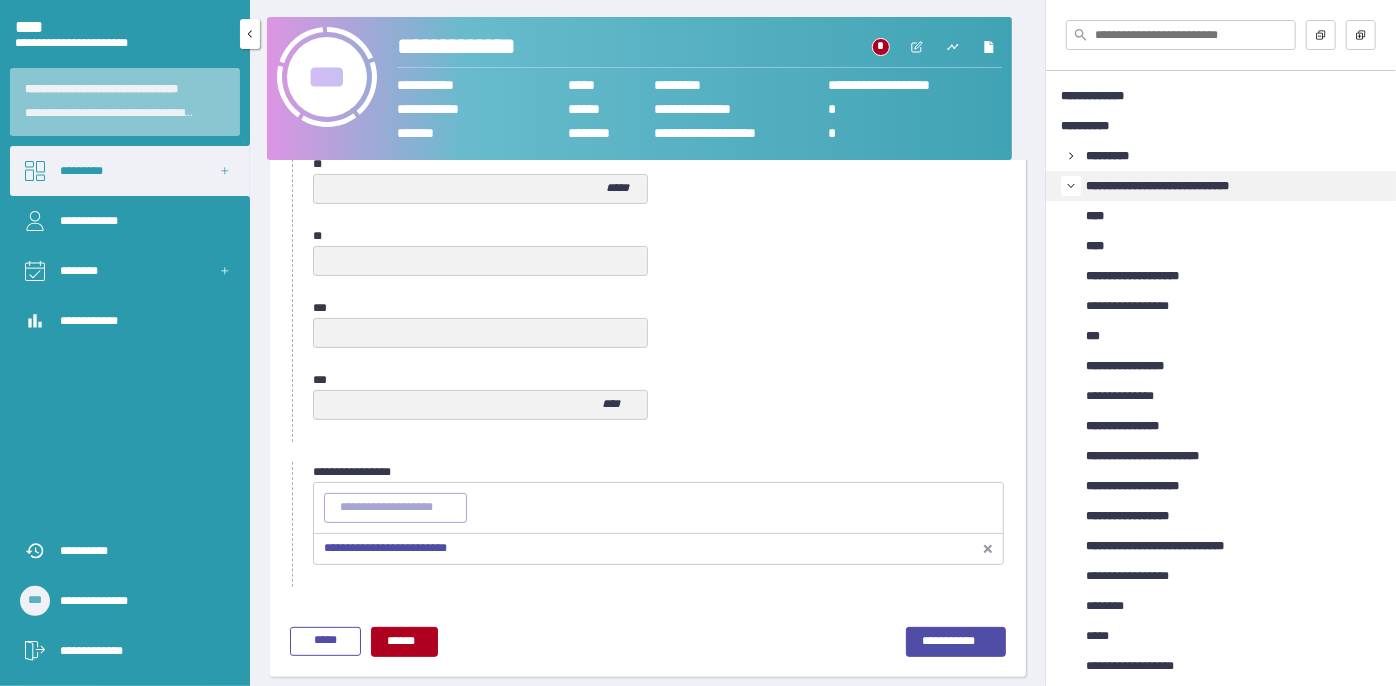click on "*********" at bounding box center (130, 171) 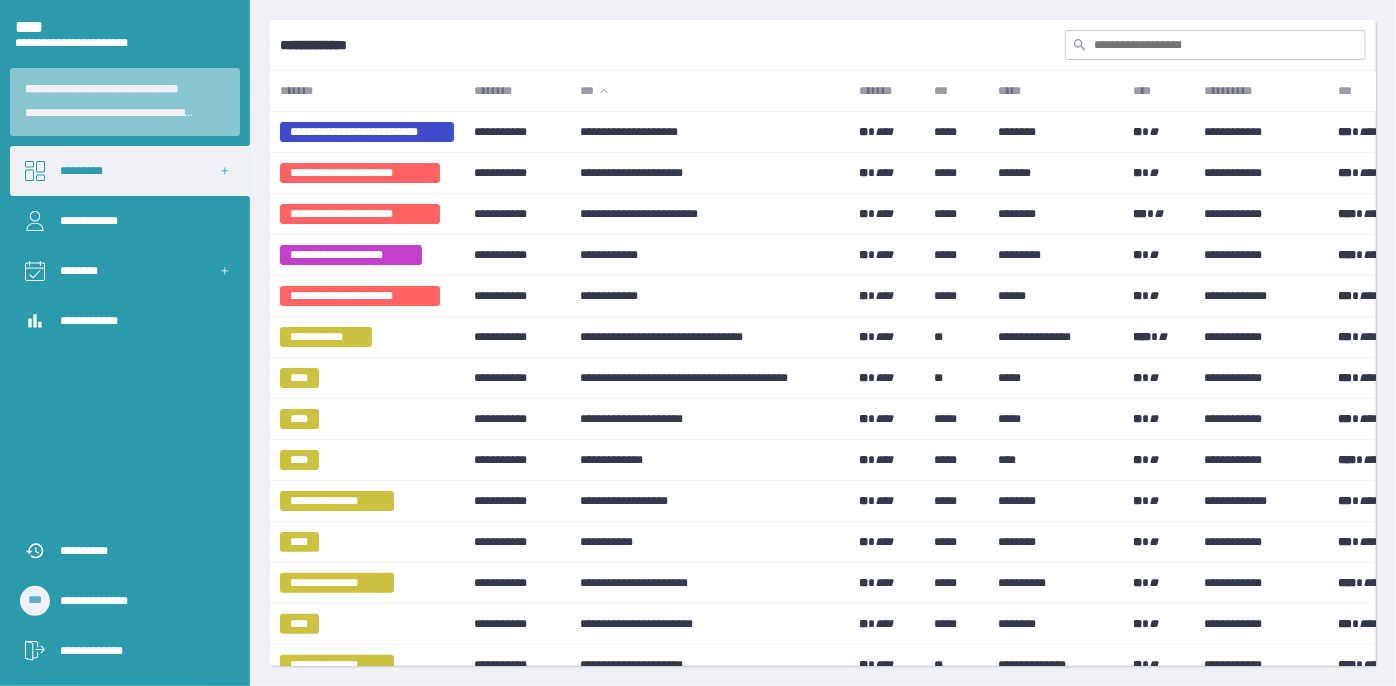 click at bounding box center (1215, 45) 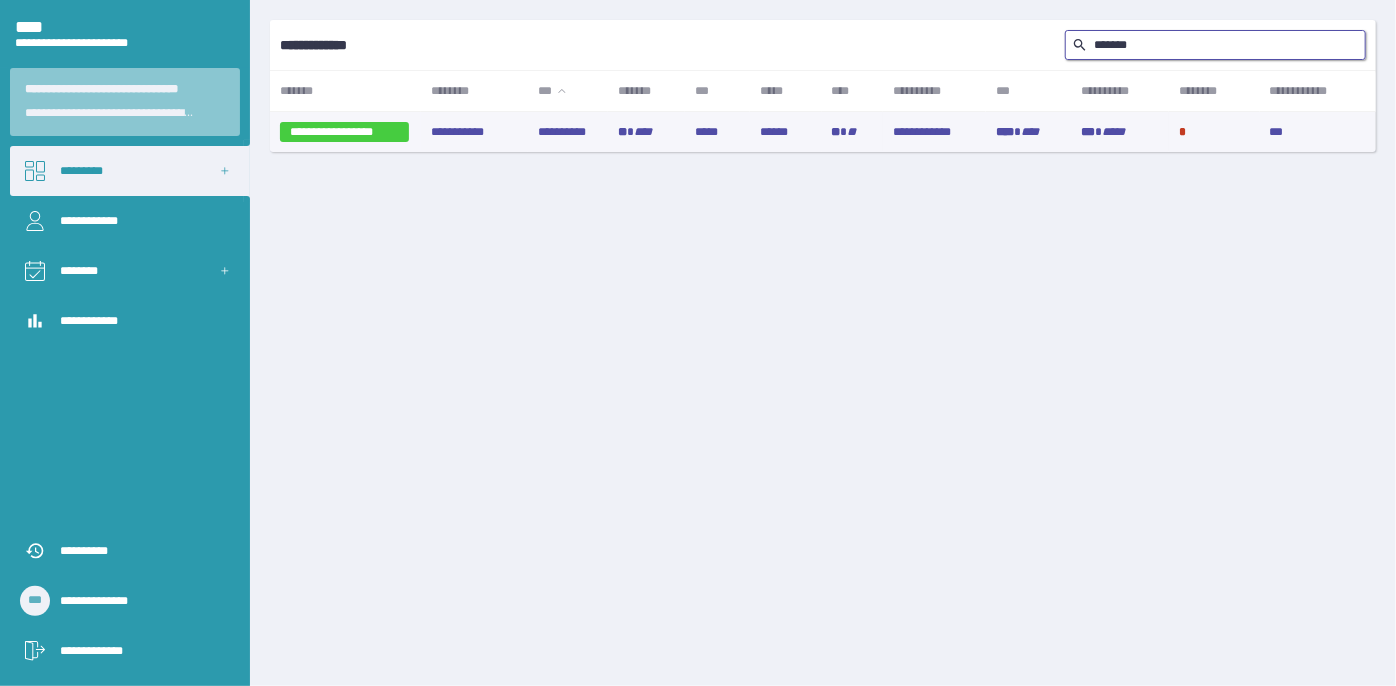 type on "*******" 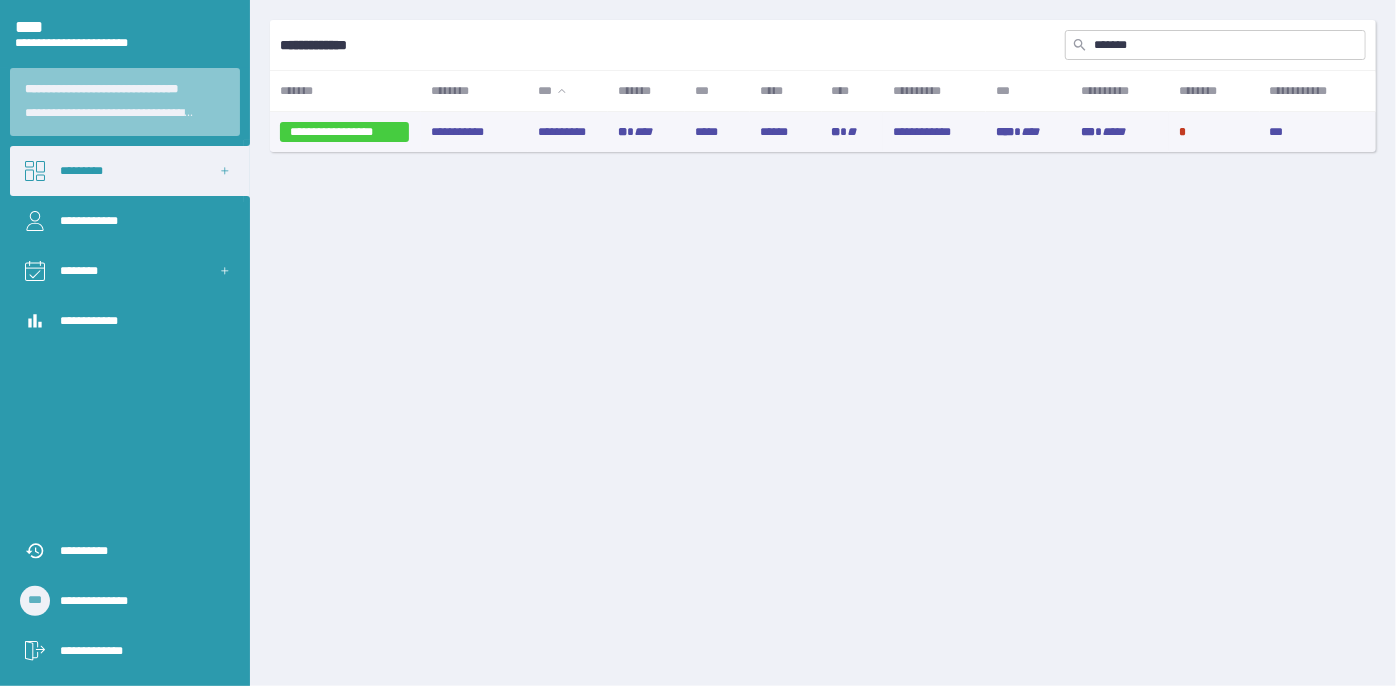 click on "**********" at bounding box center [568, 132] 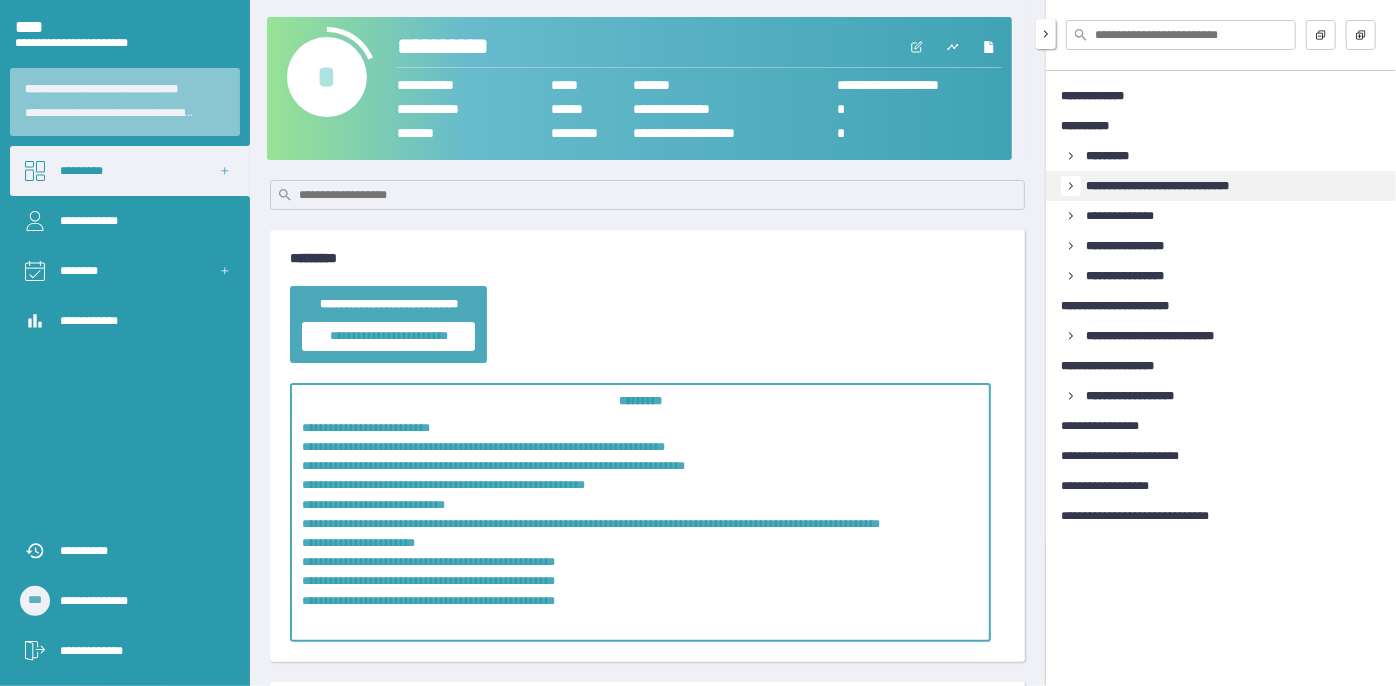 click at bounding box center [1071, 156] 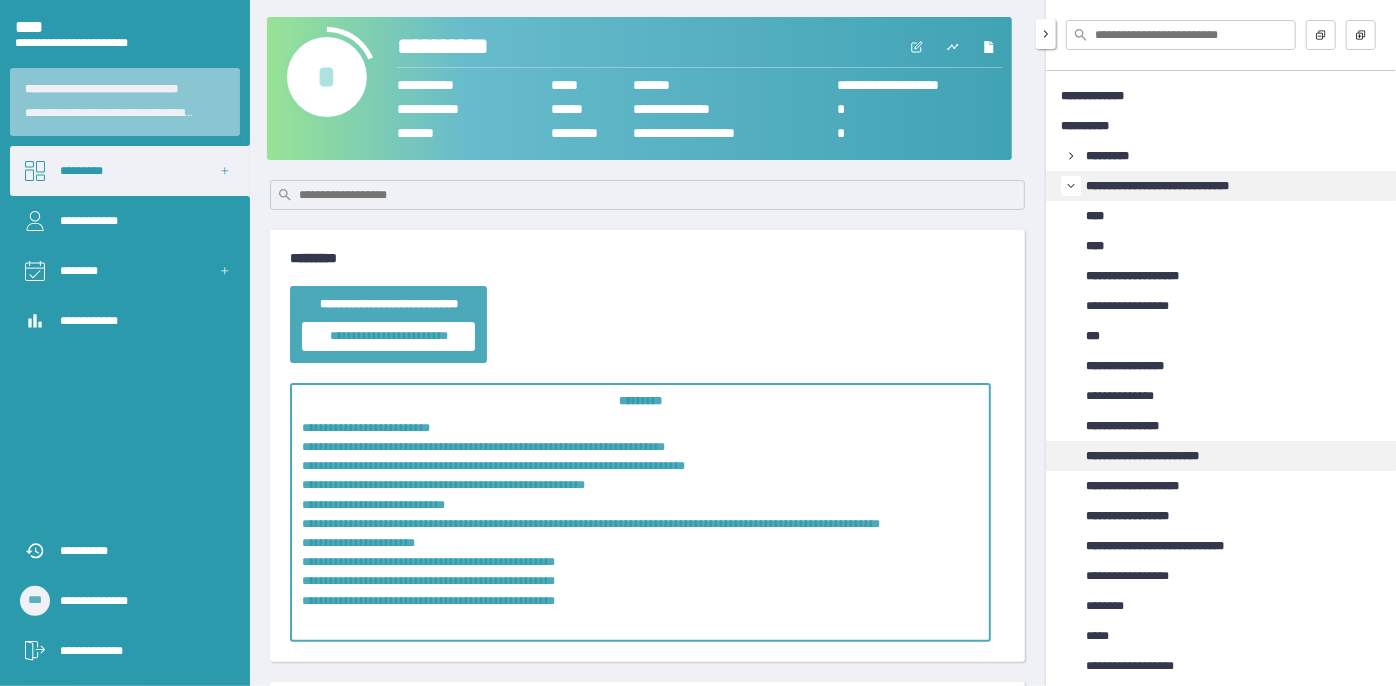 click on "**********" at bounding box center (1161, 456) 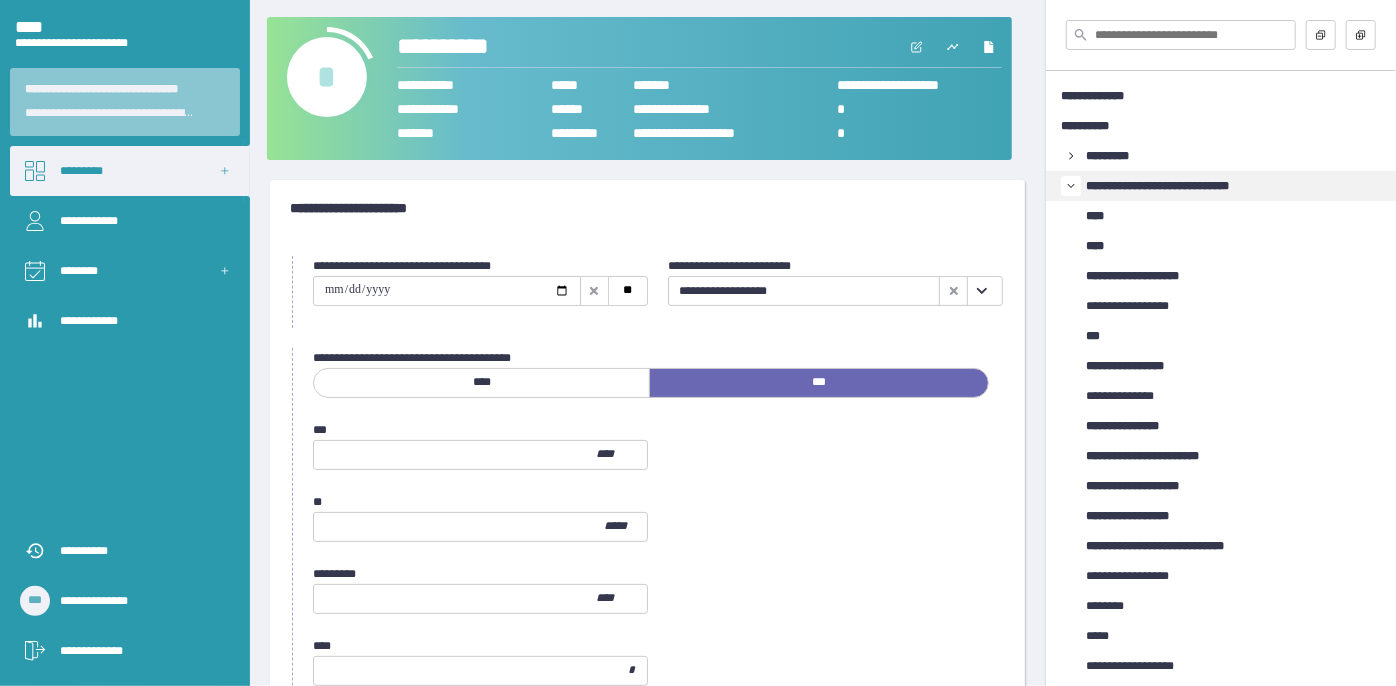 click at bounding box center [982, 291] 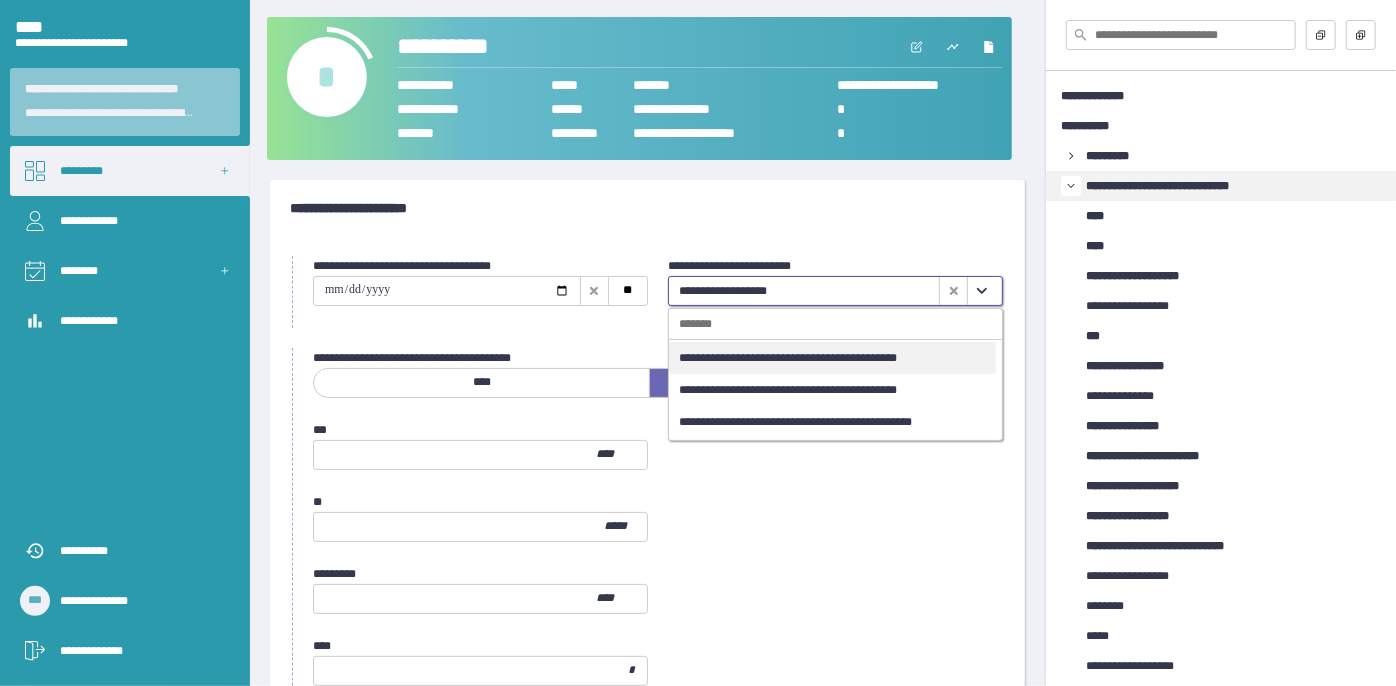 click on "**********" at bounding box center (832, 358) 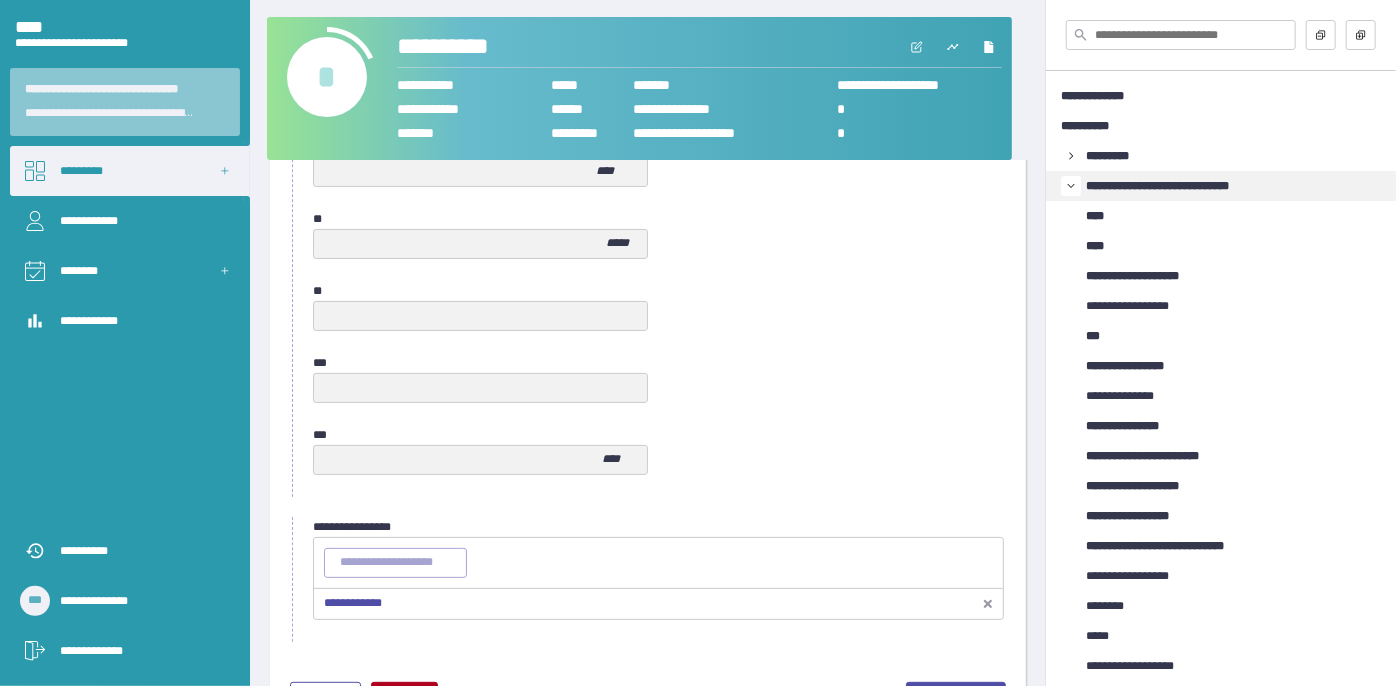 scroll, scrollTop: 1058, scrollLeft: 0, axis: vertical 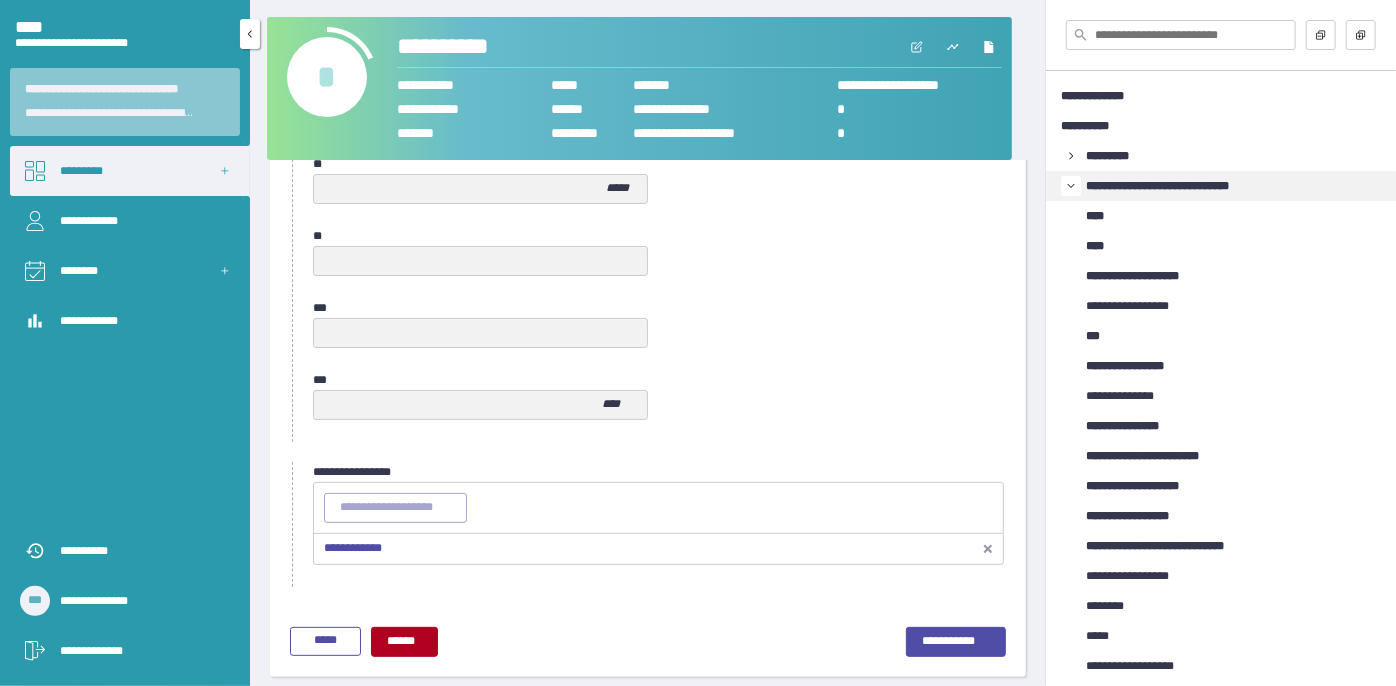click on "*********" at bounding box center [130, 171] 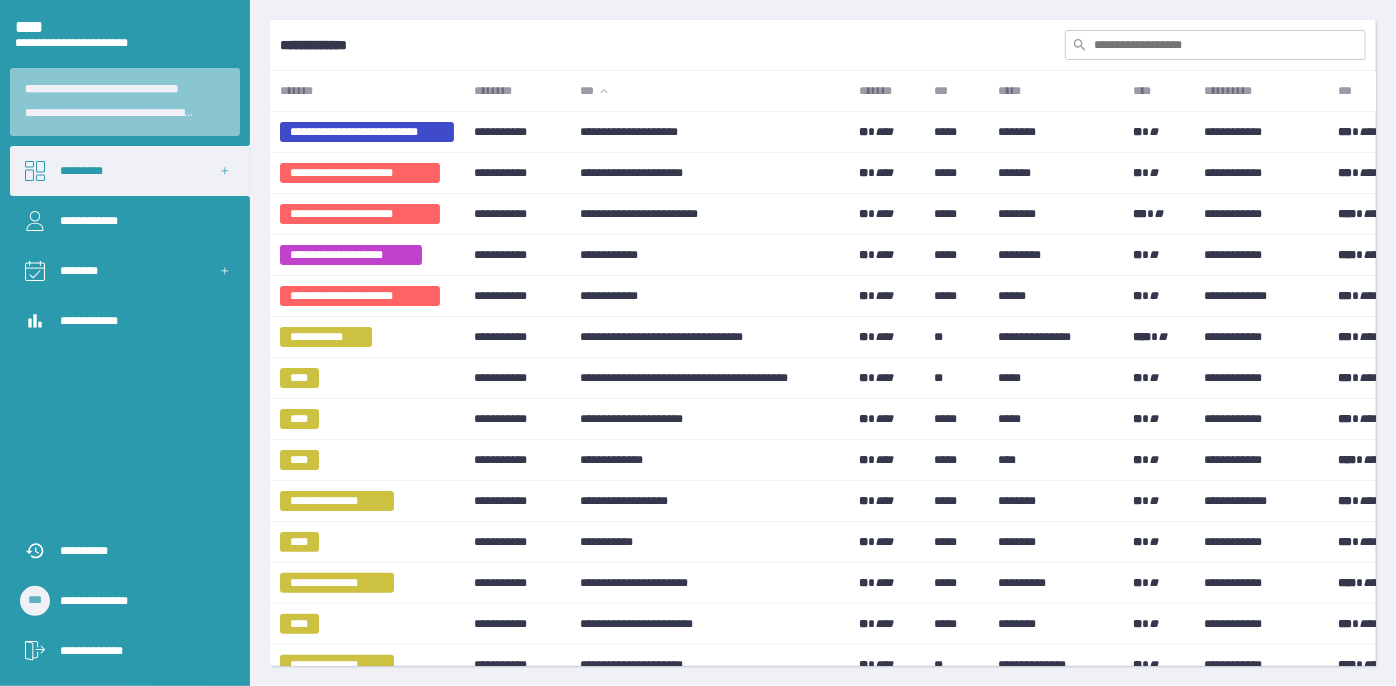 click on "**********" at bounding box center [823, 45] 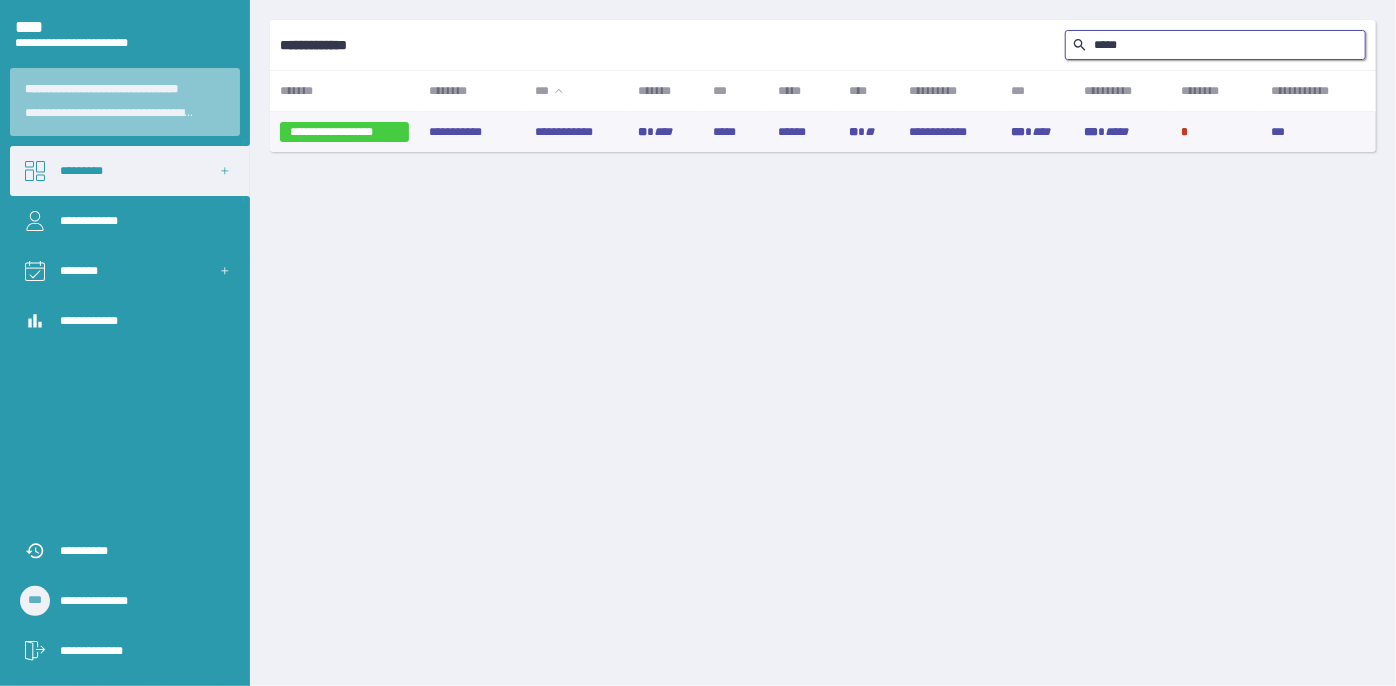 type on "*****" 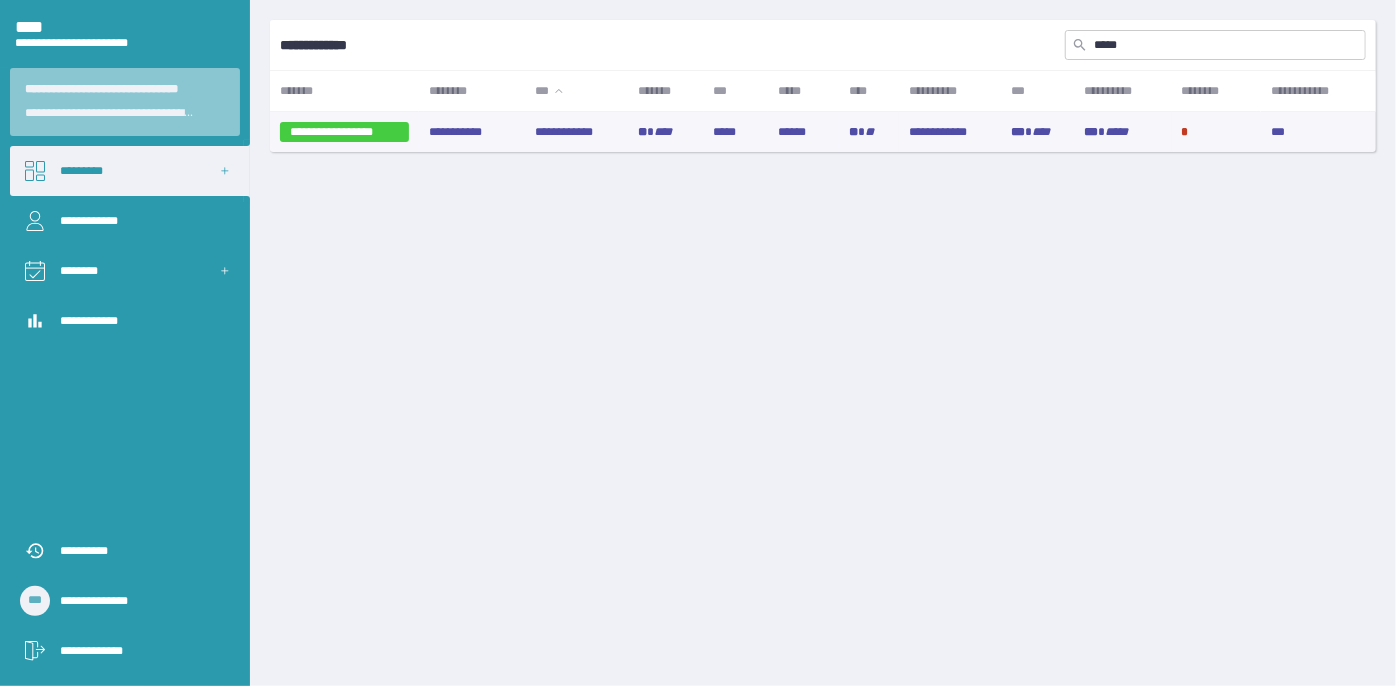 click on "*****" at bounding box center [736, 132] 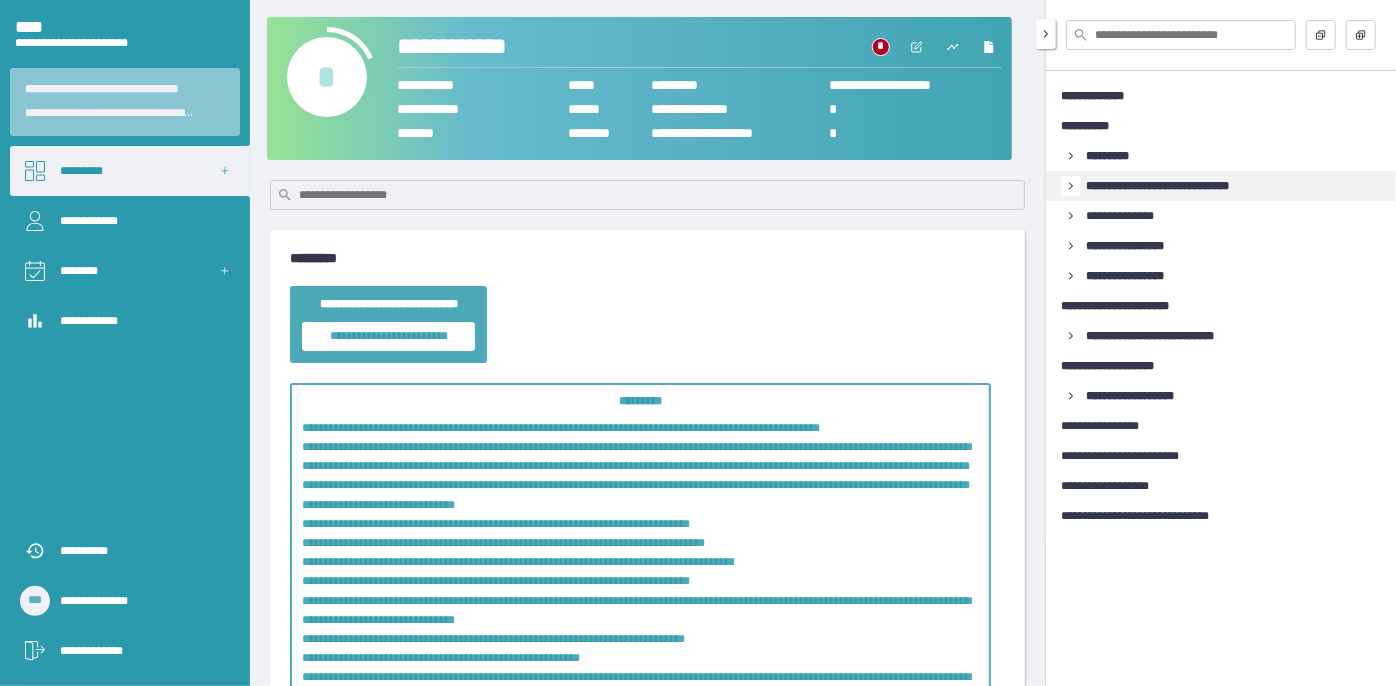 click at bounding box center [1071, 156] 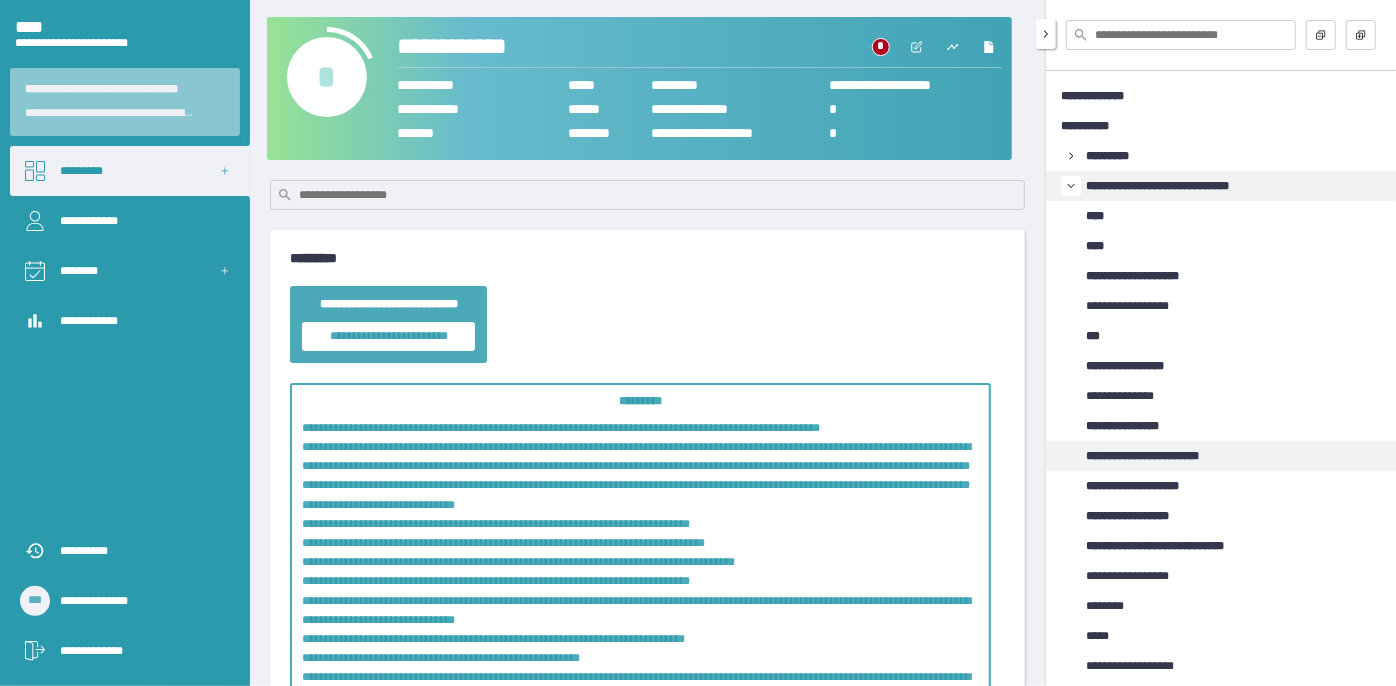 click on "**********" at bounding box center (1161, 456) 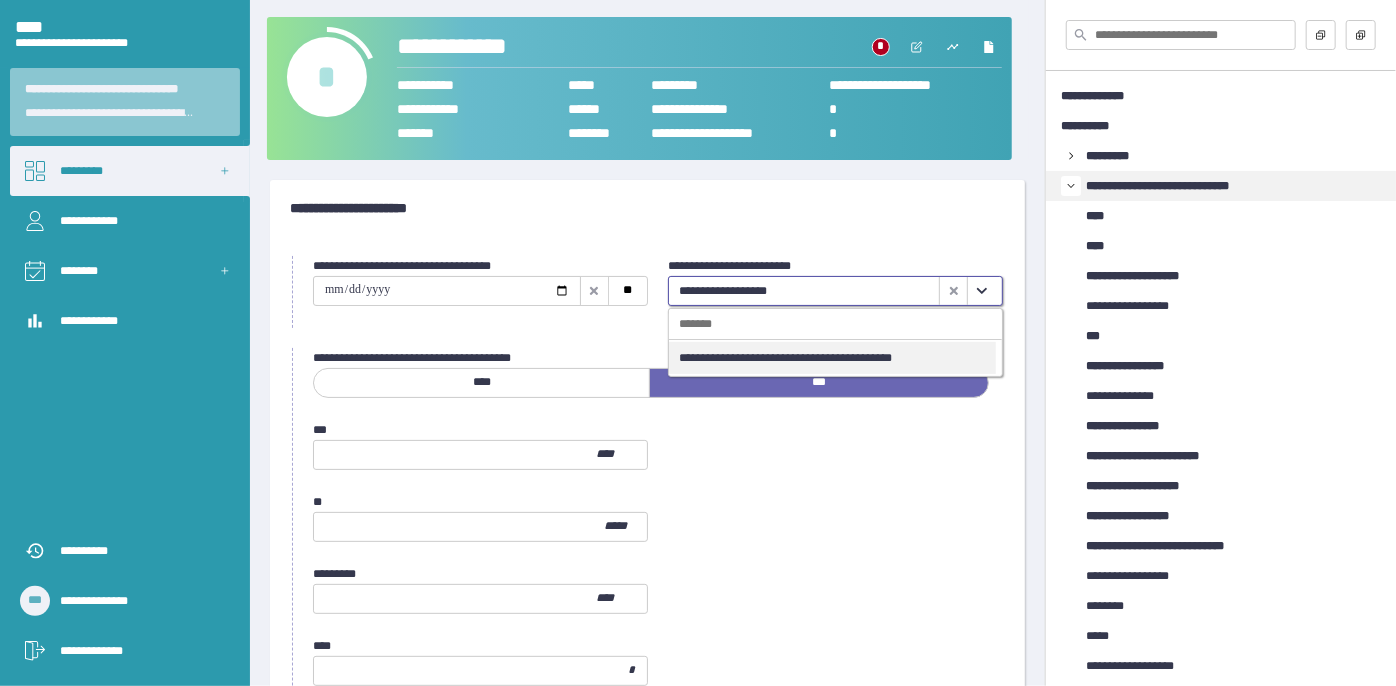 click at bounding box center (981, 291) 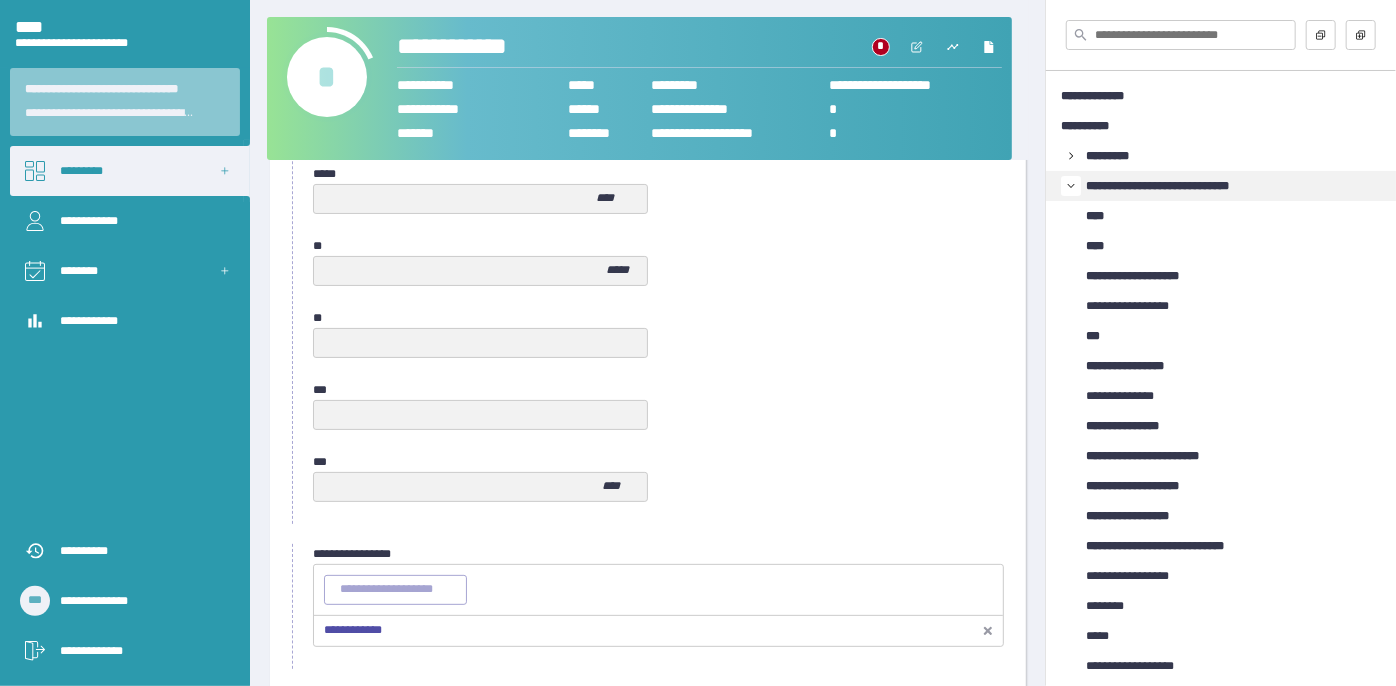 scroll, scrollTop: 1058, scrollLeft: 0, axis: vertical 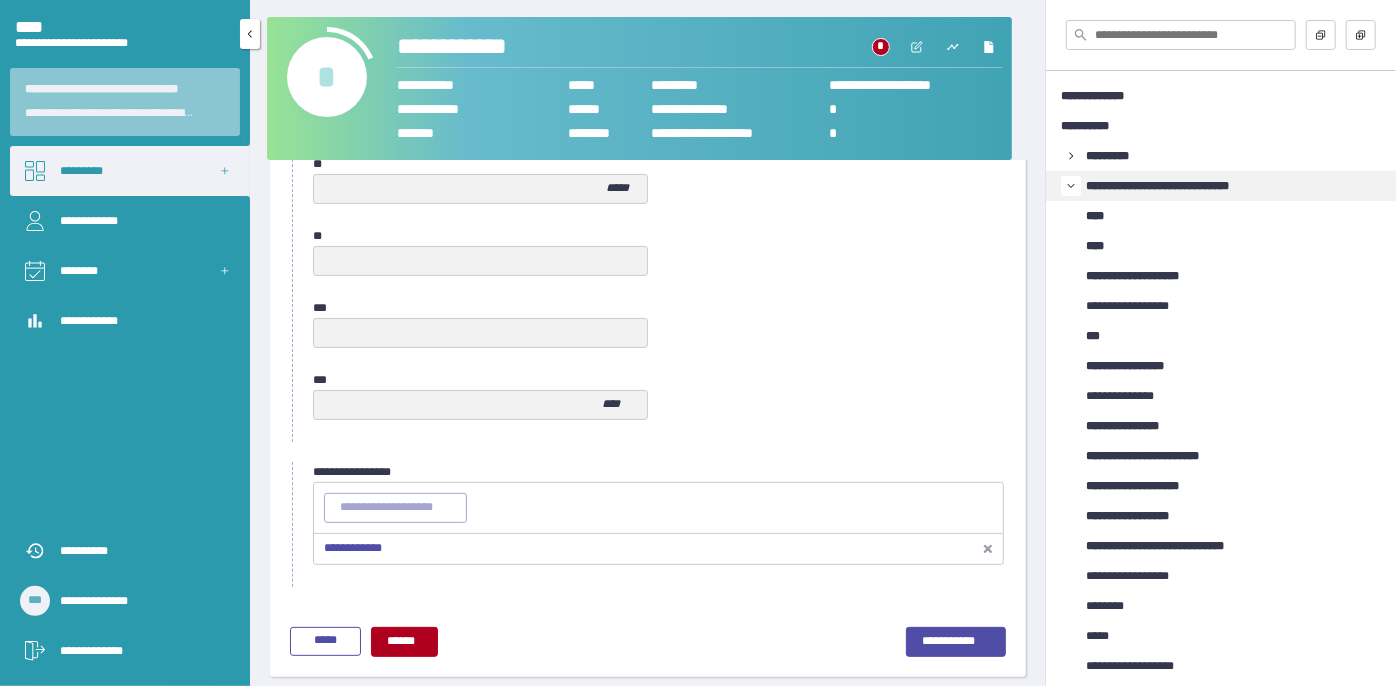 click on "*********" at bounding box center [130, 171] 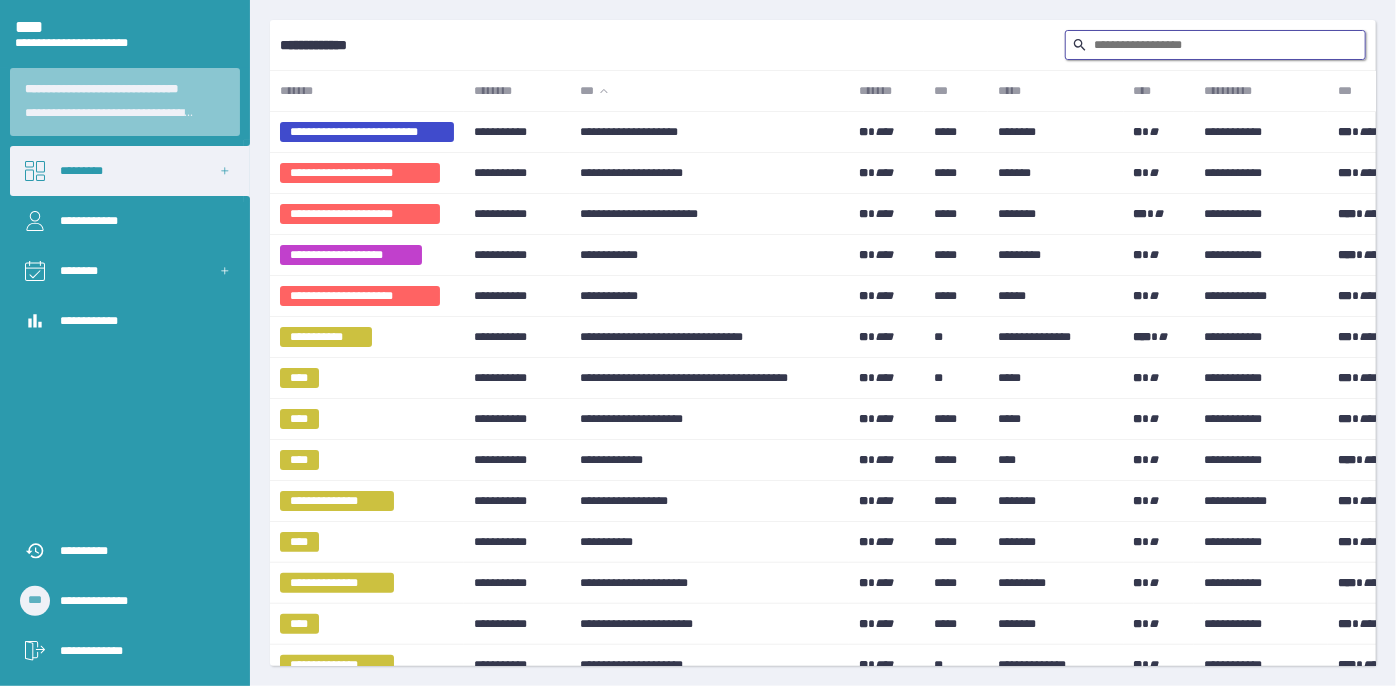 click at bounding box center (1215, 45) 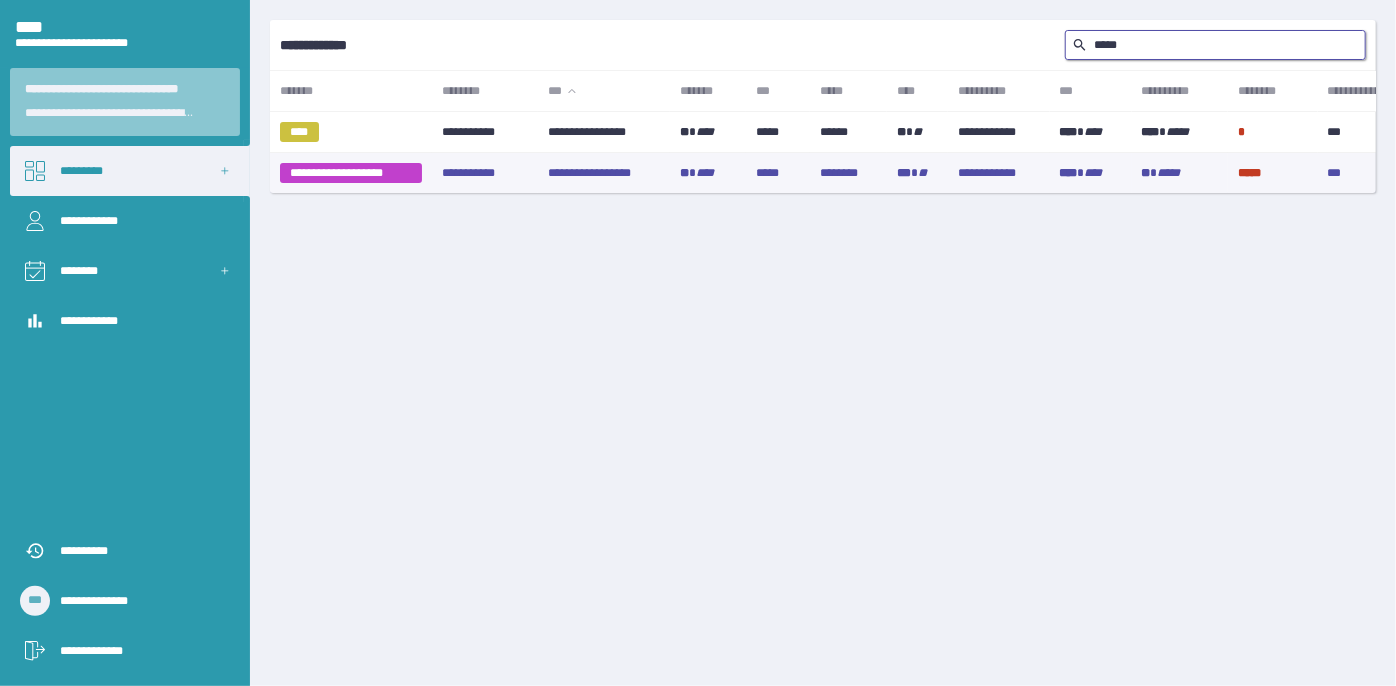 type on "*****" 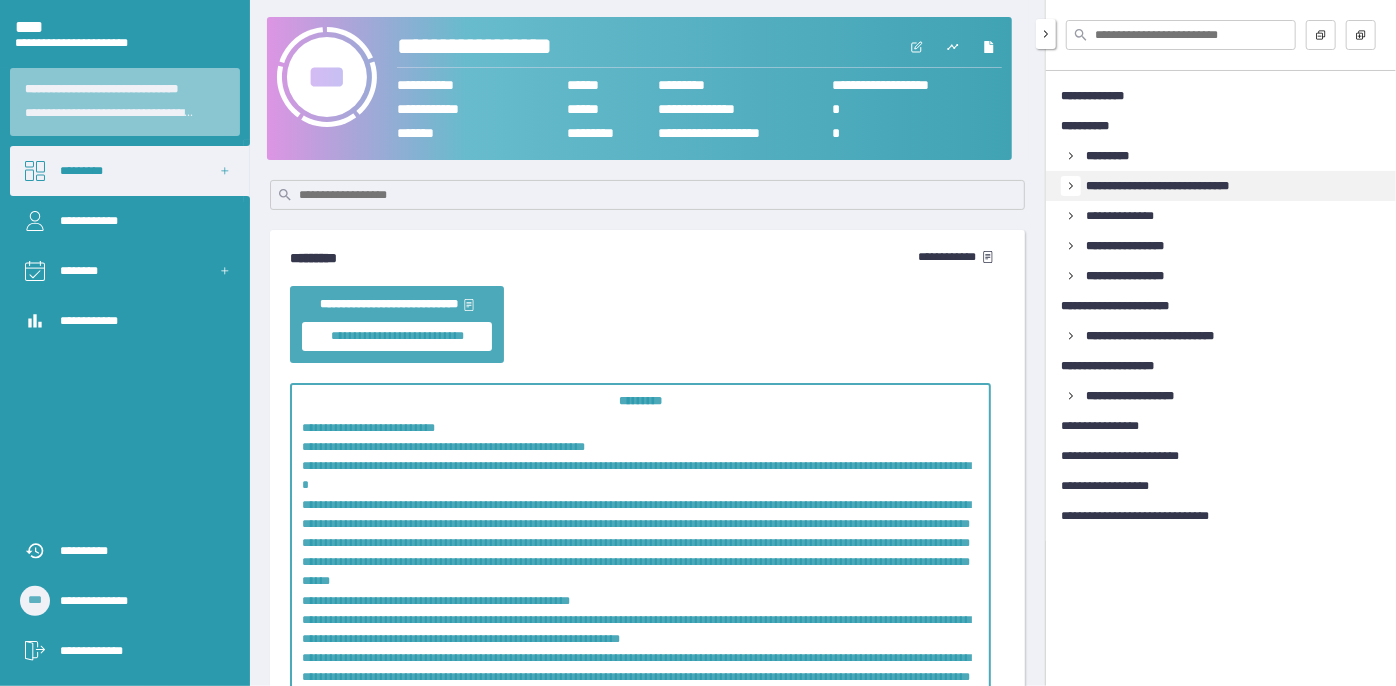 click at bounding box center (1071, 156) 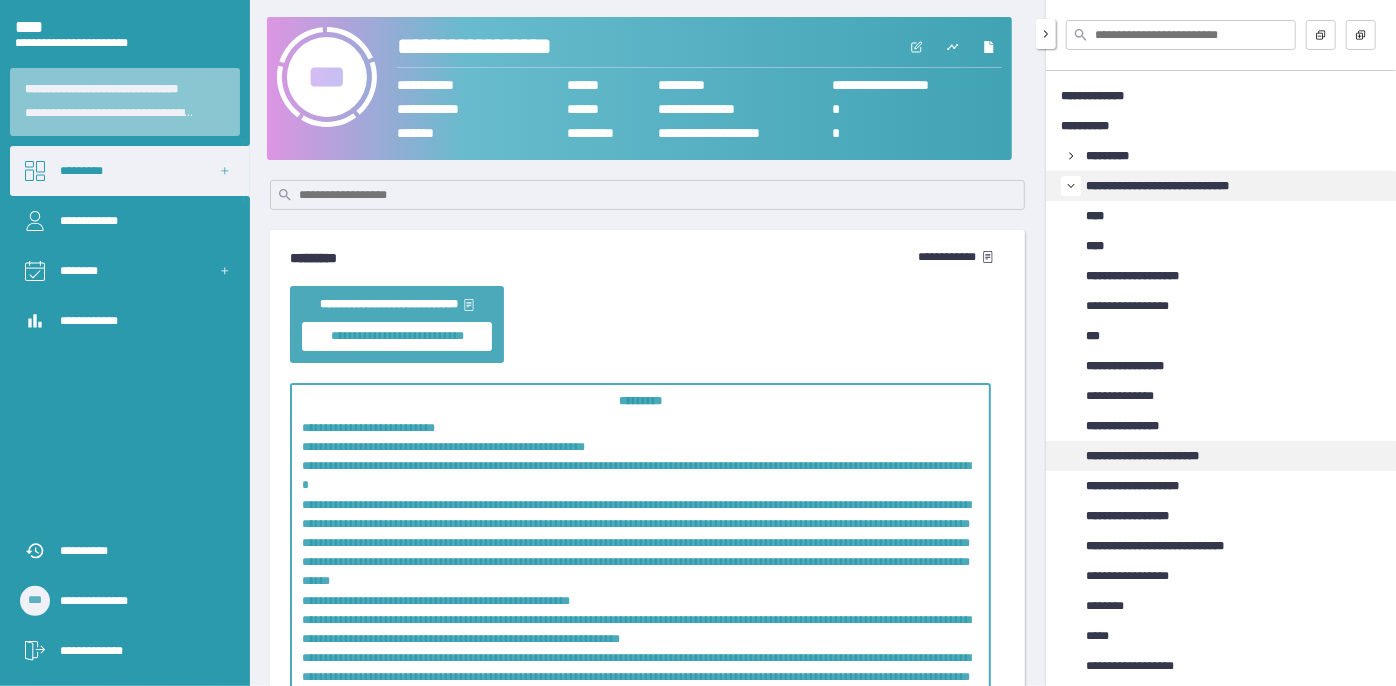 click on "**********" at bounding box center [1161, 456] 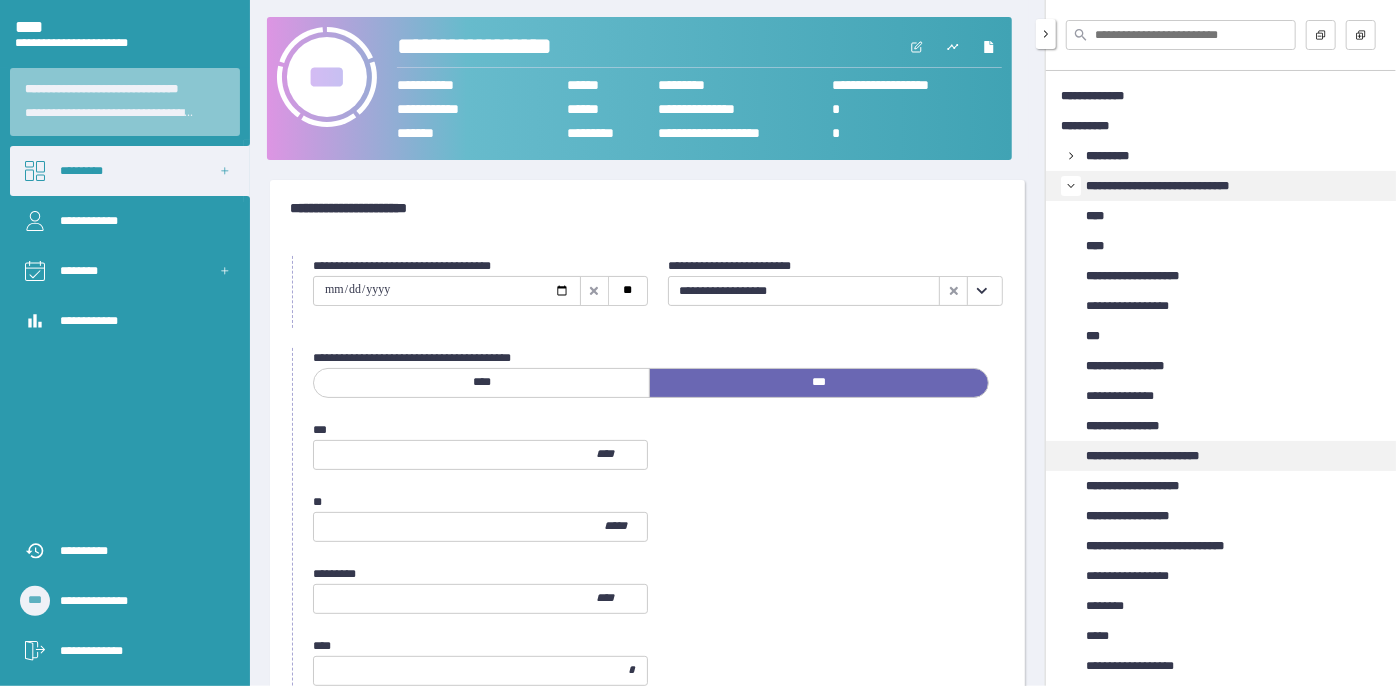 click on "**********" at bounding box center (1161, 456) 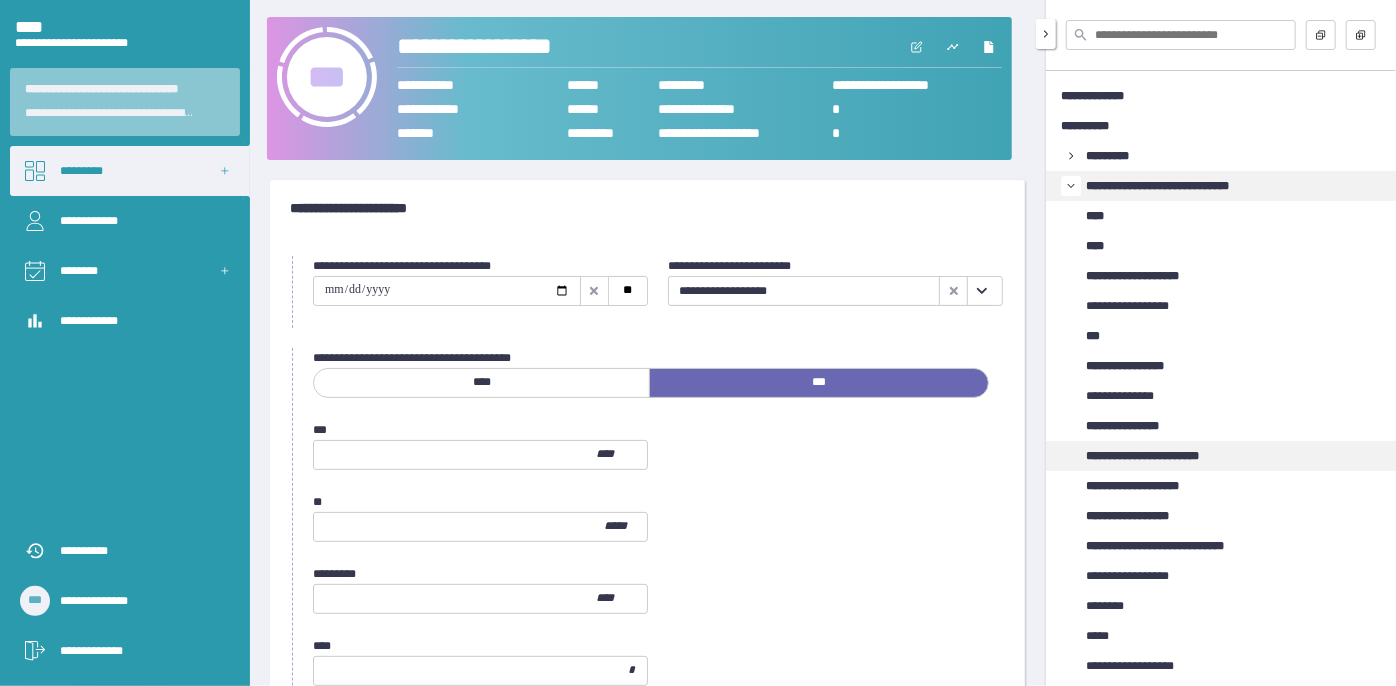 click on "**********" at bounding box center (1161, 456) 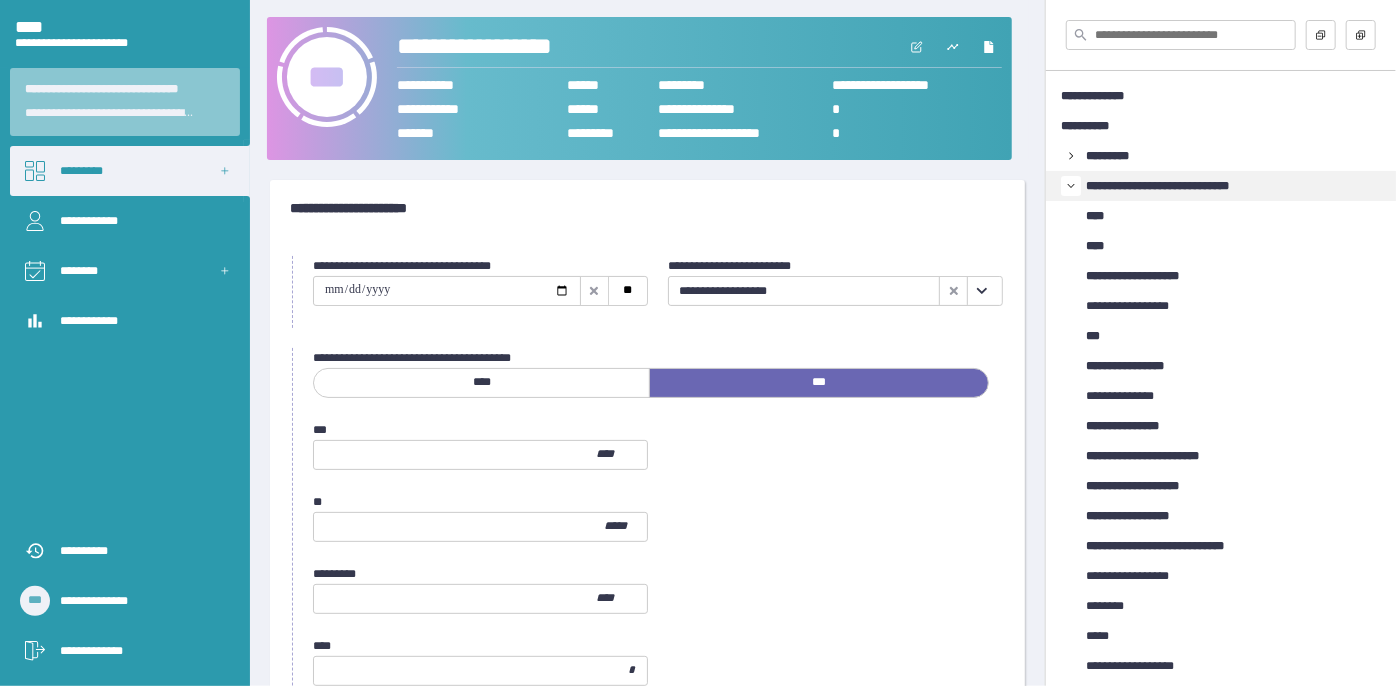click at bounding box center [982, 291] 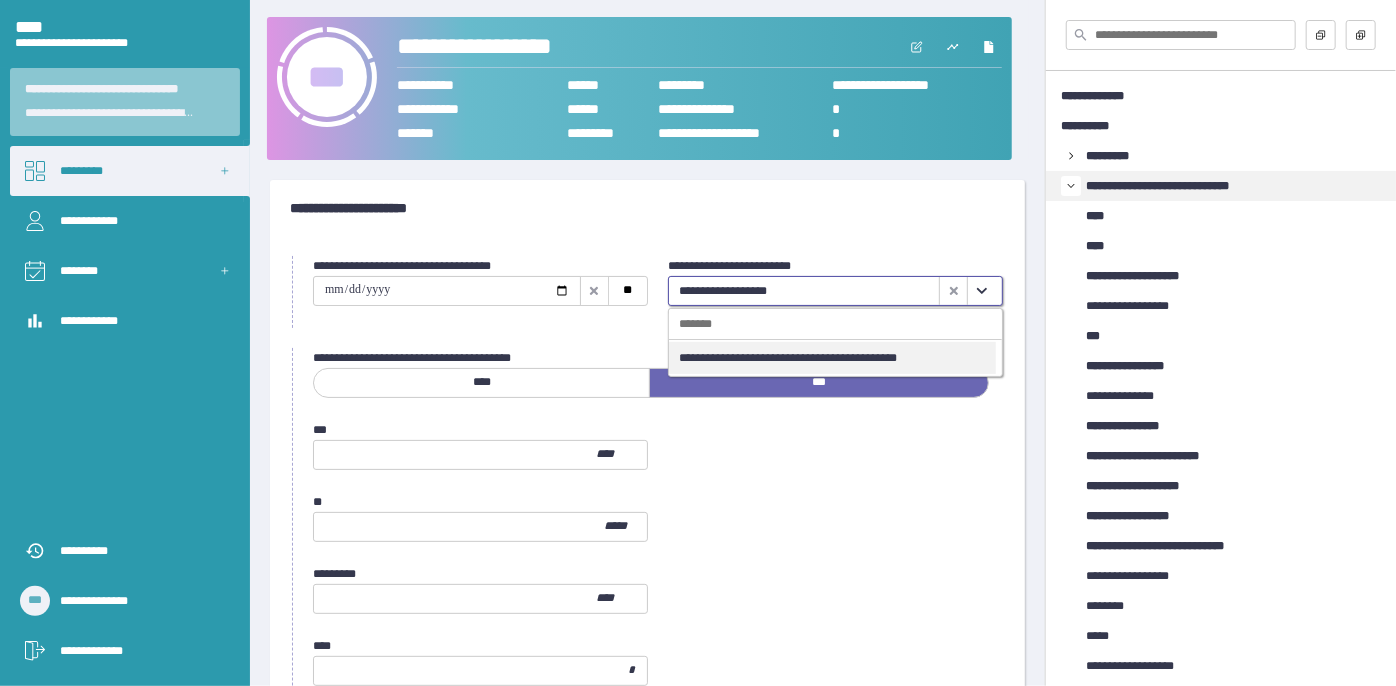 click on "**********" at bounding box center [832, 358] 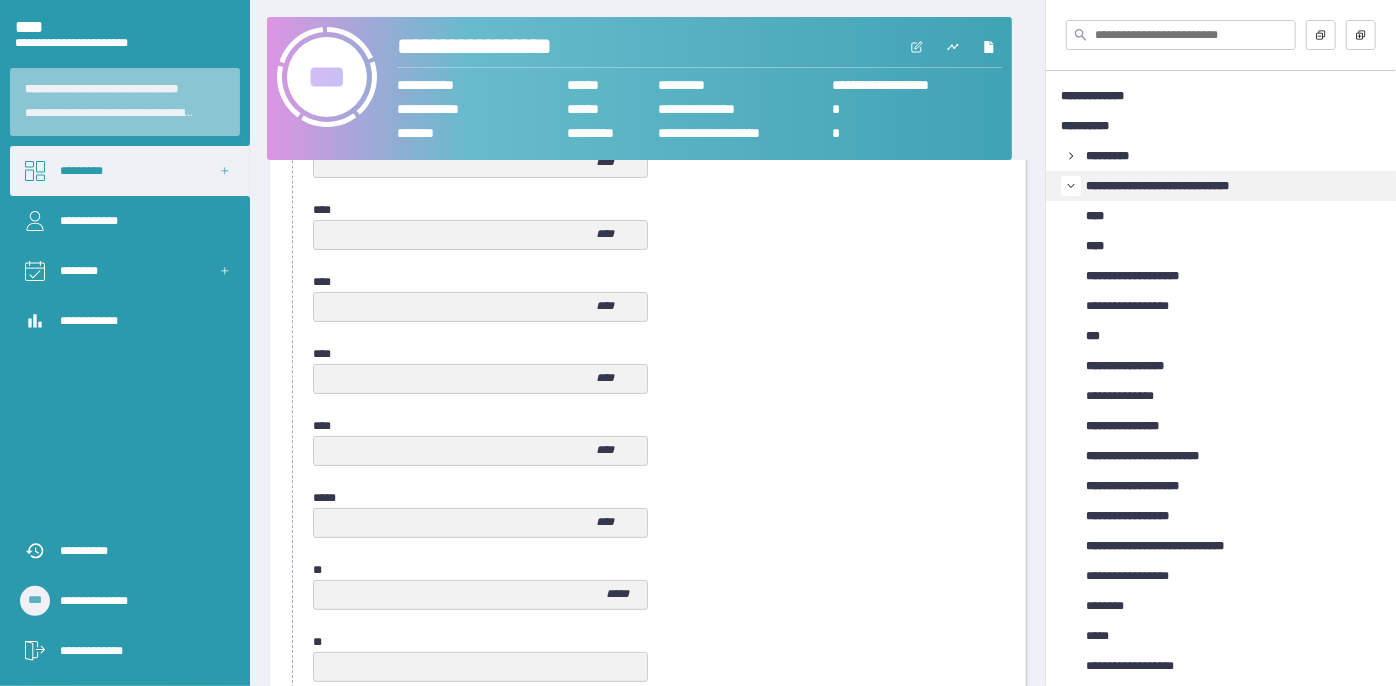 scroll, scrollTop: 1058, scrollLeft: 0, axis: vertical 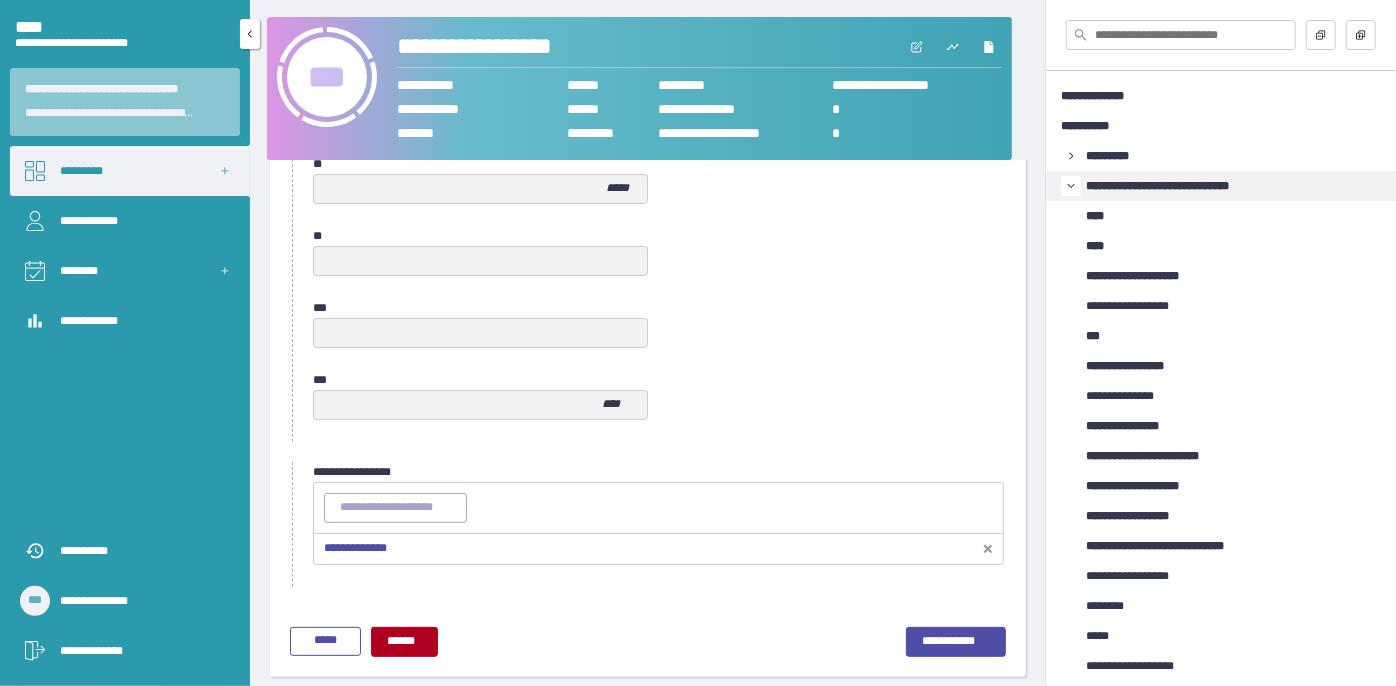 click on "*********" at bounding box center [130, 171] 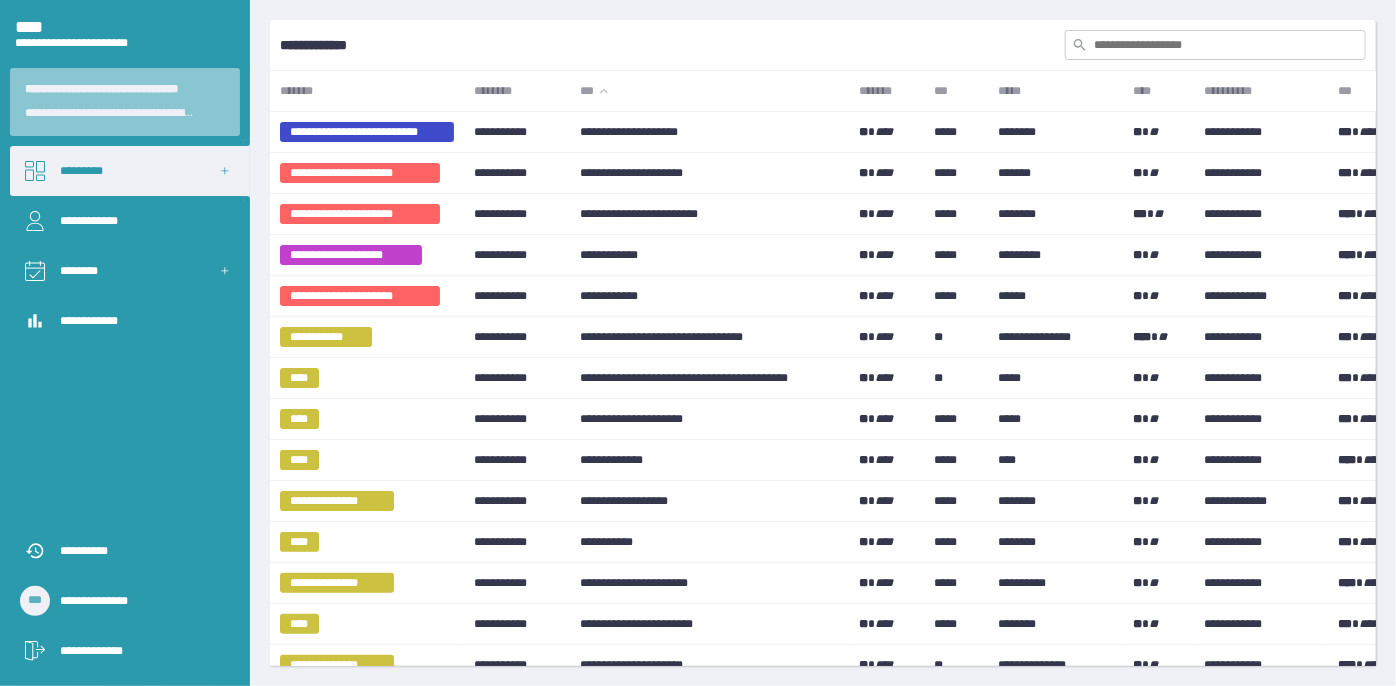 click at bounding box center (1215, 45) 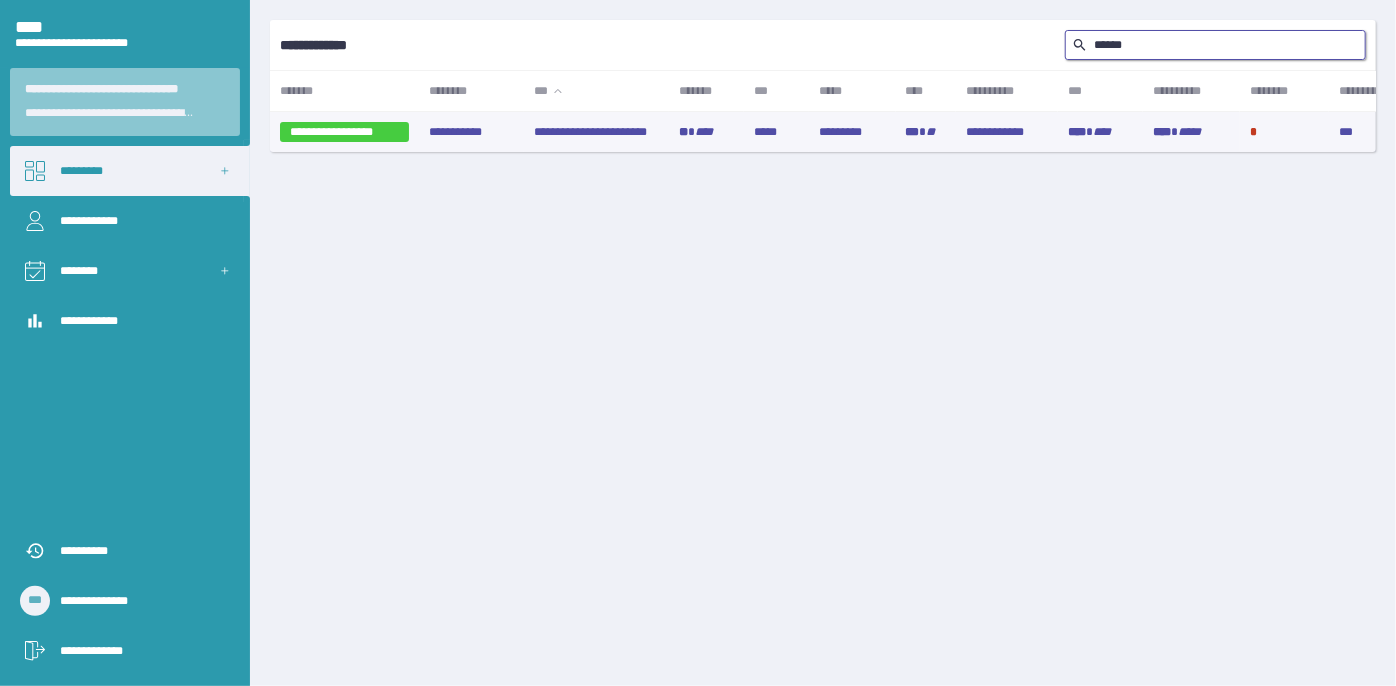 type on "******" 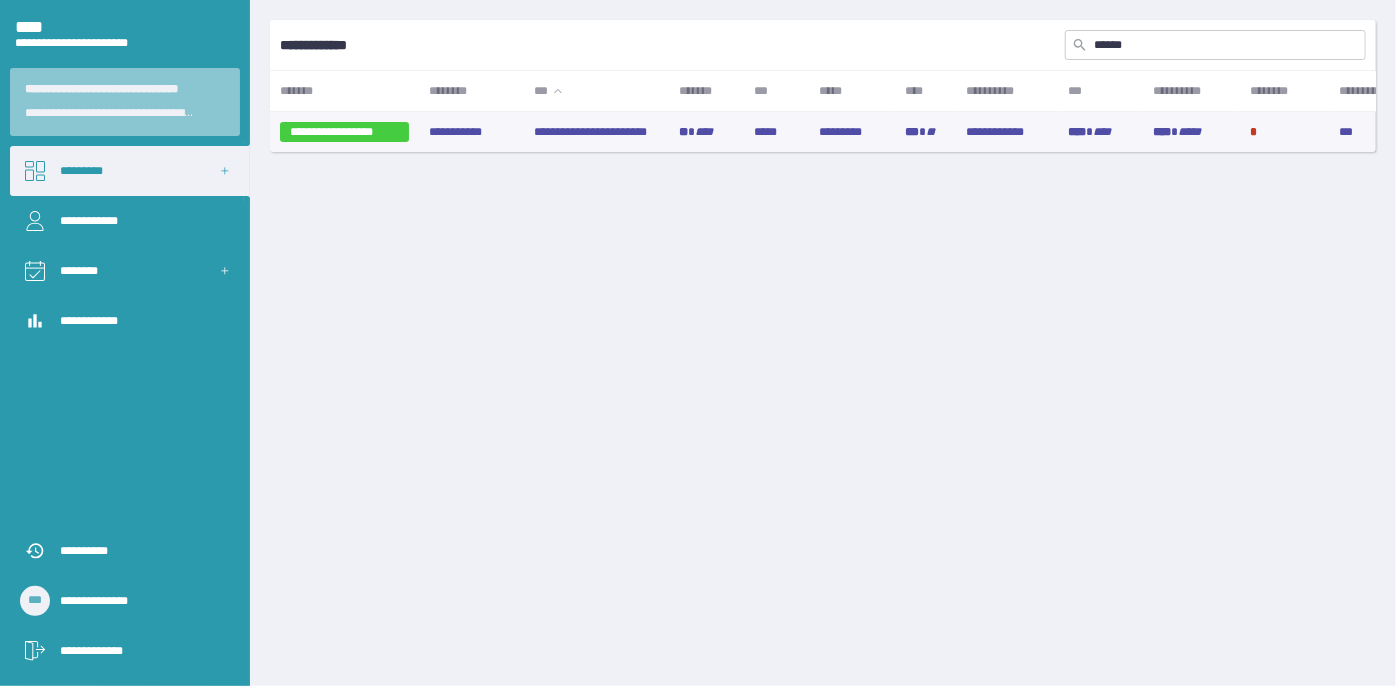 click on "**********" at bounding box center [596, 132] 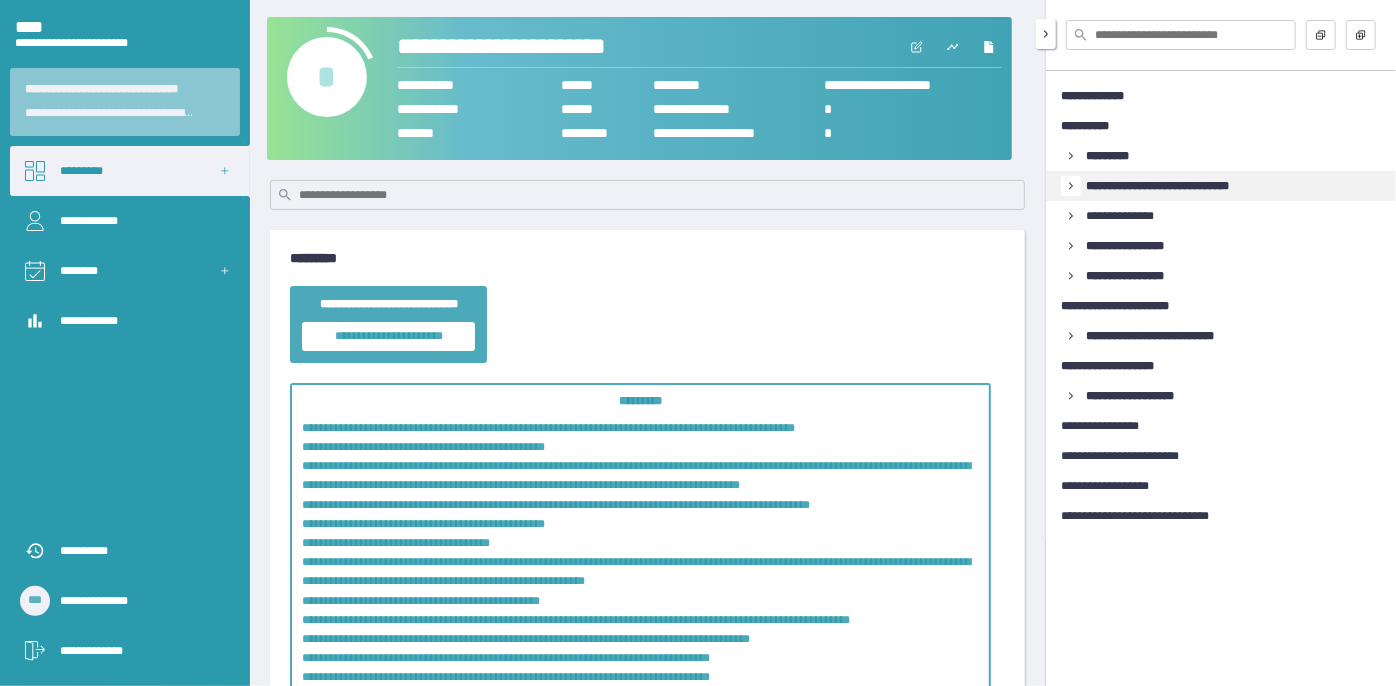click at bounding box center (1071, 156) 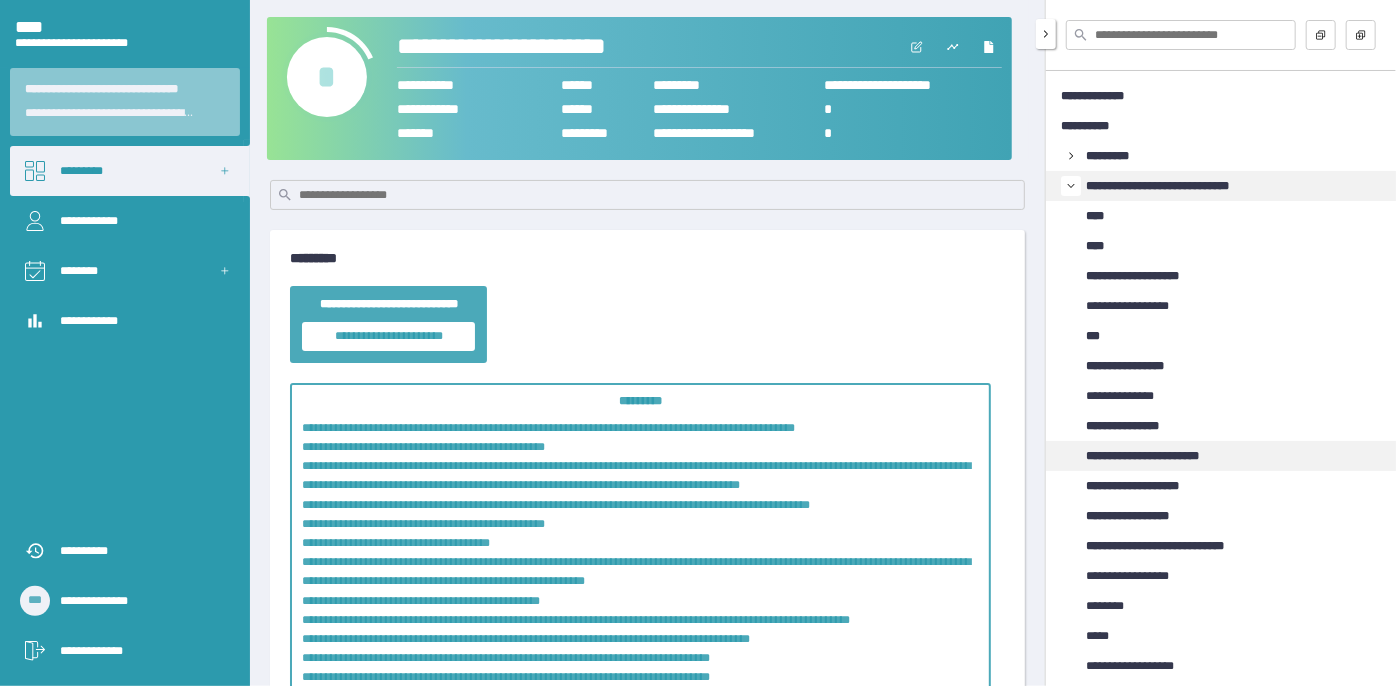 click on "**********" at bounding box center [1161, 456] 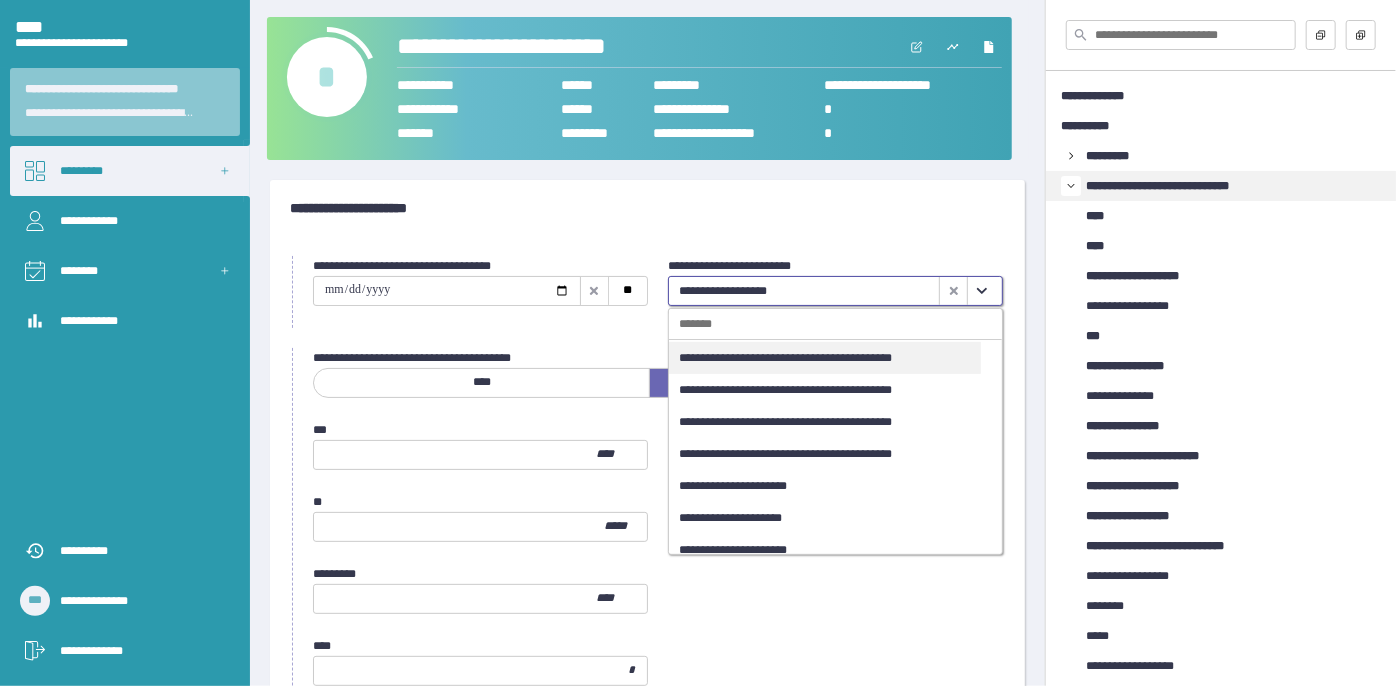 scroll, scrollTop: 0, scrollLeft: 0, axis: both 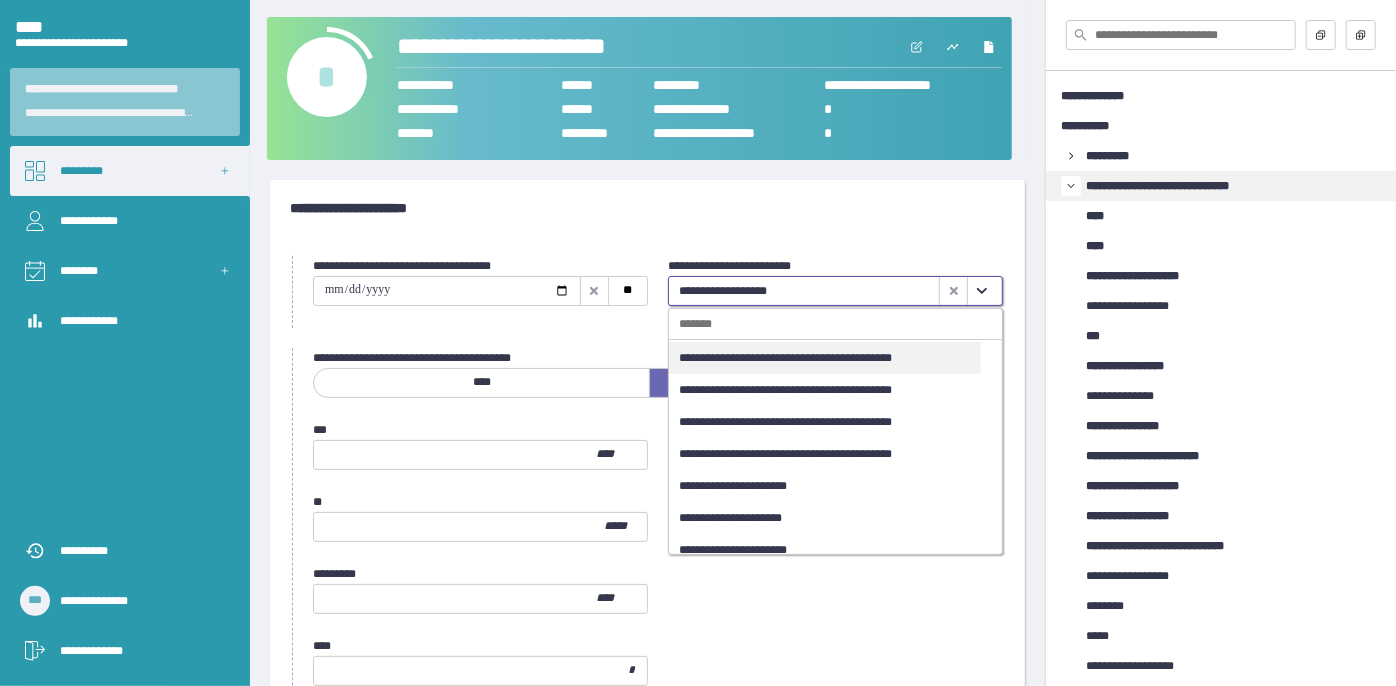 click on "**********" at bounding box center [825, 358] 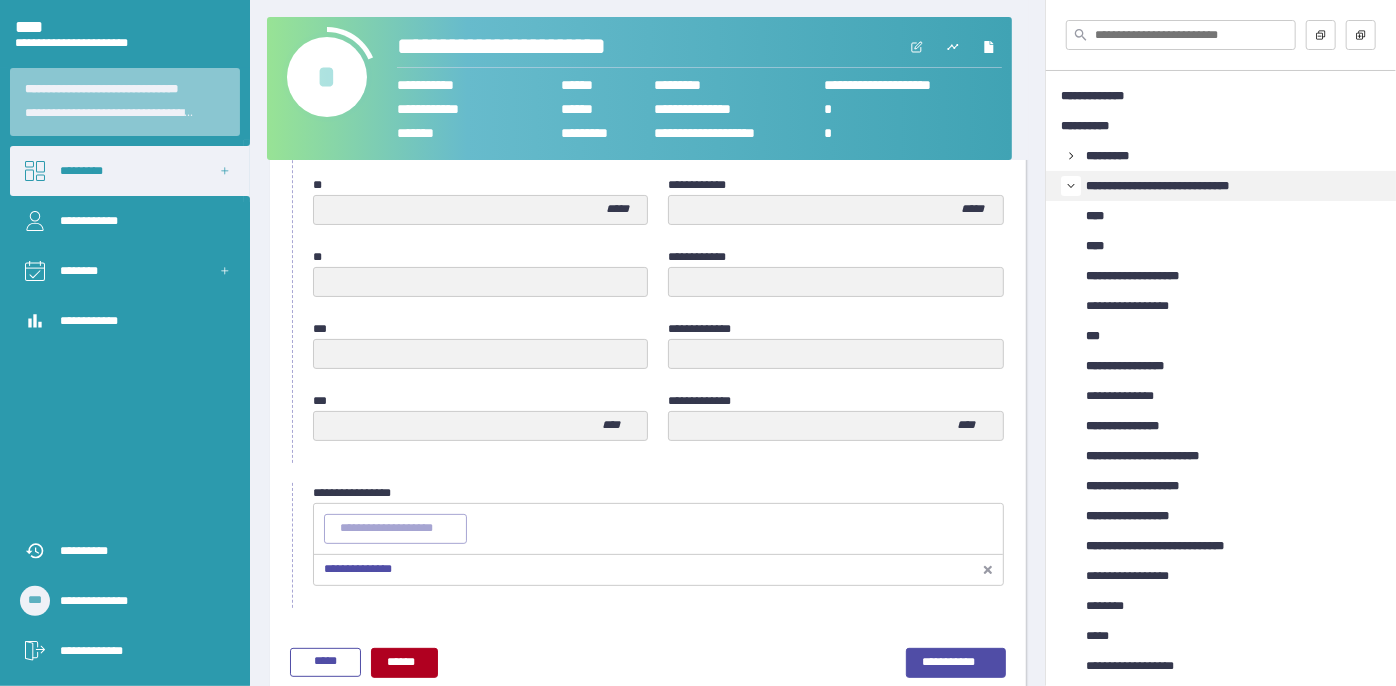 scroll, scrollTop: 1058, scrollLeft: 0, axis: vertical 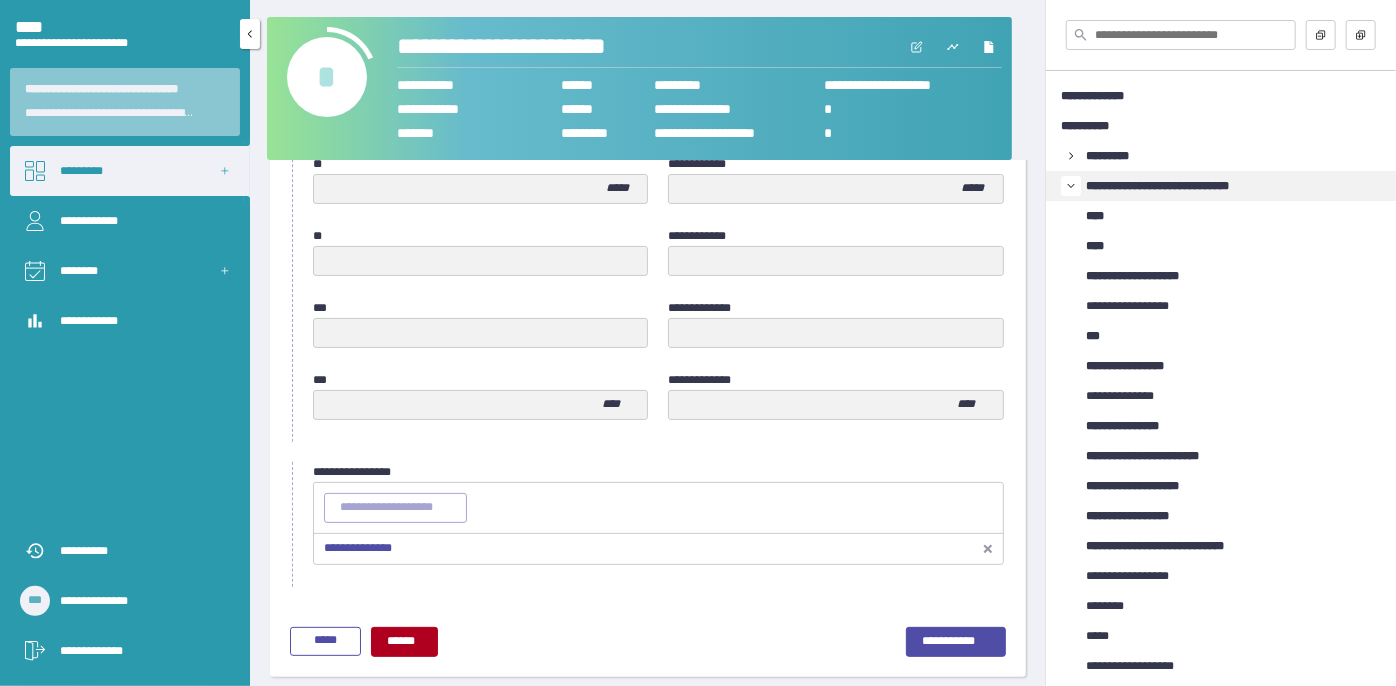 click on "*********" at bounding box center [130, 171] 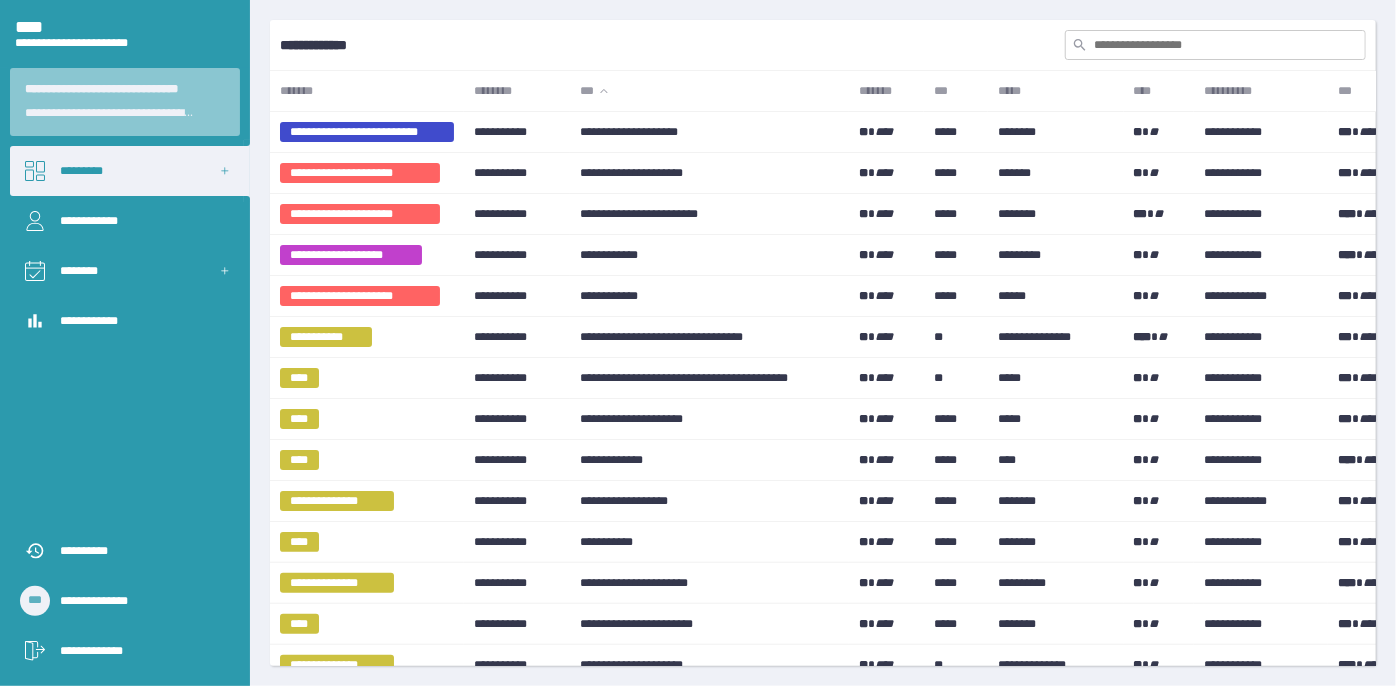 click at bounding box center [1215, 45] 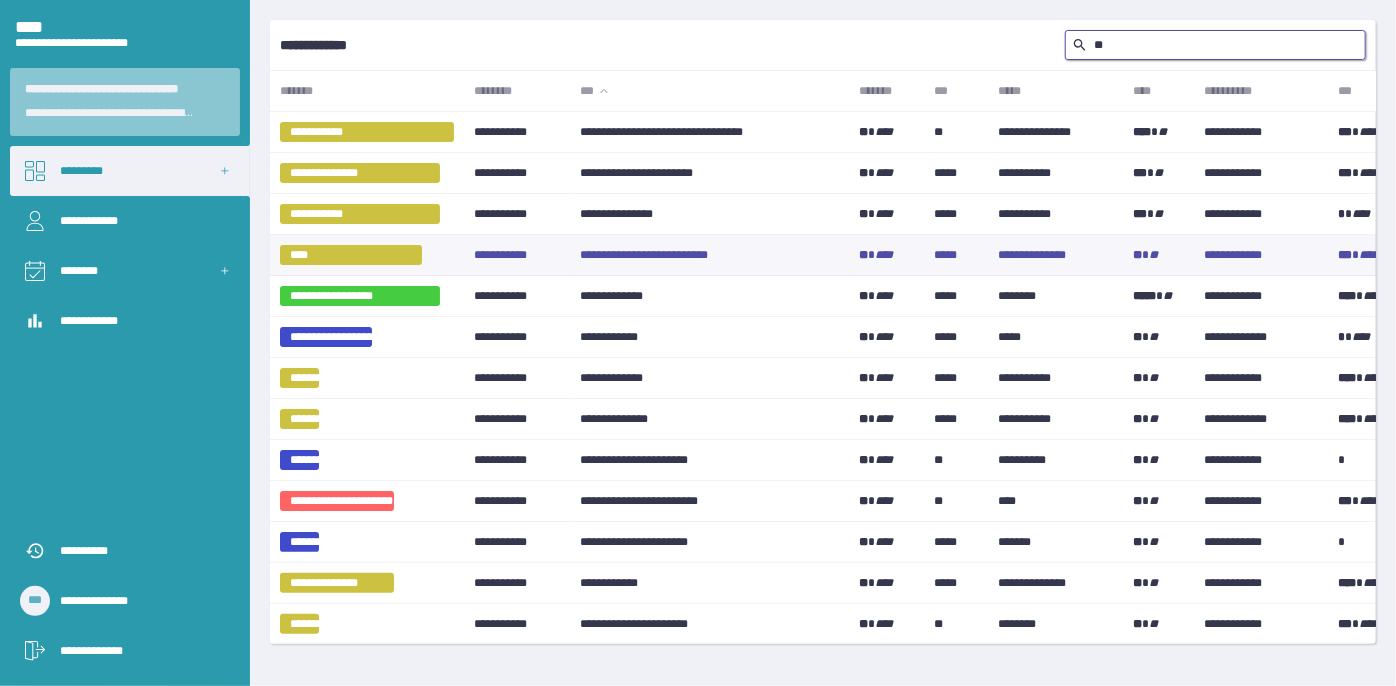 type on "***" 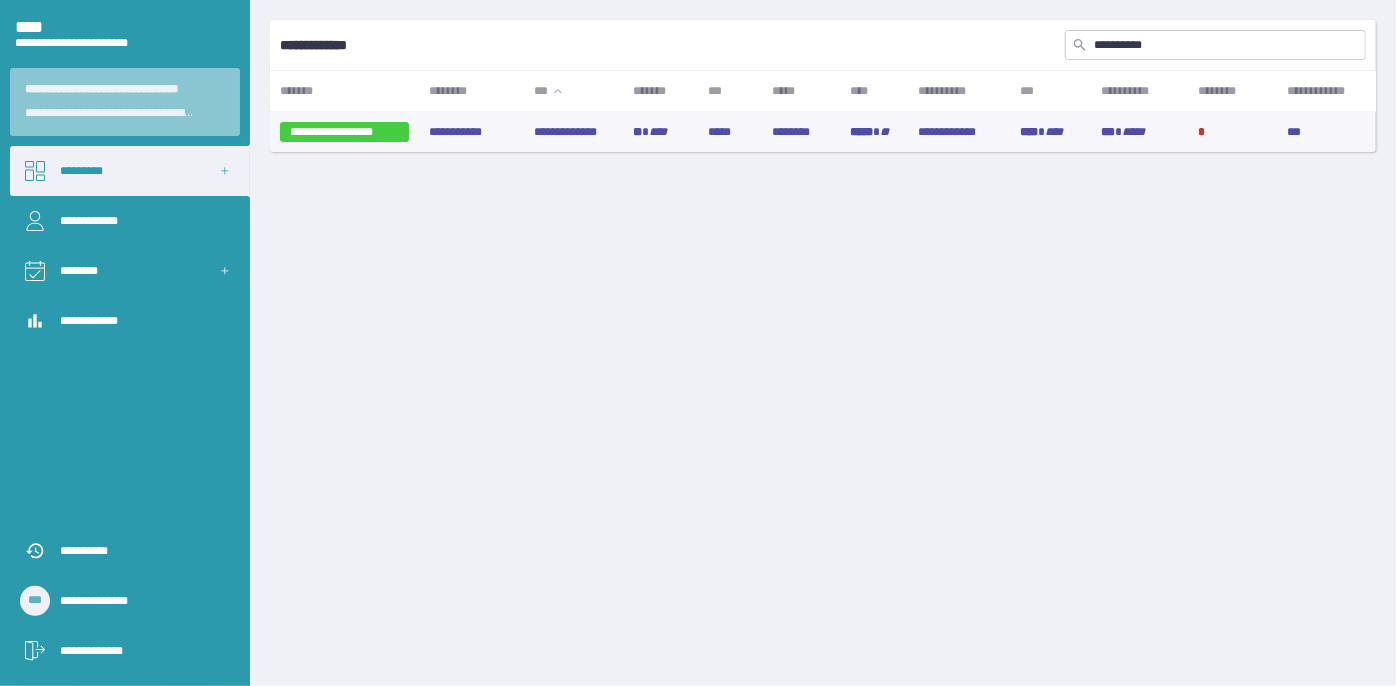 click on "**********" at bounding box center (573, 132) 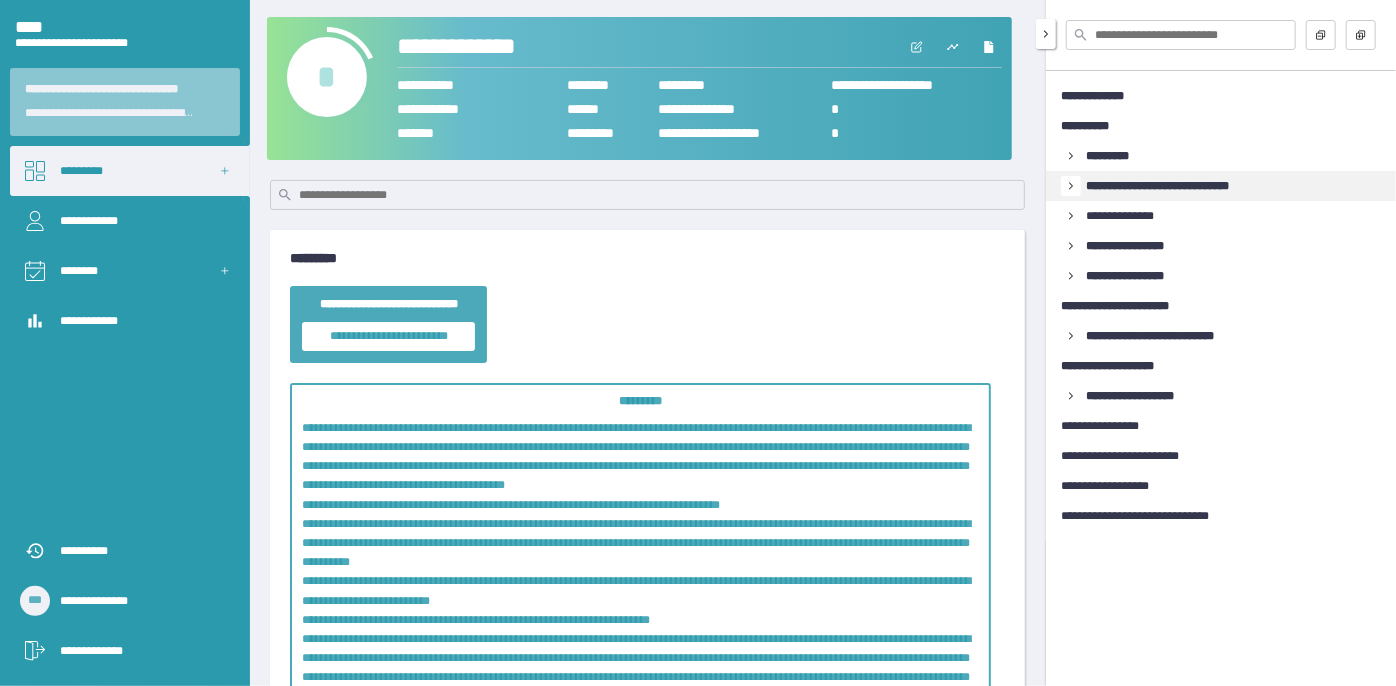 click at bounding box center [1071, 156] 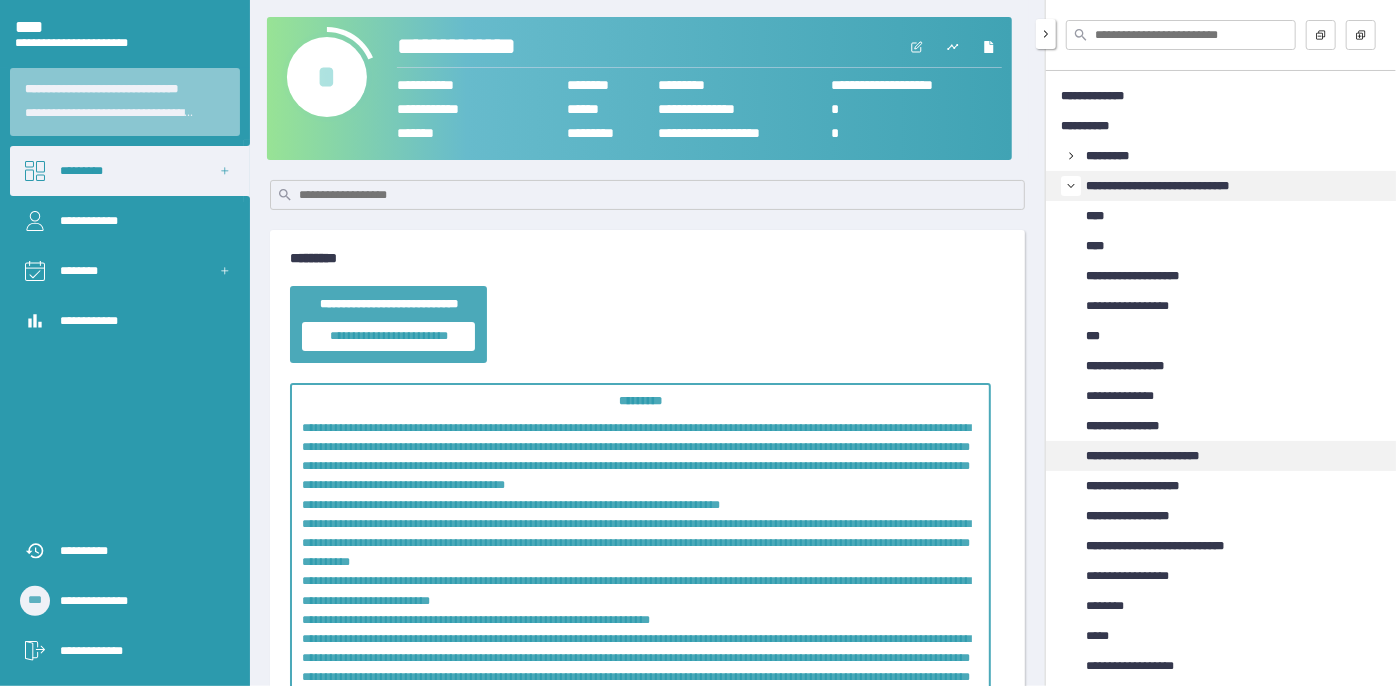 click on "**********" at bounding box center (1161, 456) 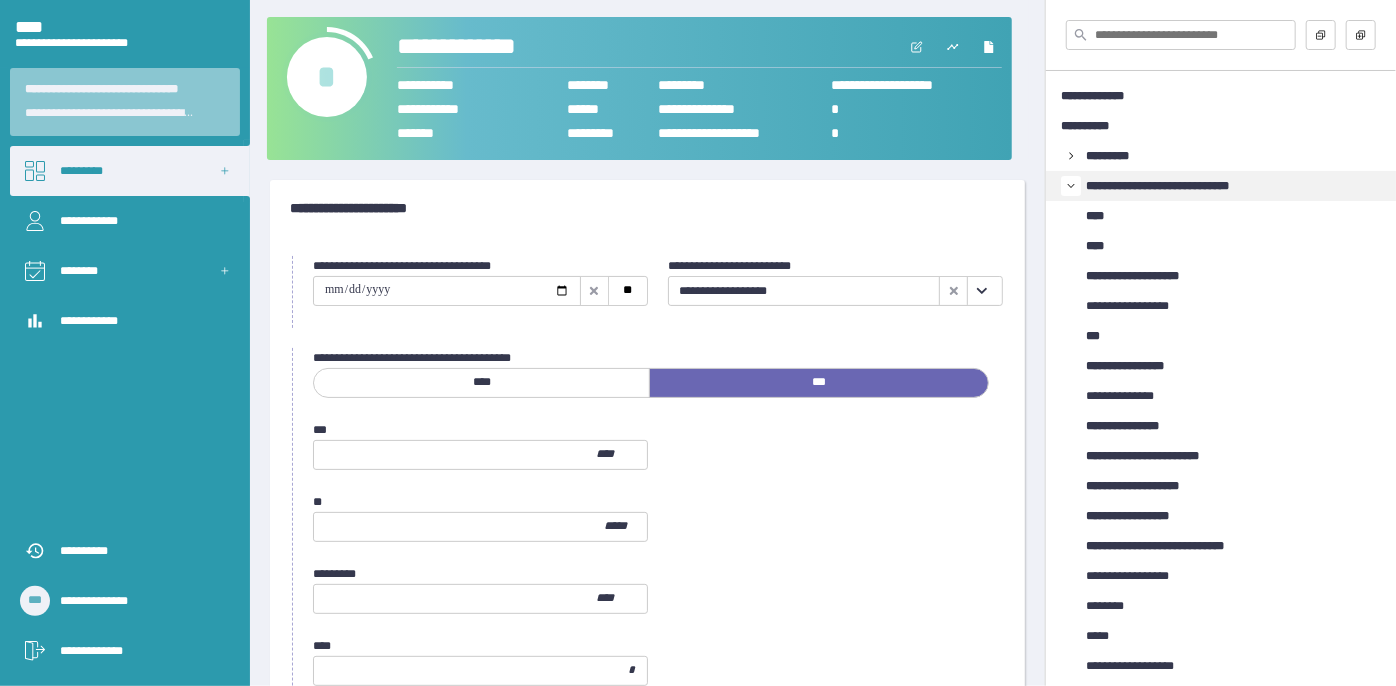 click at bounding box center (982, 291) 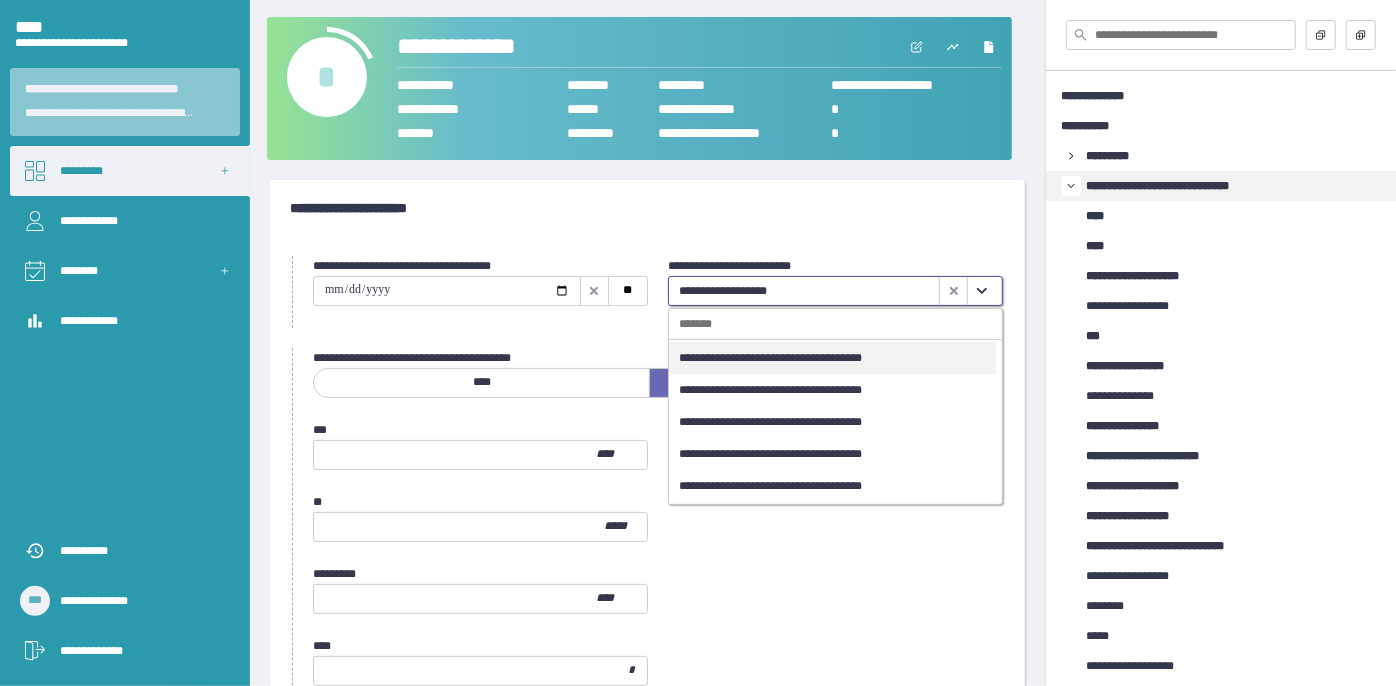 click on "**********" at bounding box center (832, 358) 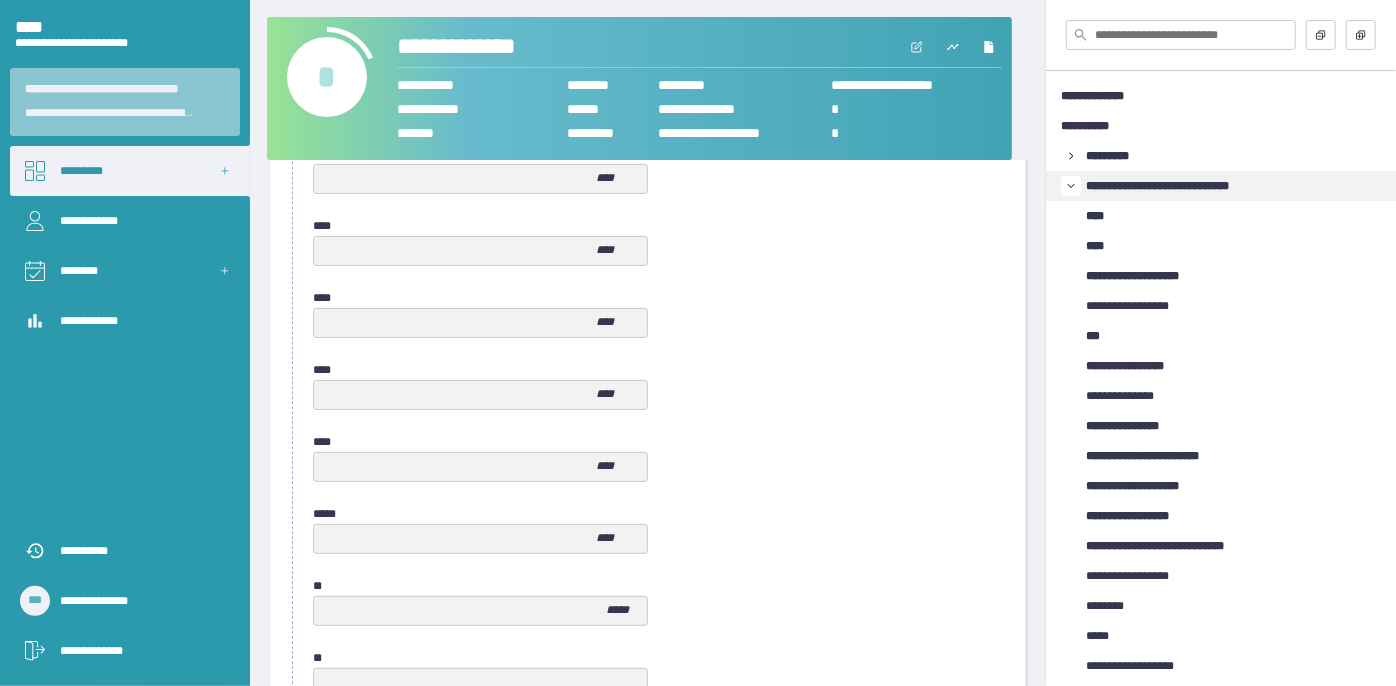 scroll, scrollTop: 1058, scrollLeft: 0, axis: vertical 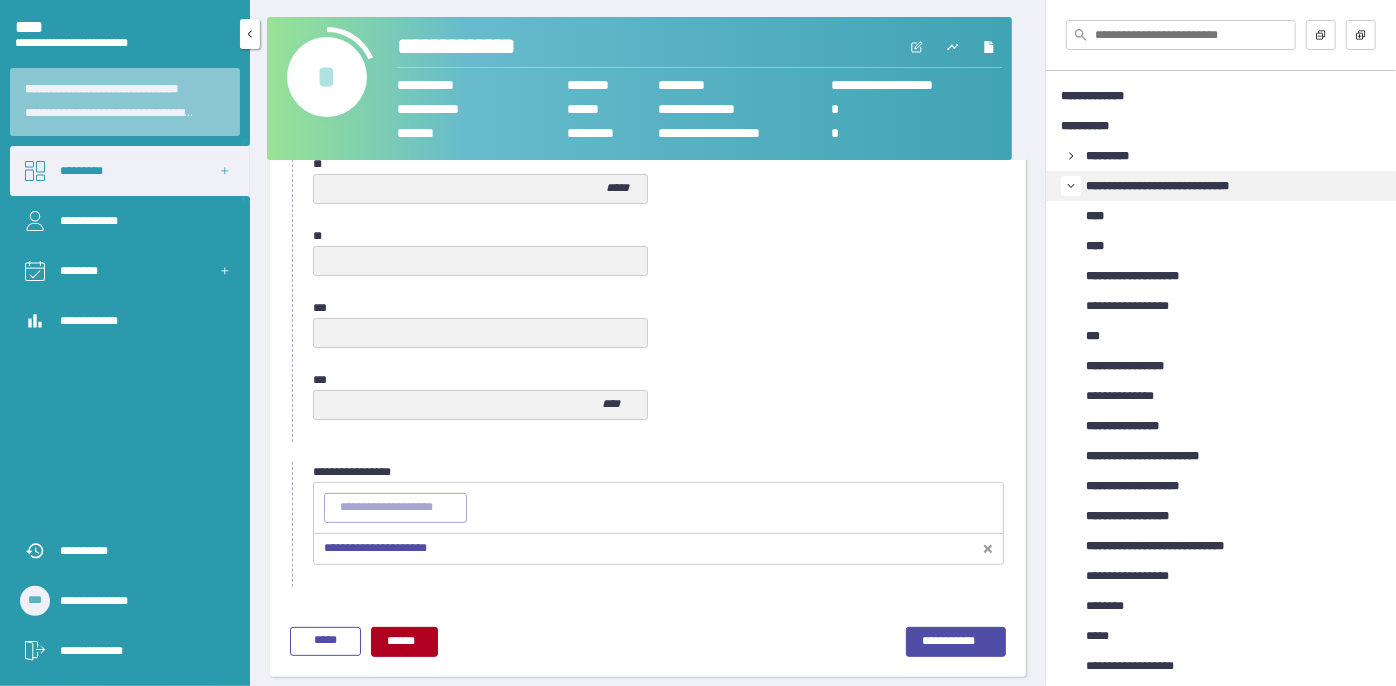 click on "*********" at bounding box center (130, 171) 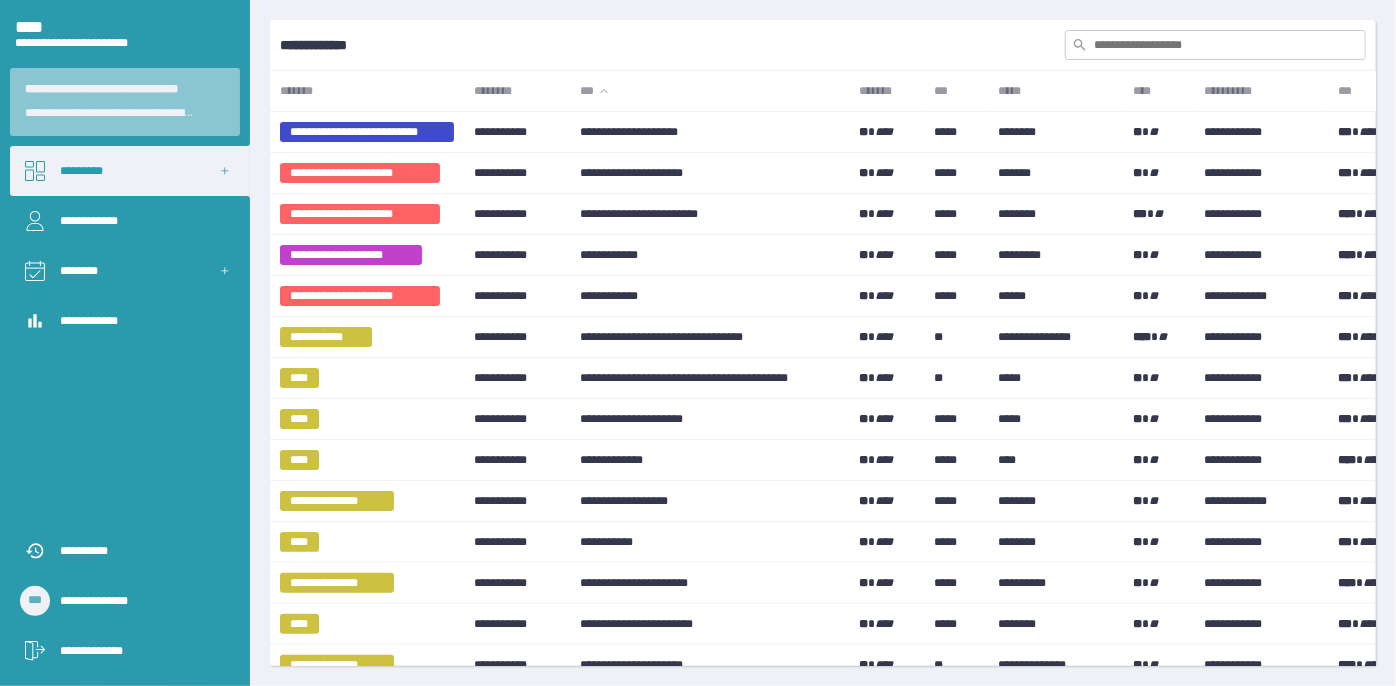 click at bounding box center (1215, 45) 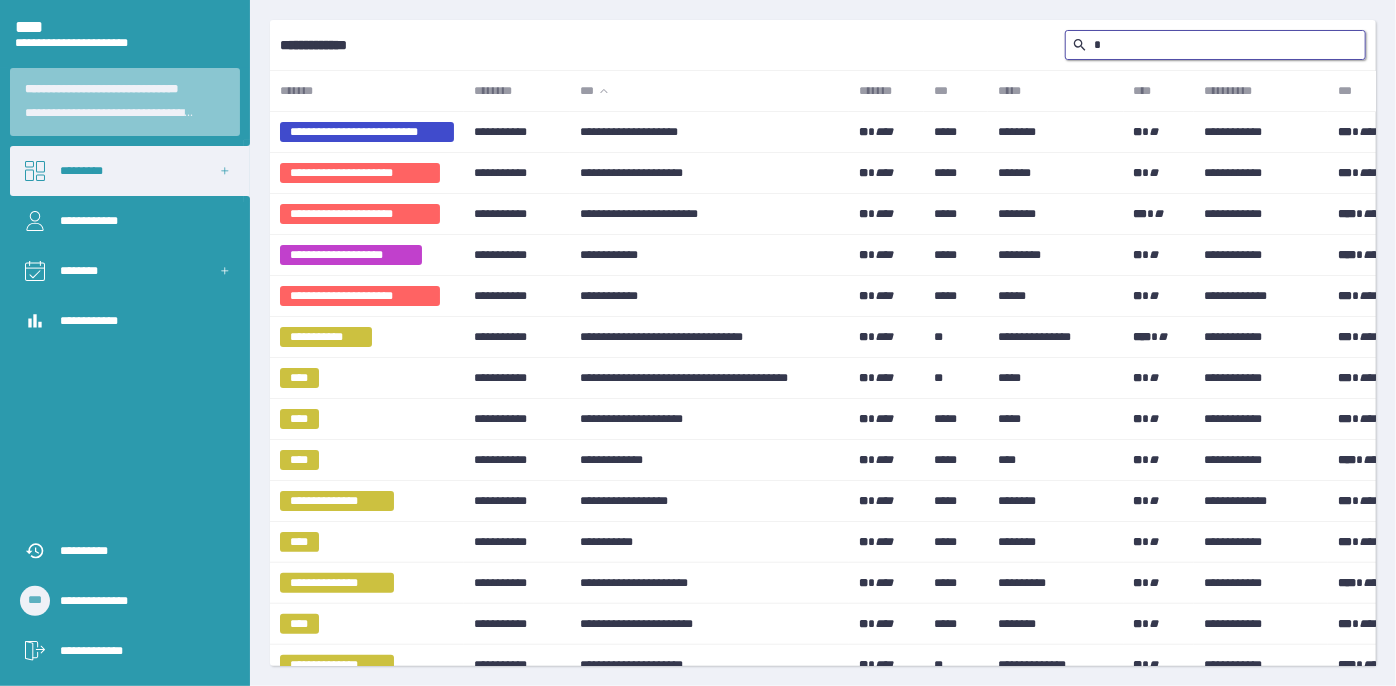 type on "**" 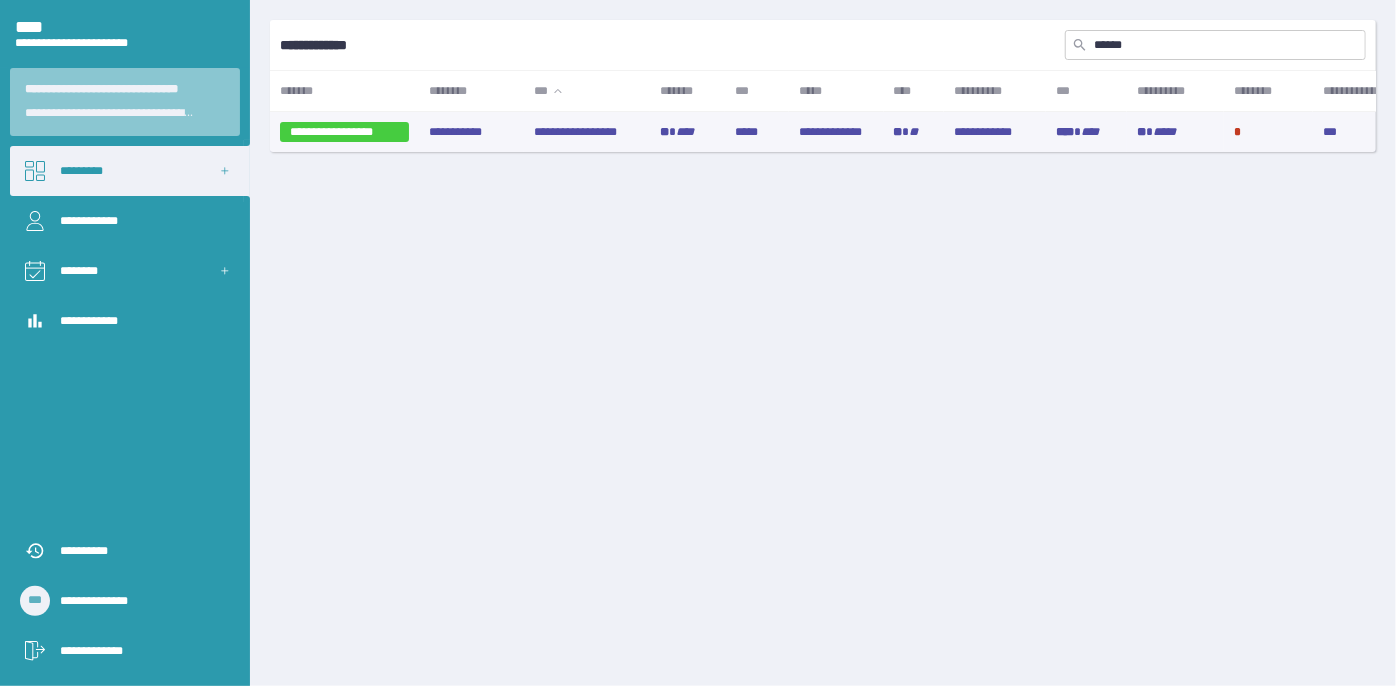 click on "**********" at bounding box center [586, 132] 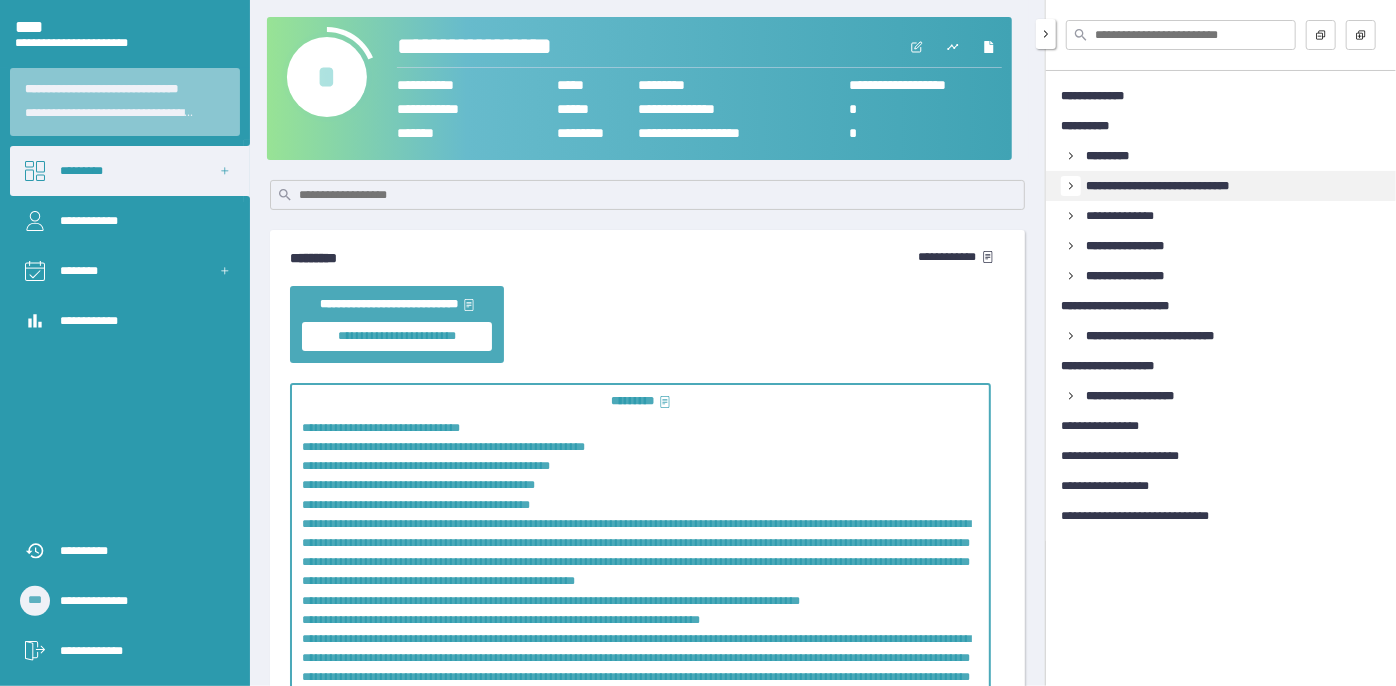 click at bounding box center (1071, 156) 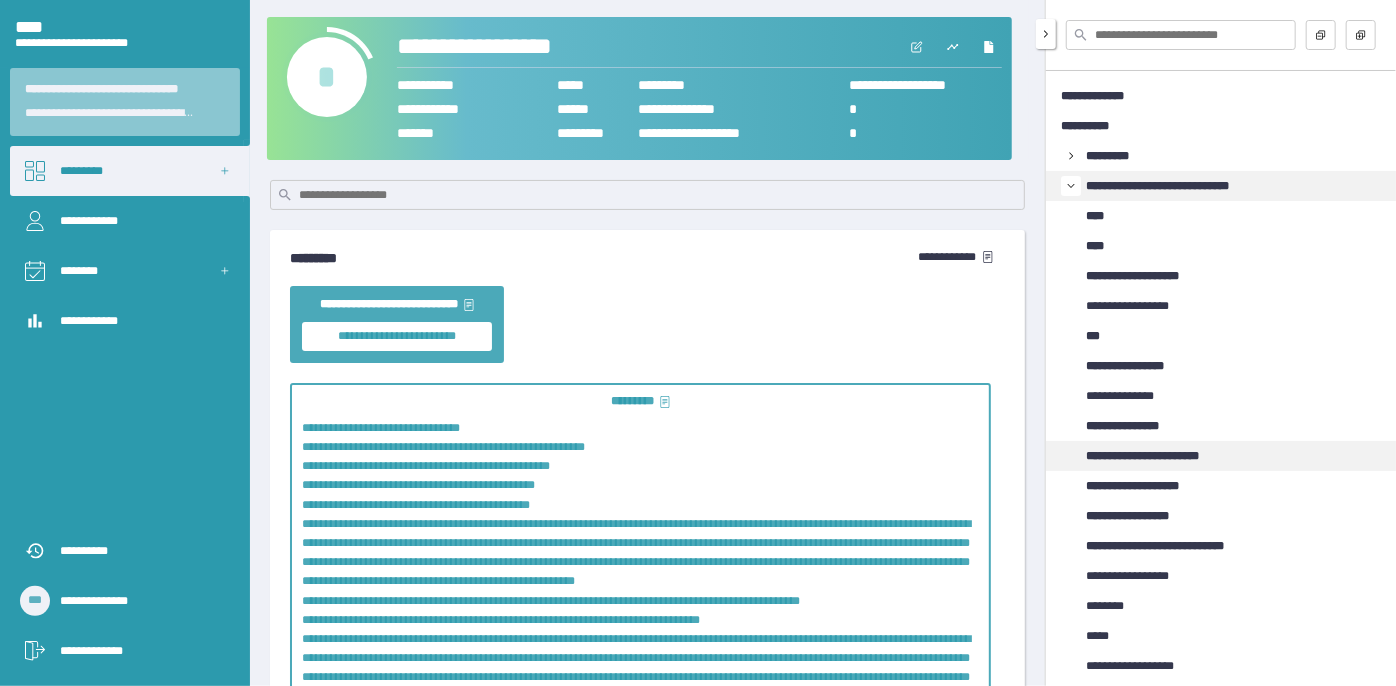 click on "**********" at bounding box center [1161, 456] 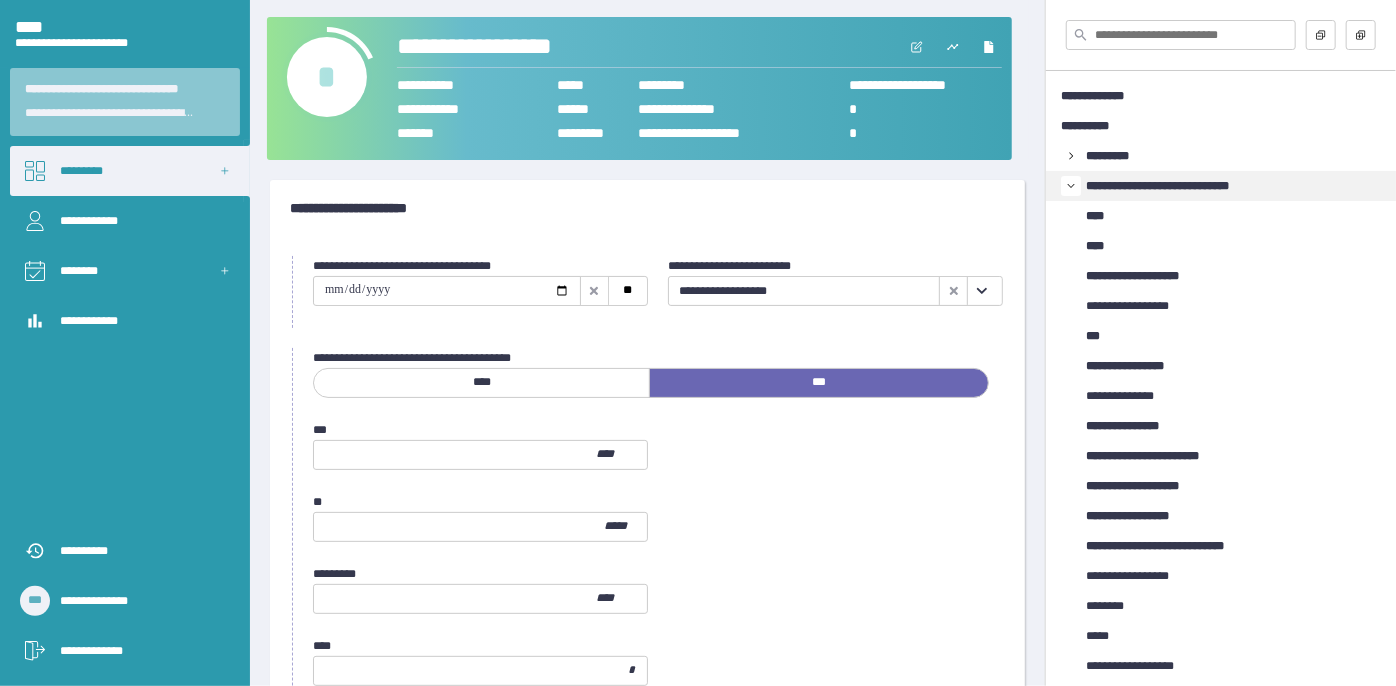 click at bounding box center [981, 291] 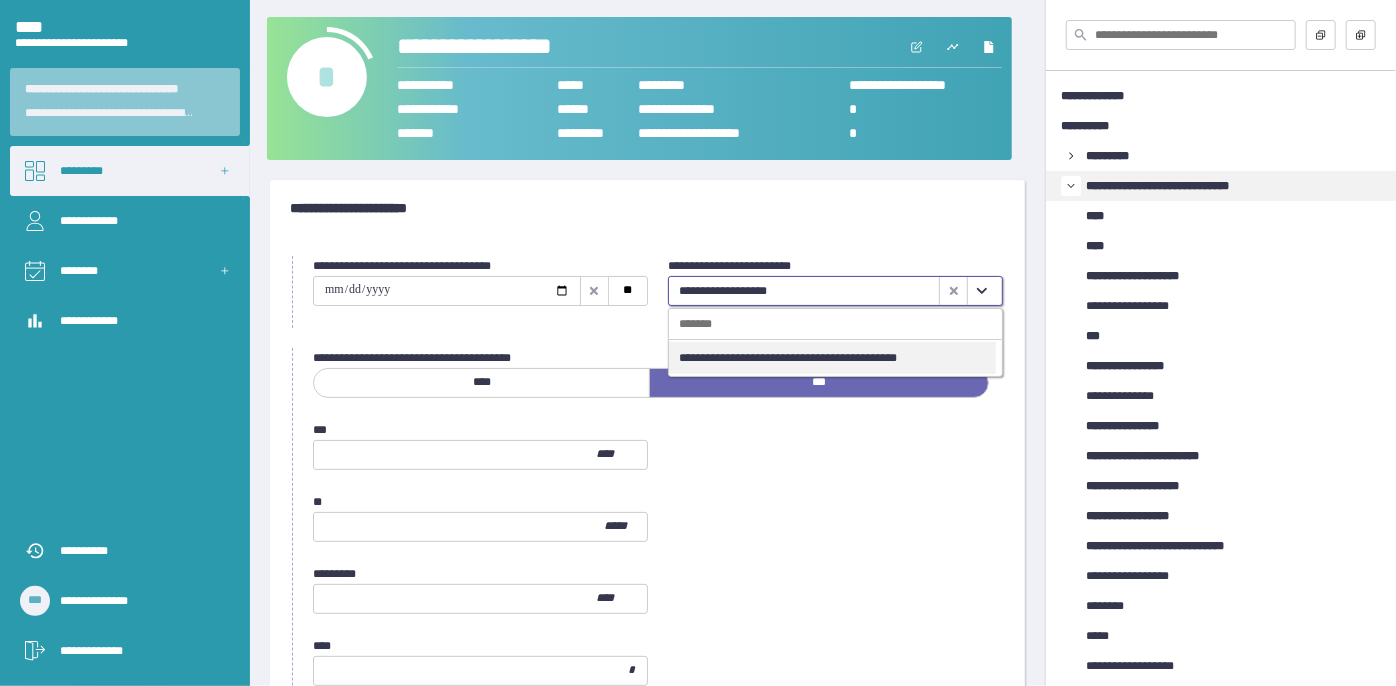 click on "**********" at bounding box center [832, 358] 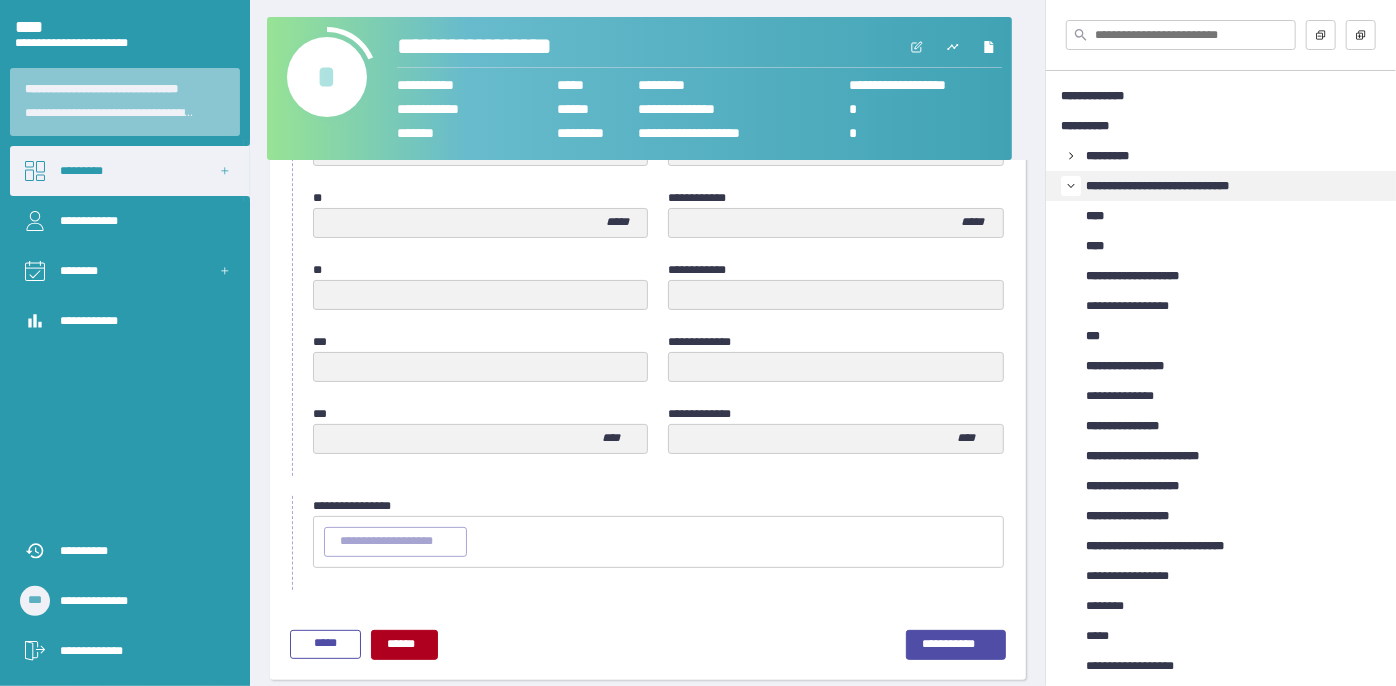 scroll, scrollTop: 1027, scrollLeft: 0, axis: vertical 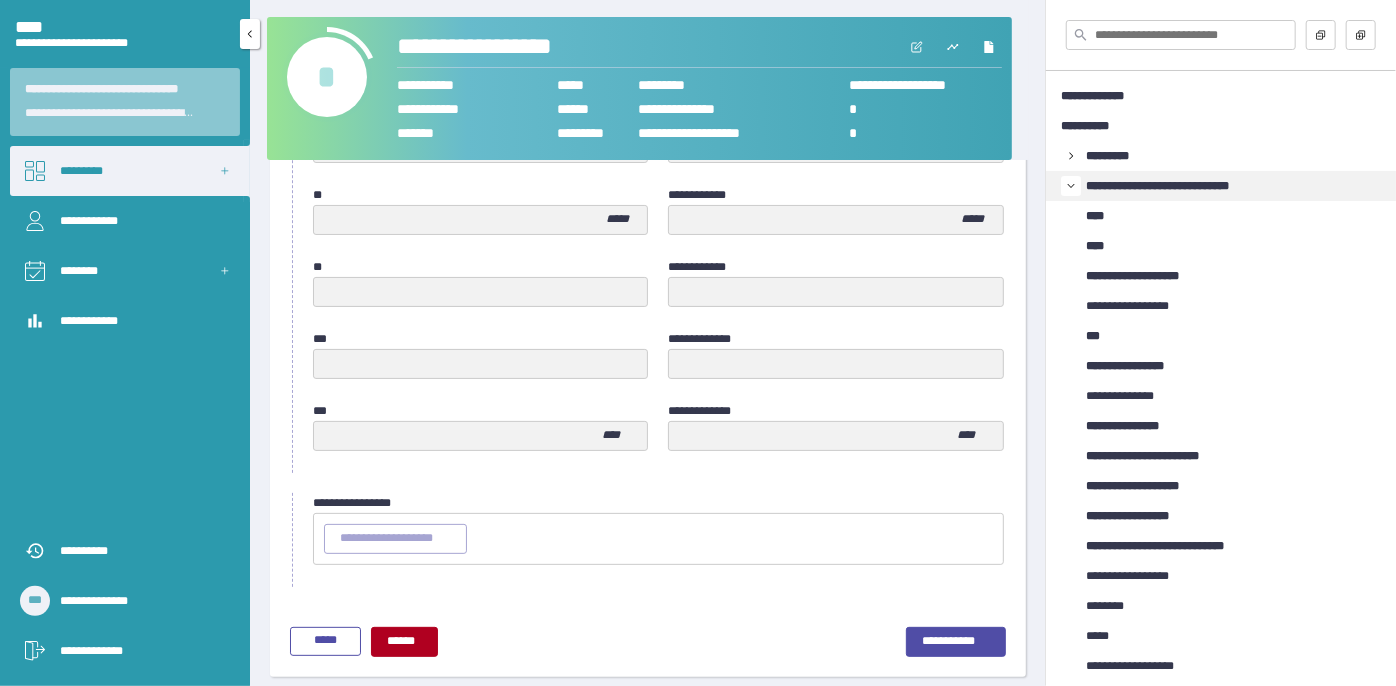 click on "*********" at bounding box center (130, 171) 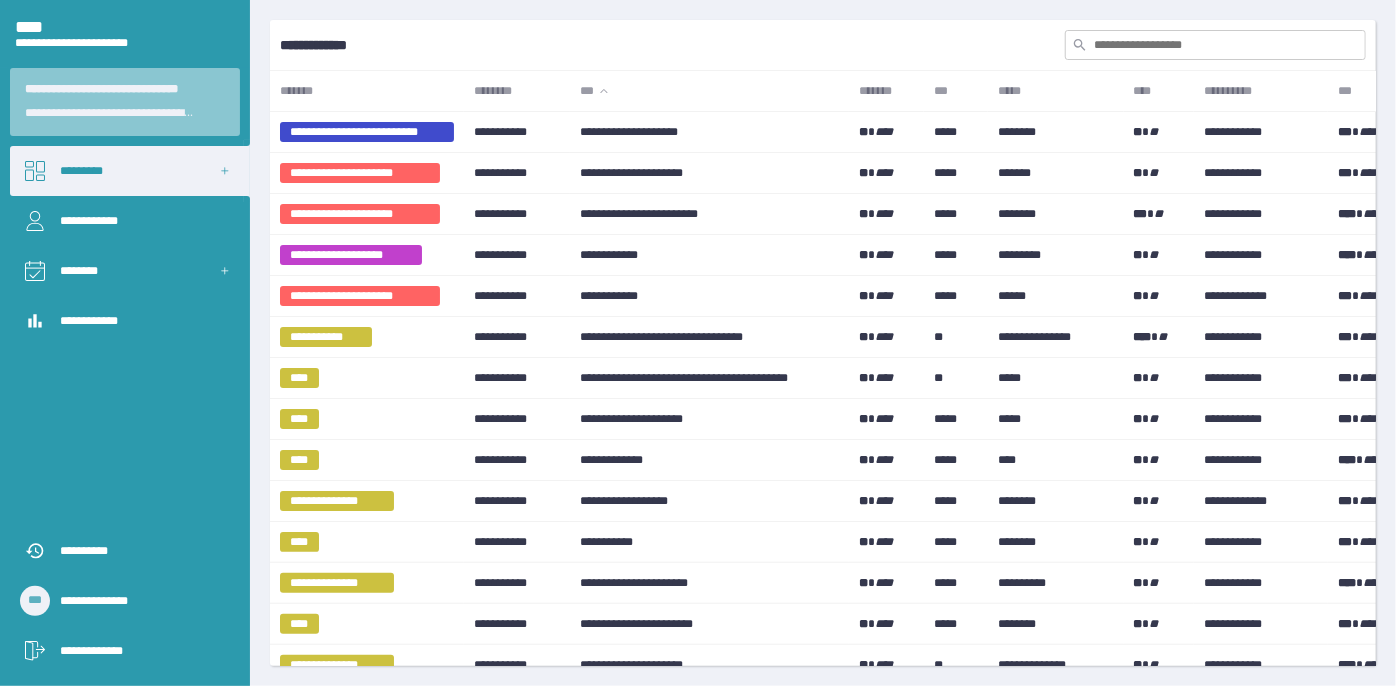click at bounding box center (1215, 45) 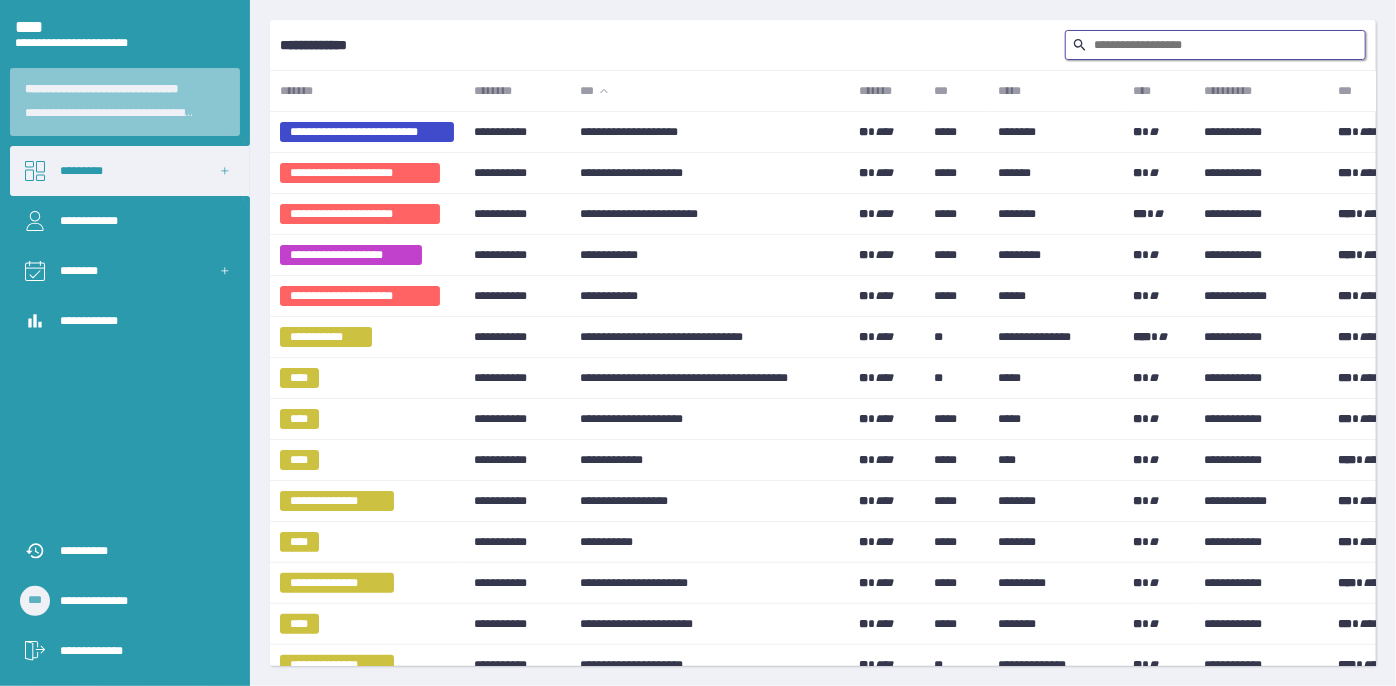 type on "*" 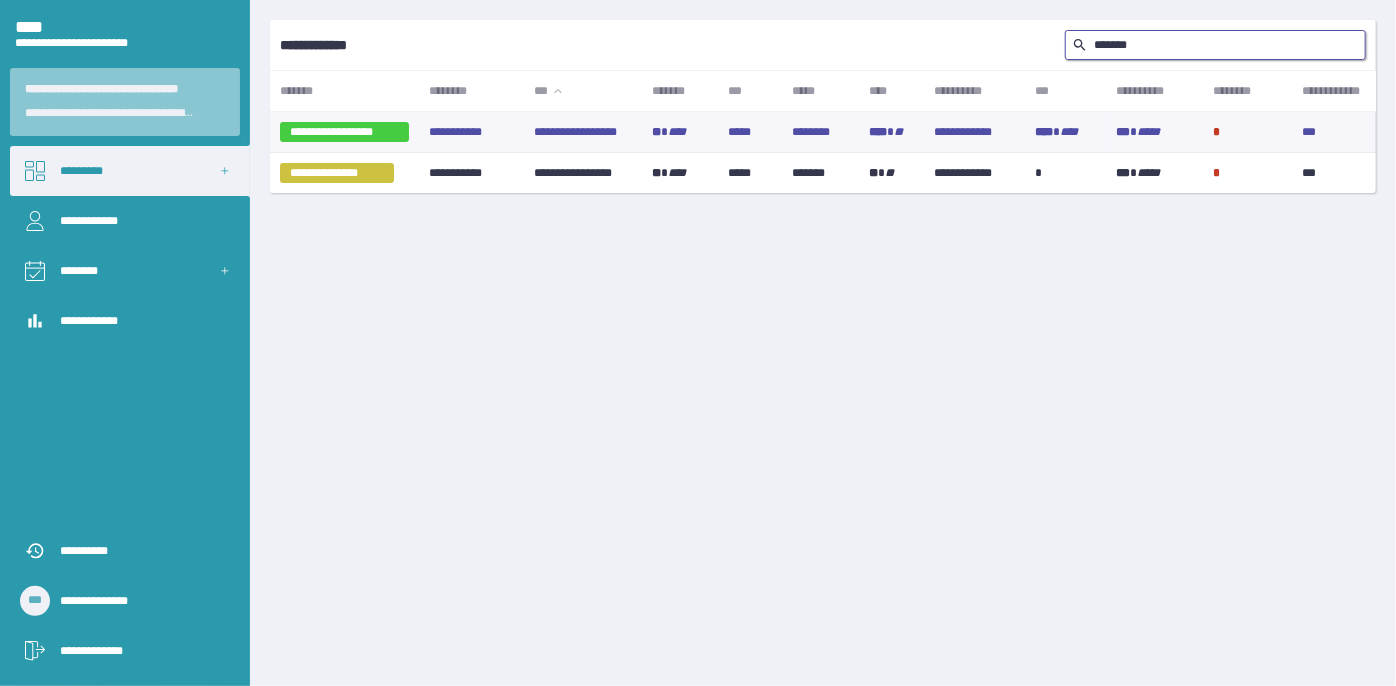 click on "**********" at bounding box center [583, 132] 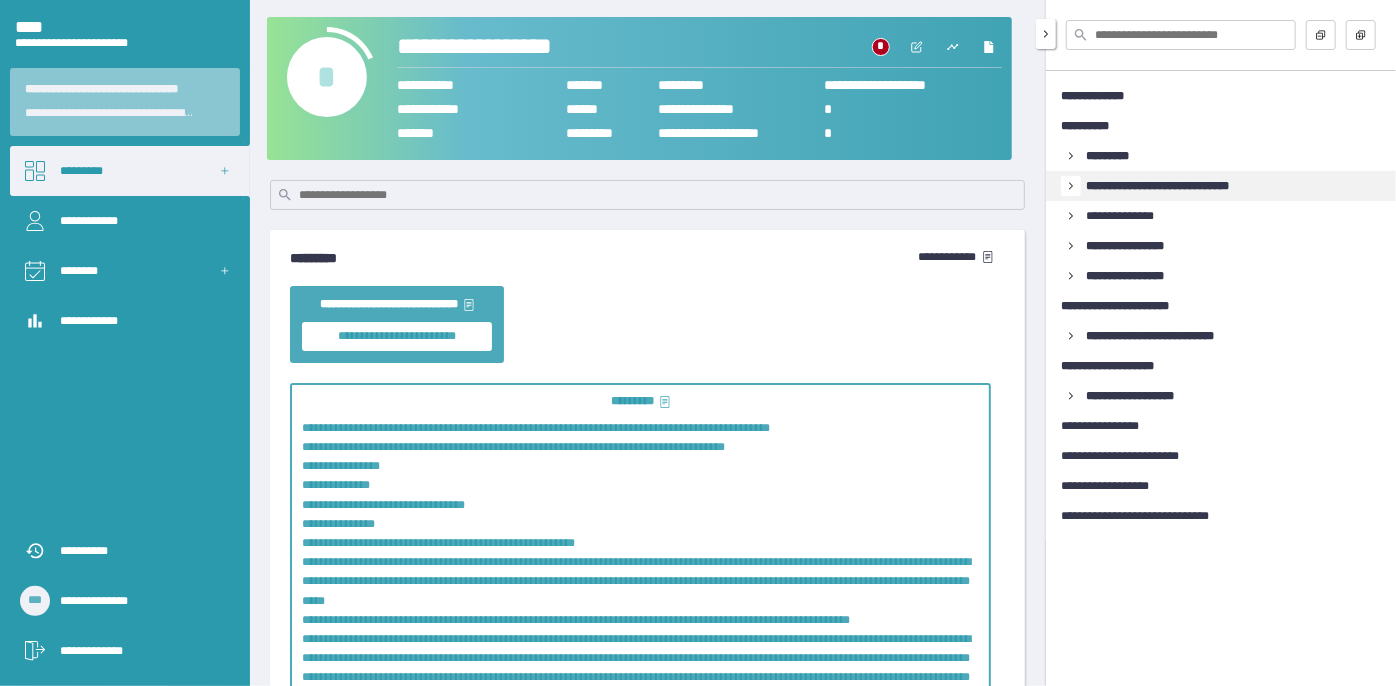 click at bounding box center [1071, 156] 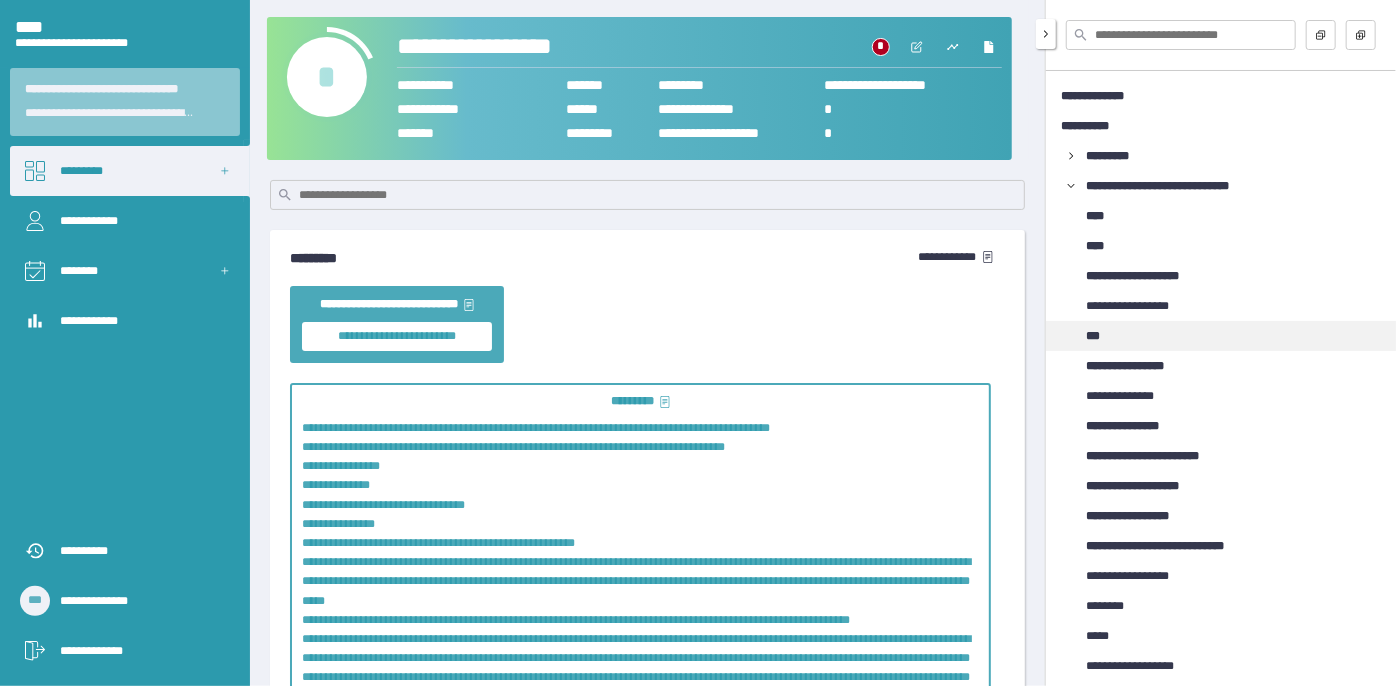 drag, startPoint x: 1090, startPoint y: 229, endPoint x: 1110, endPoint y: 332, distance: 104.92378 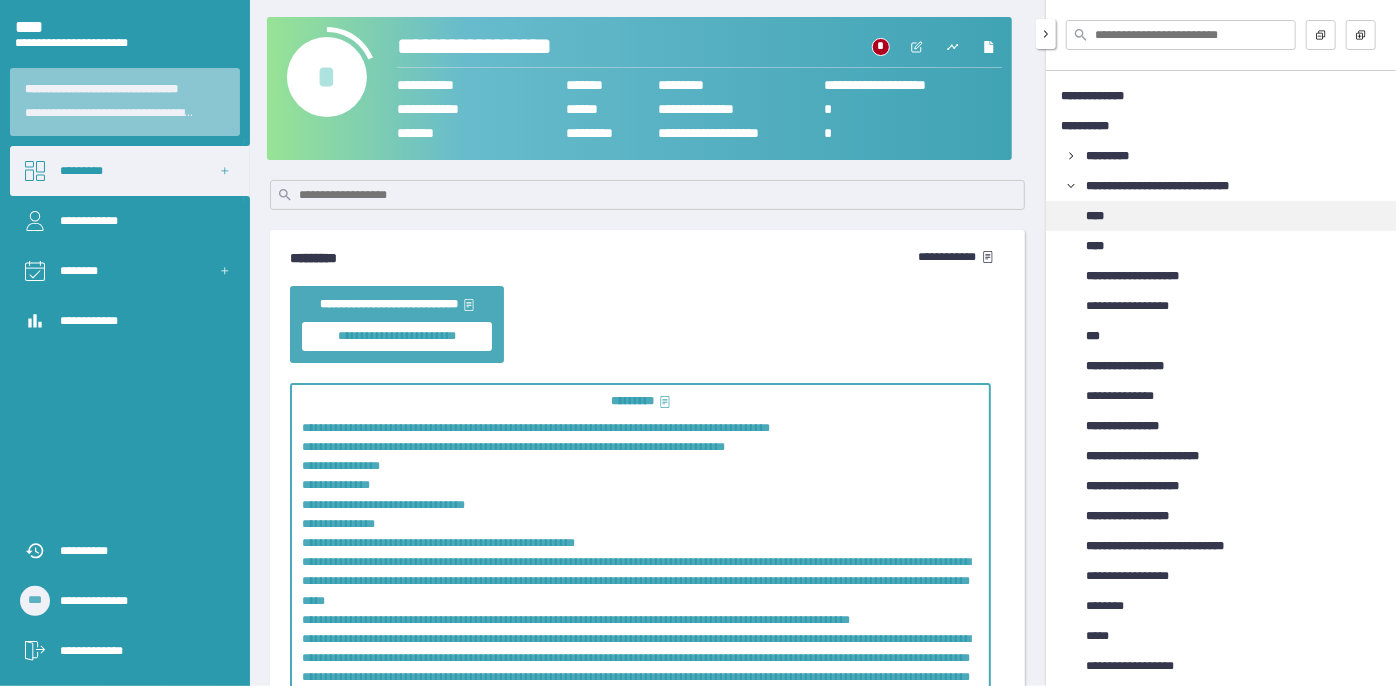 drag, startPoint x: 1110, startPoint y: 332, endPoint x: 1196, endPoint y: 215, distance: 145.20676 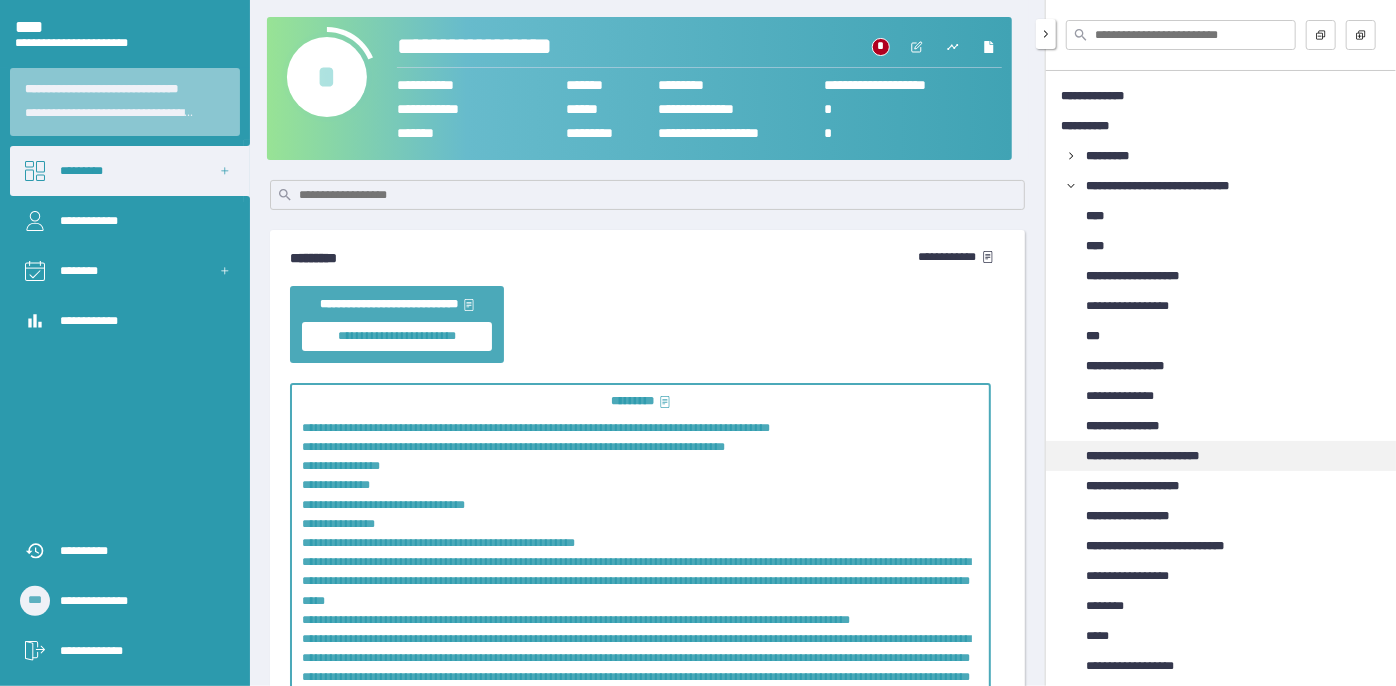 click on "**********" at bounding box center (1161, 456) 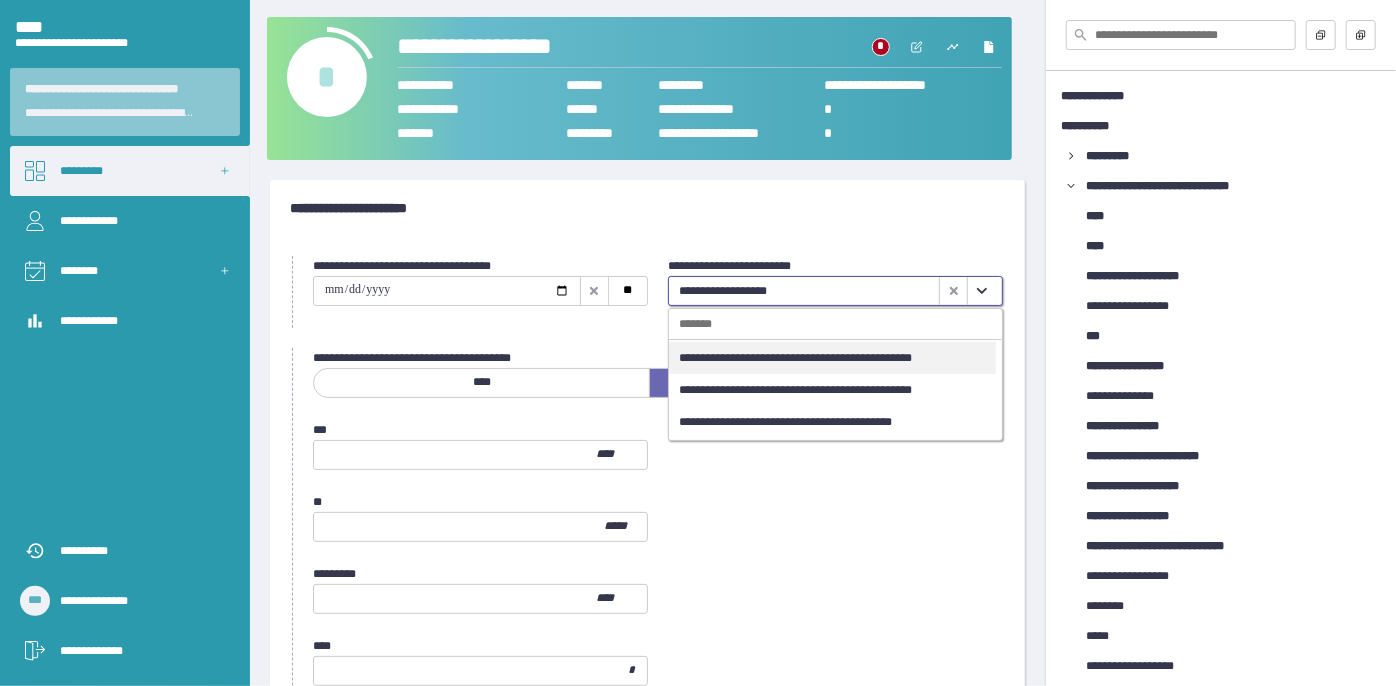 click at bounding box center (981, 291) 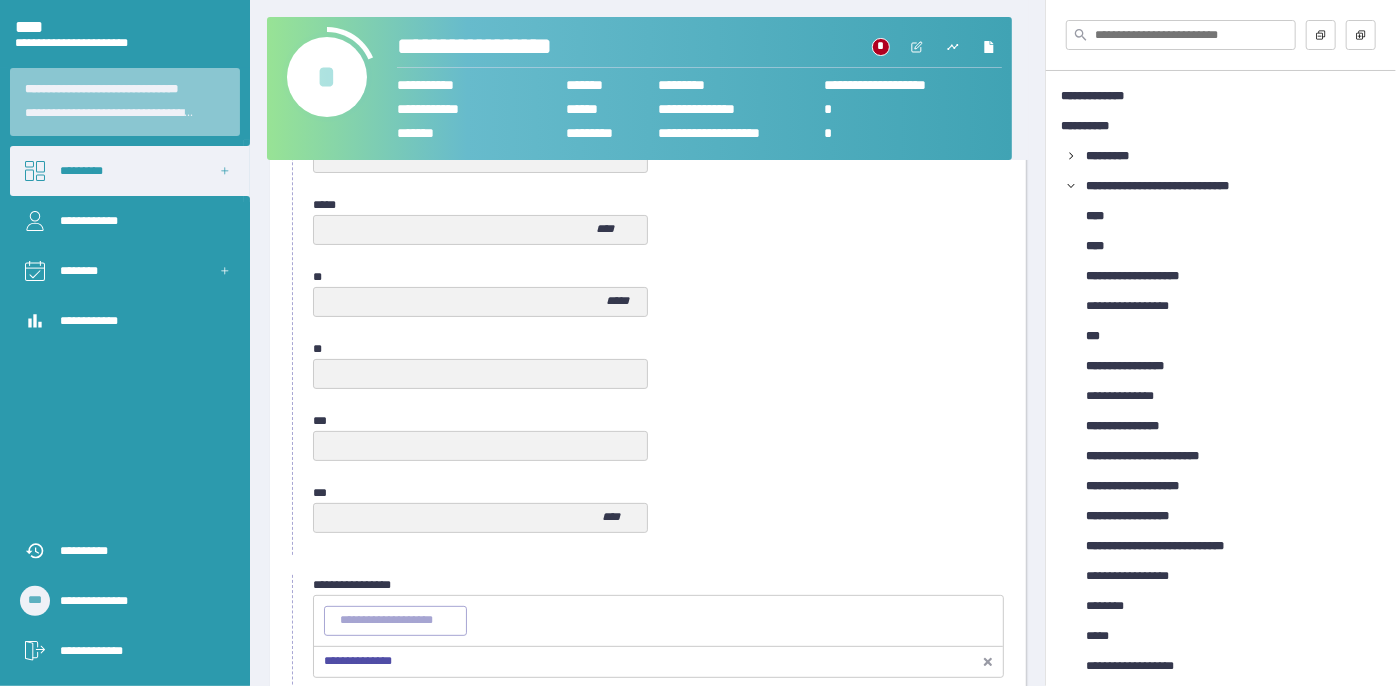 scroll, scrollTop: 1058, scrollLeft: 0, axis: vertical 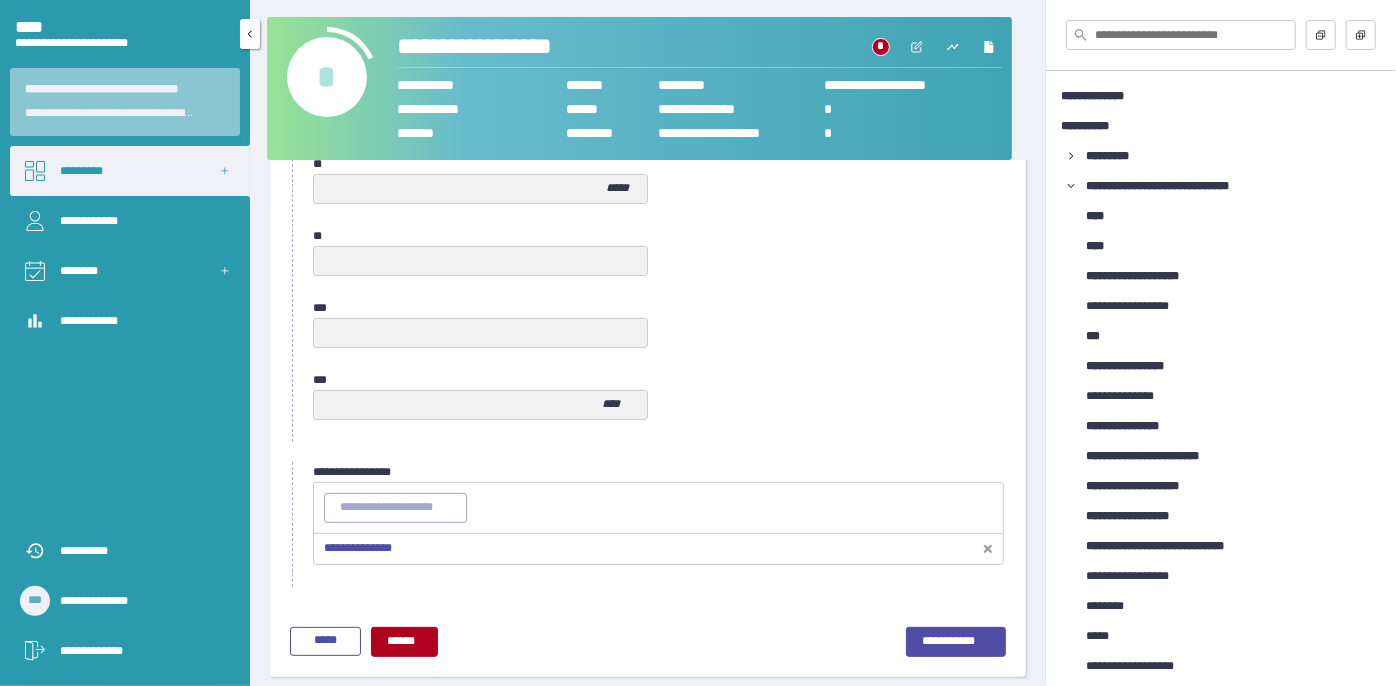 click on "*********" at bounding box center [130, 171] 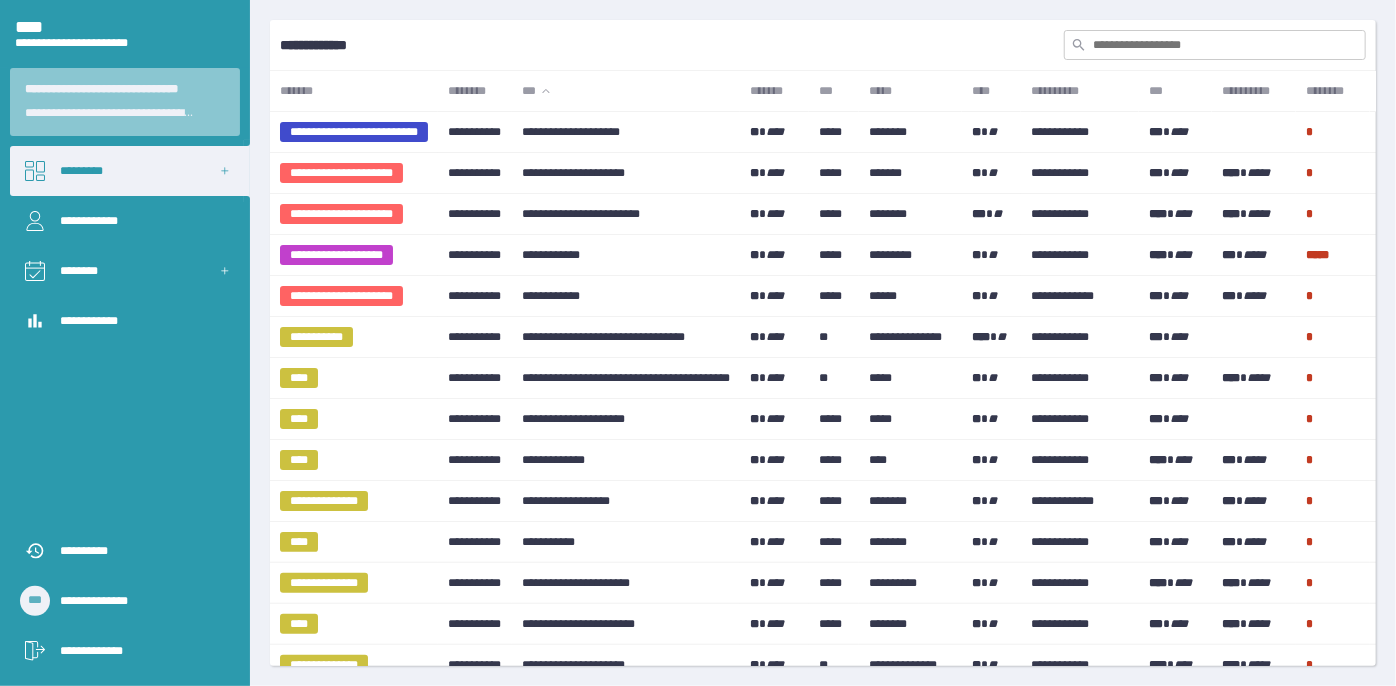 click at bounding box center (1215, 45) 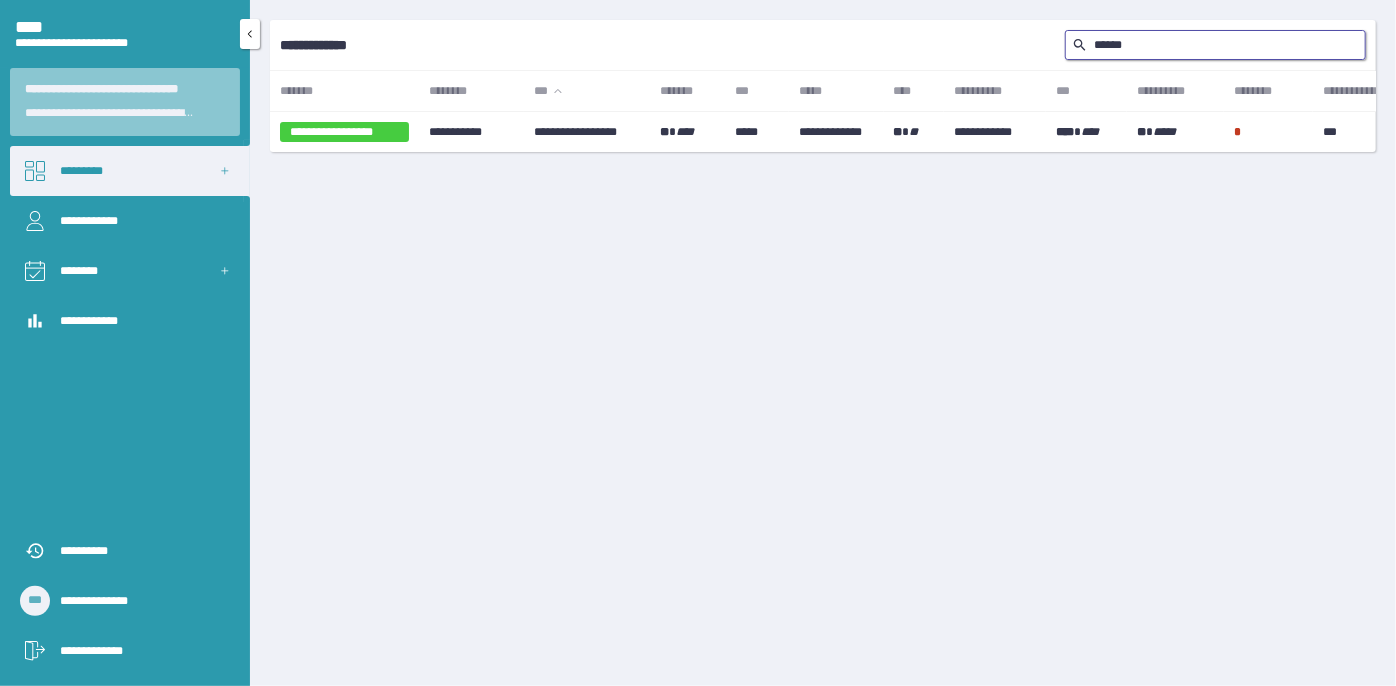 click on "*********" at bounding box center [130, 171] 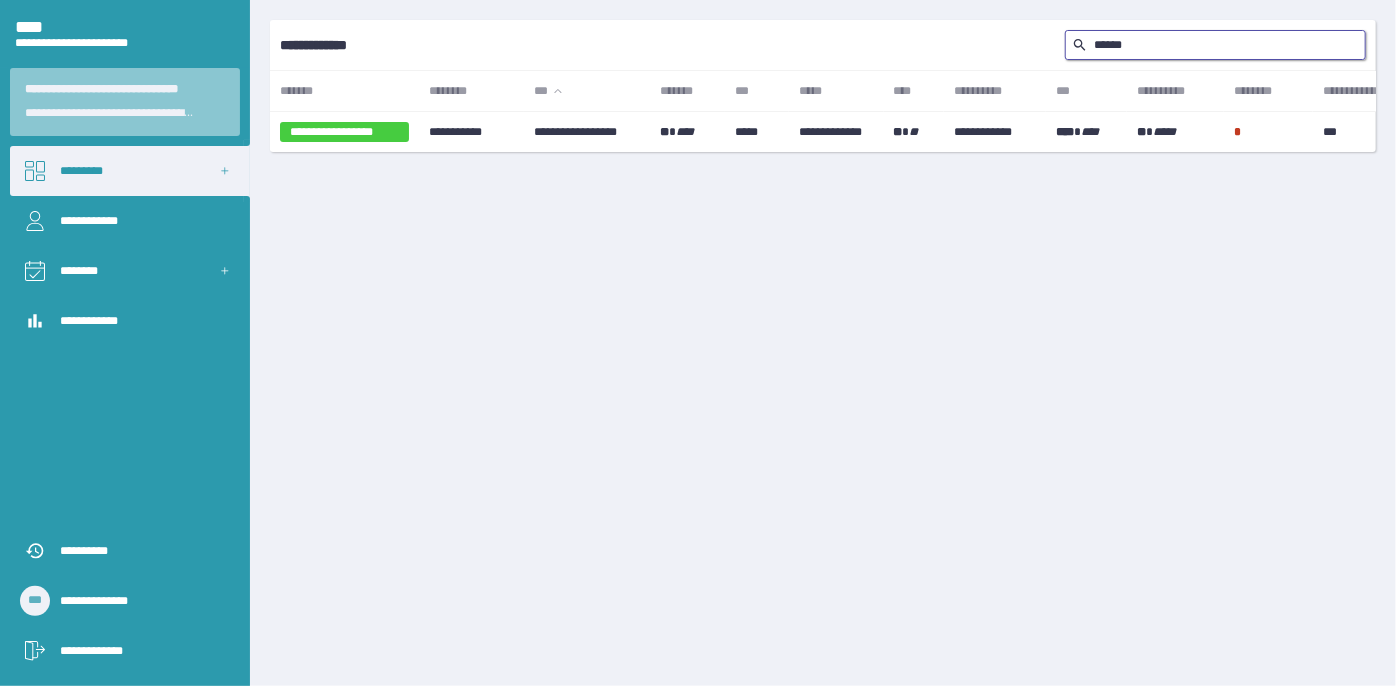 click on "******" at bounding box center (1215, 45) 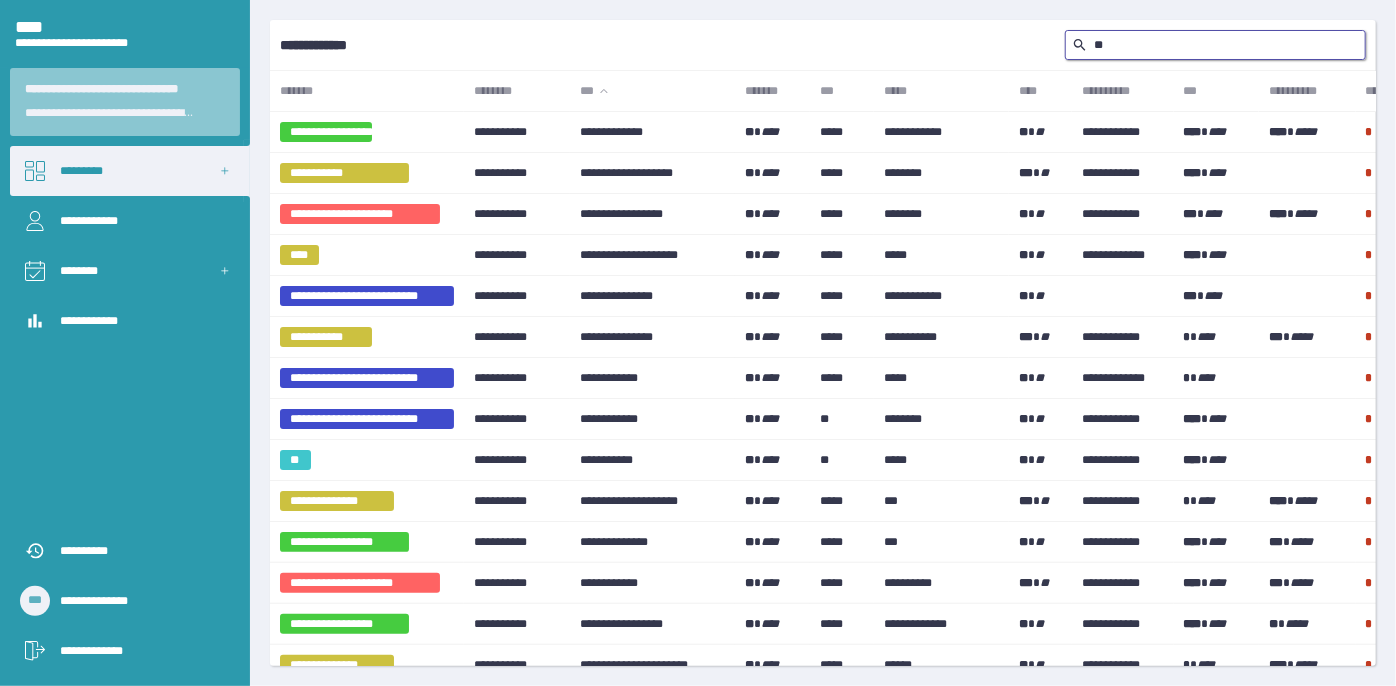 type on "*" 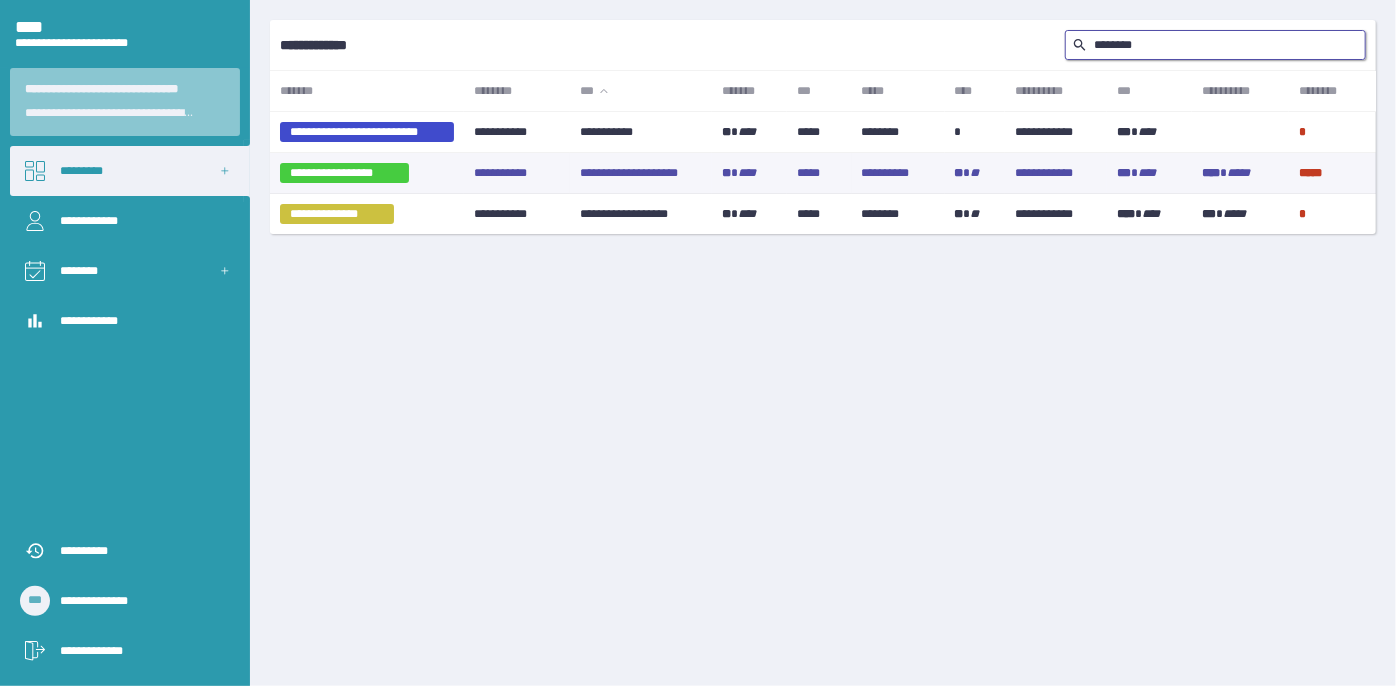 type on "********" 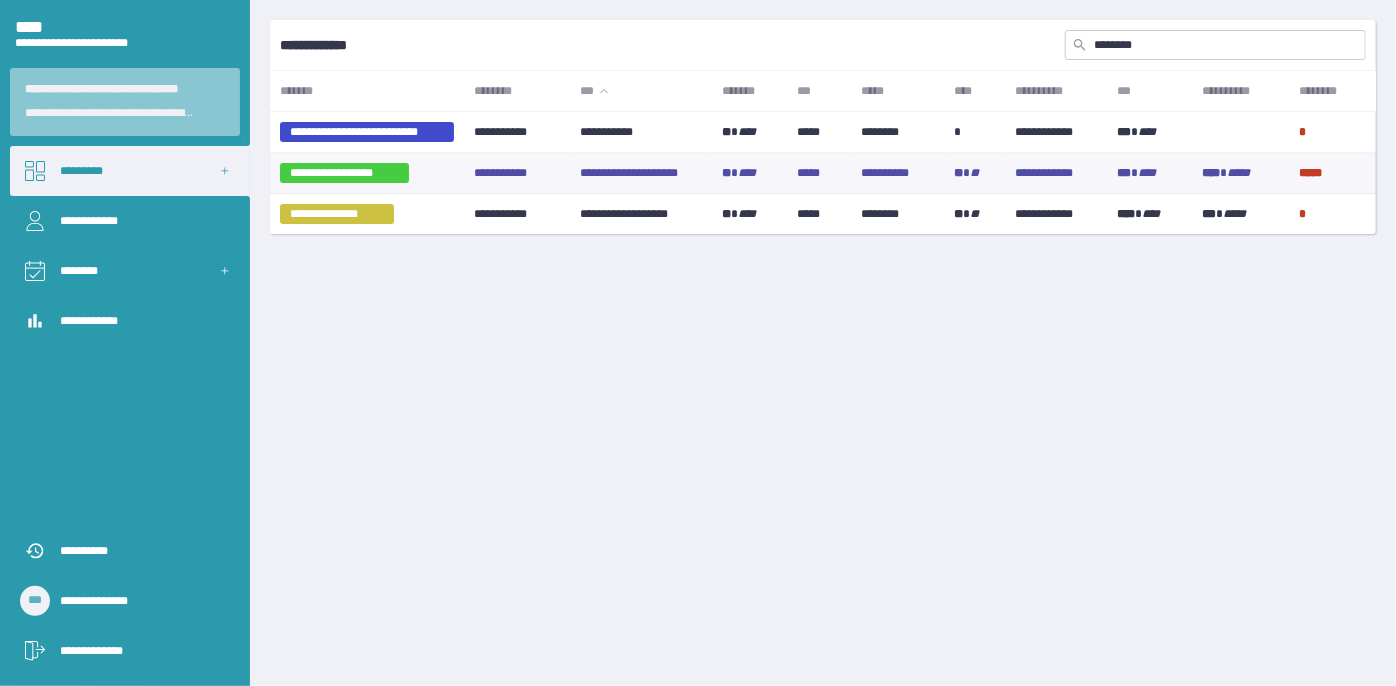 click on "**********" at bounding box center (641, 132) 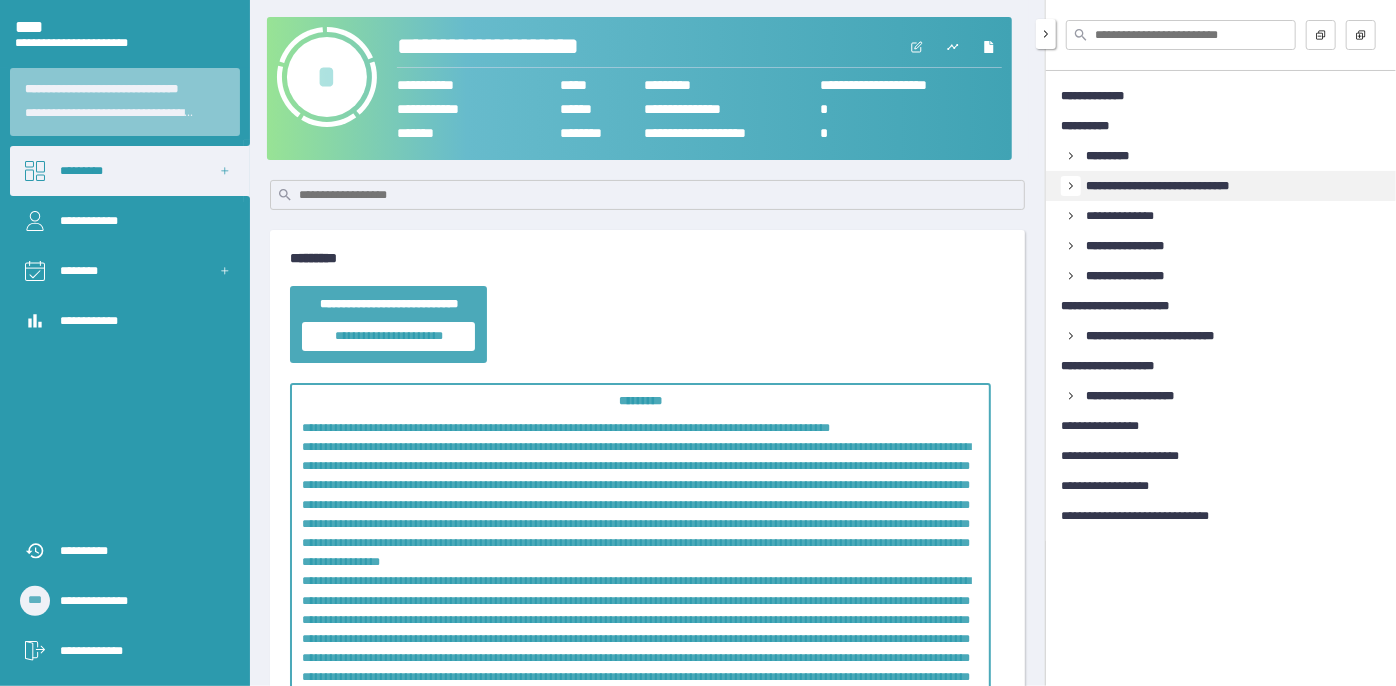 click at bounding box center [1071, 156] 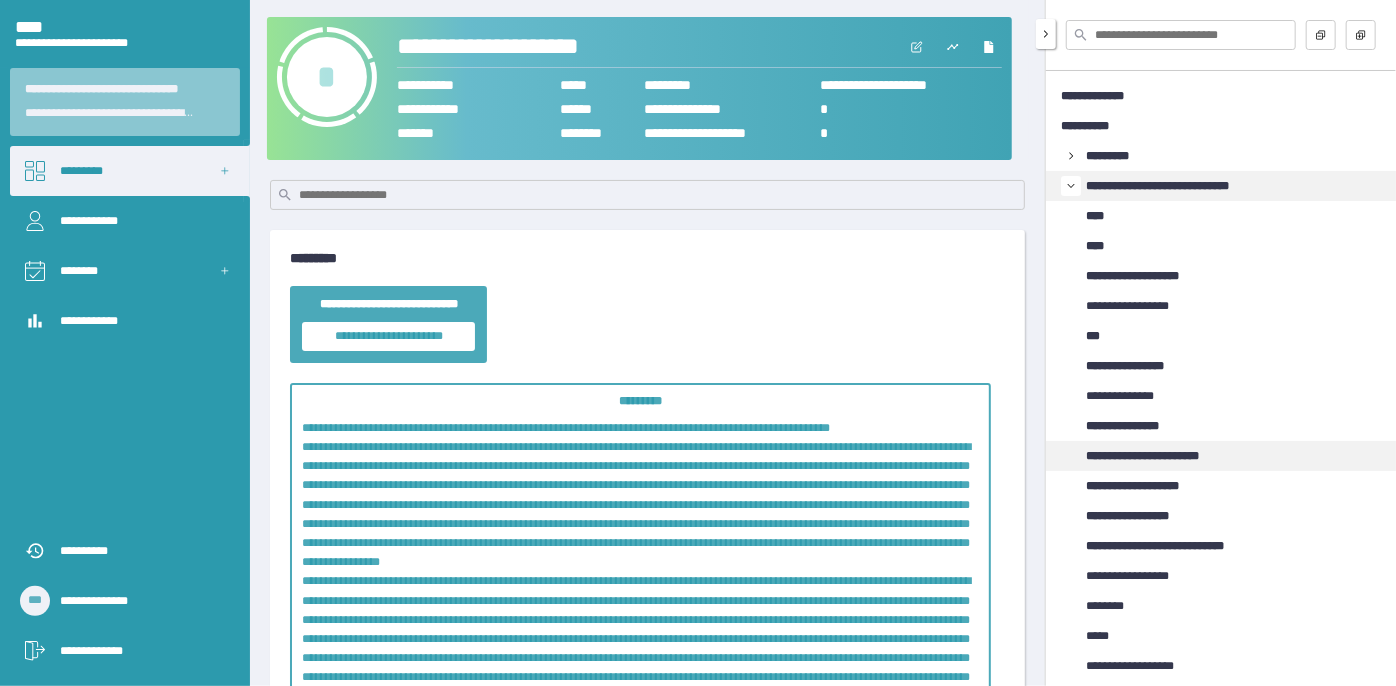 click on "**********" at bounding box center (1161, 456) 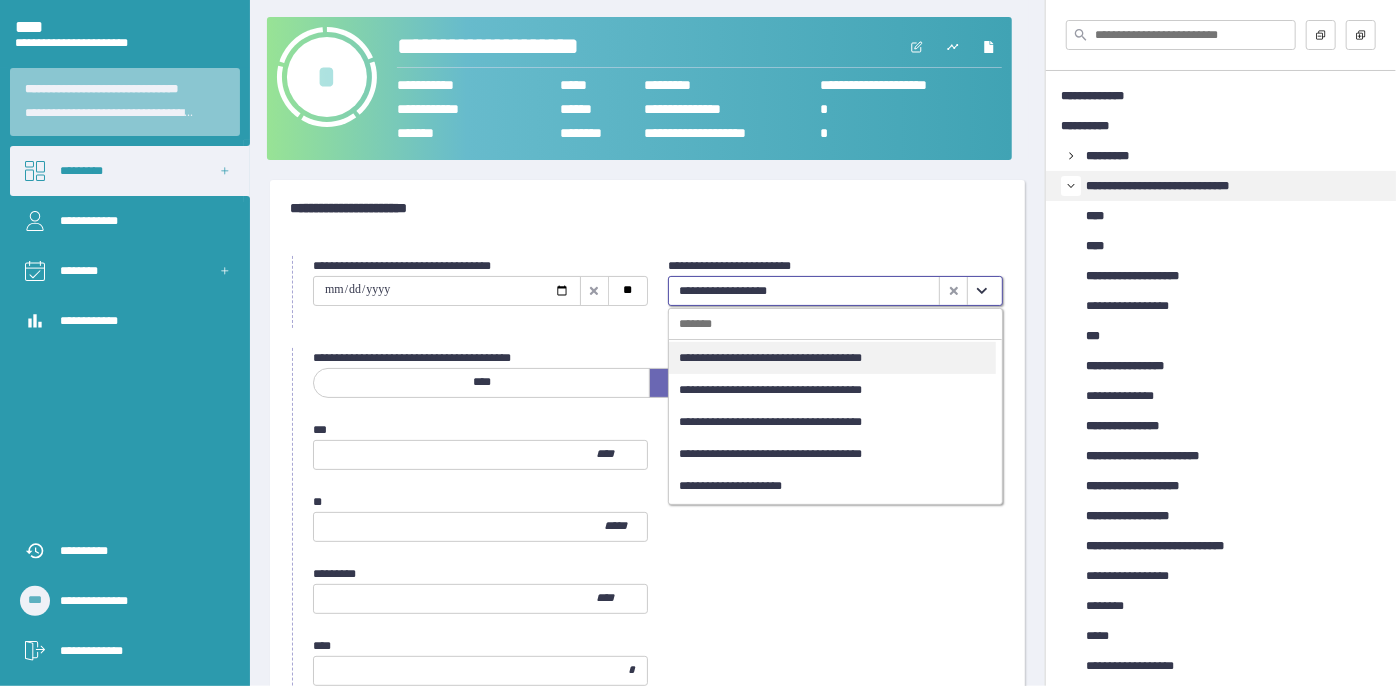 click at bounding box center (981, 291) 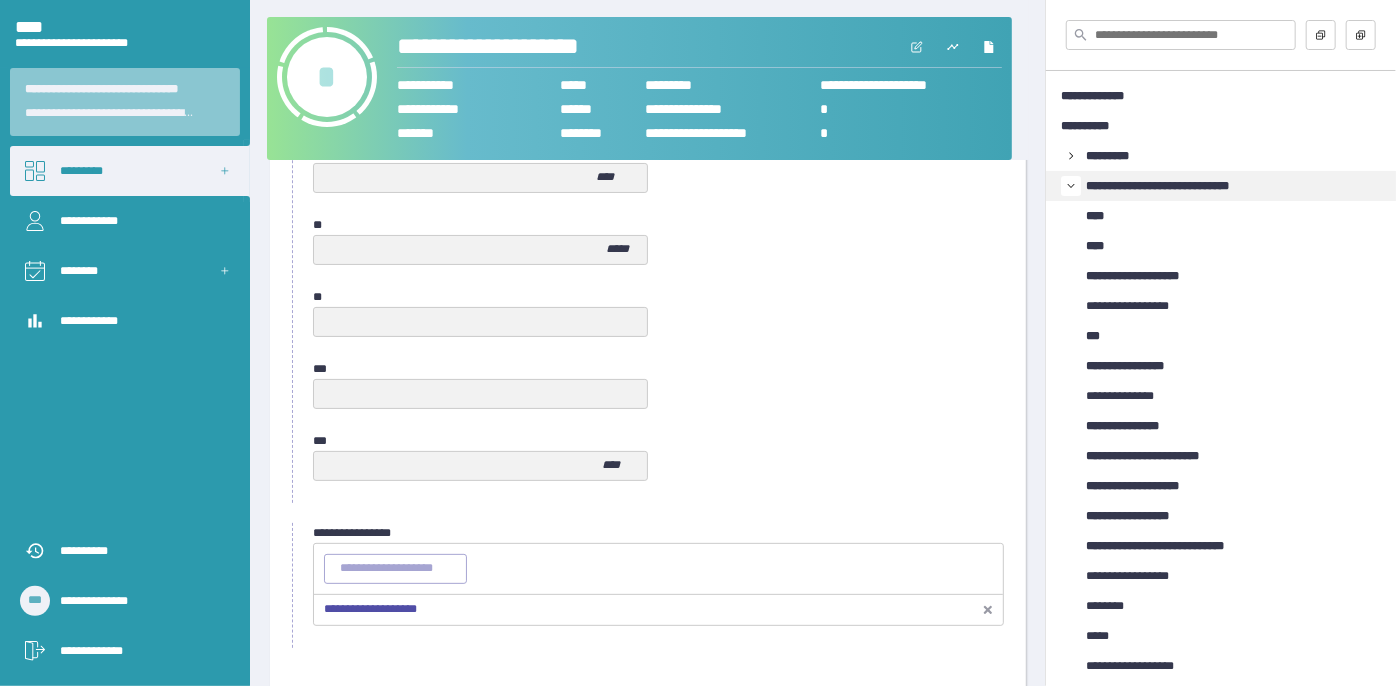scroll, scrollTop: 1058, scrollLeft: 0, axis: vertical 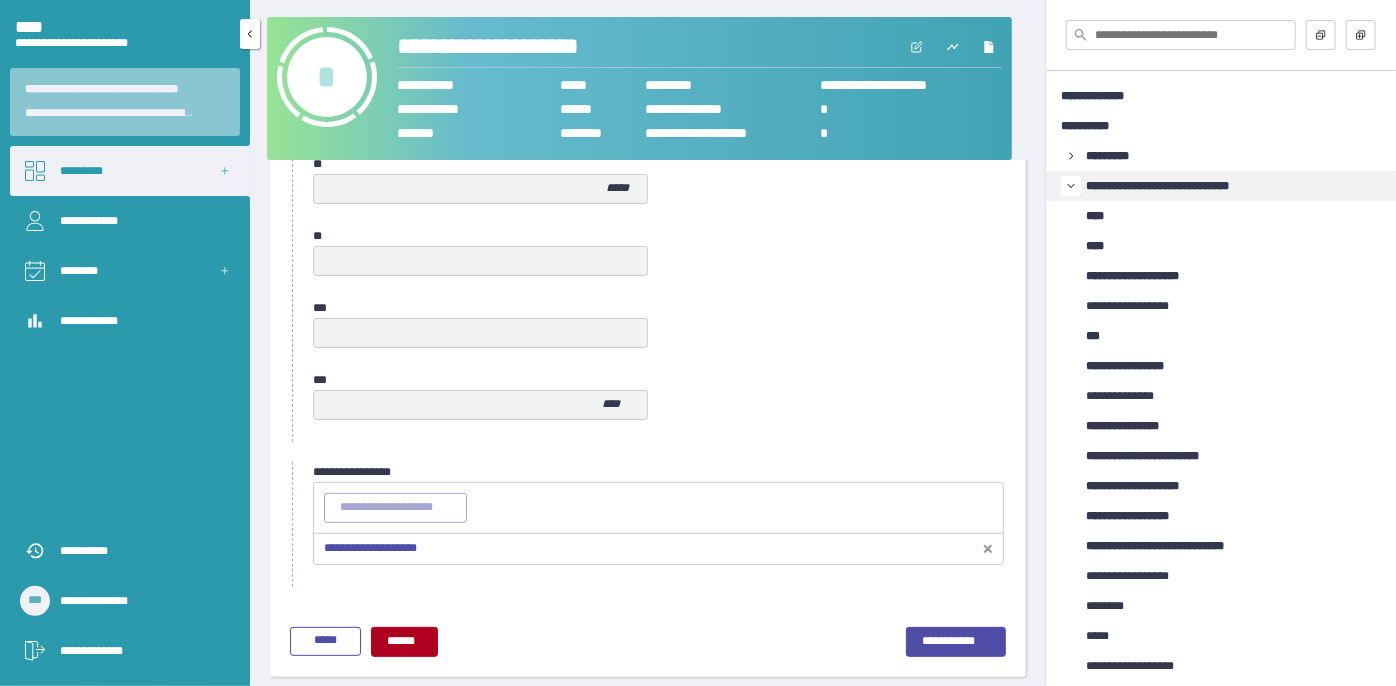 click on "*********" at bounding box center (130, 171) 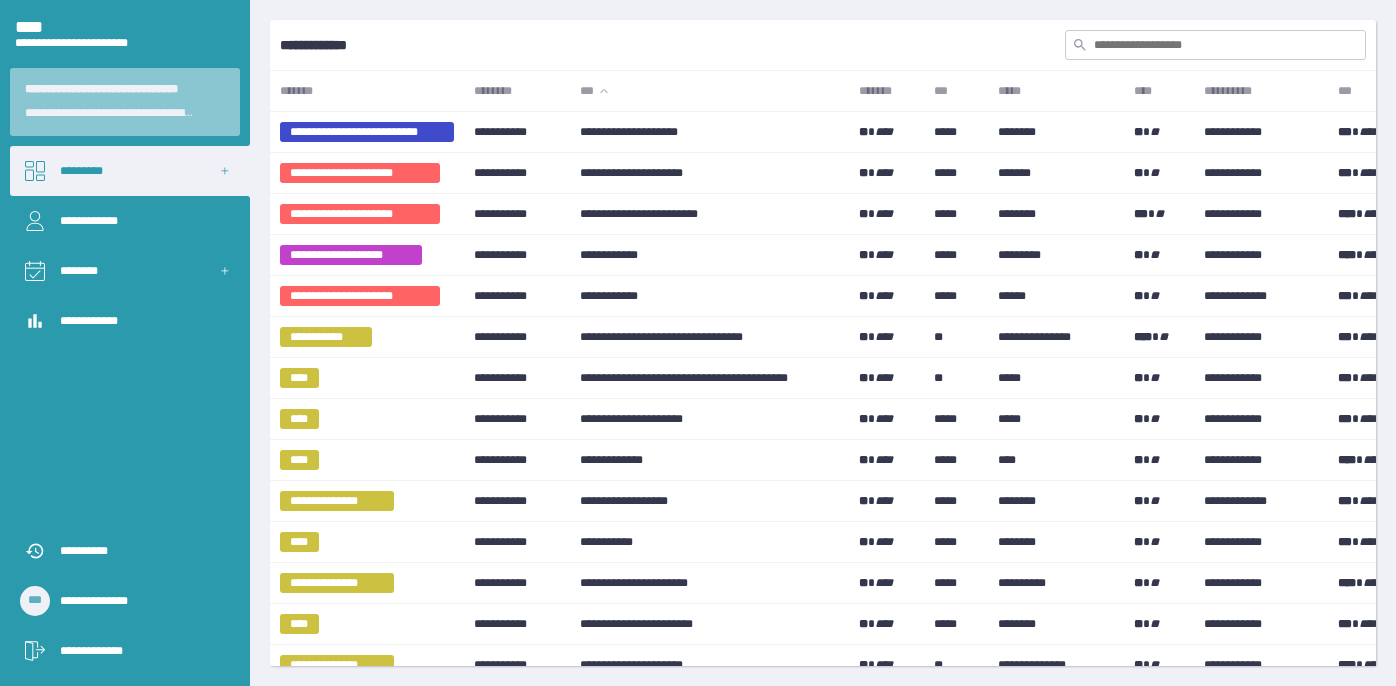 click at bounding box center [1215, 45] 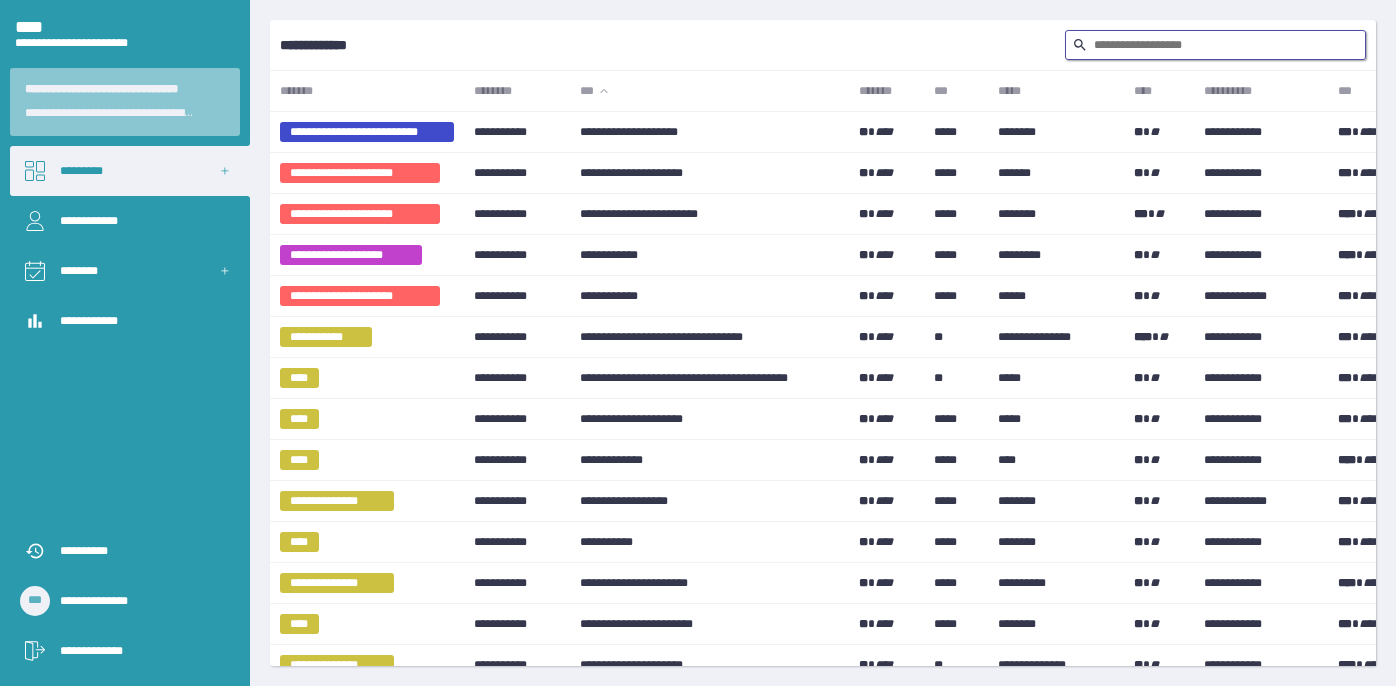 scroll, scrollTop: 0, scrollLeft: 0, axis: both 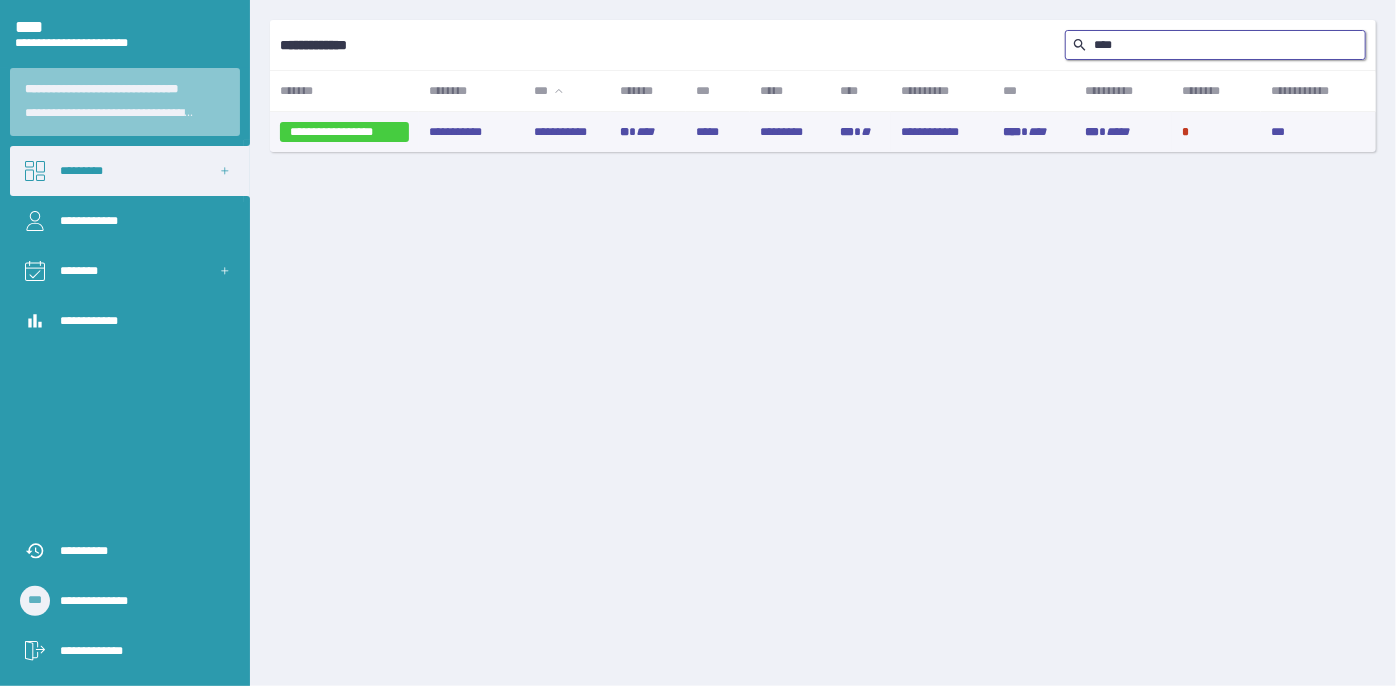 type on "****" 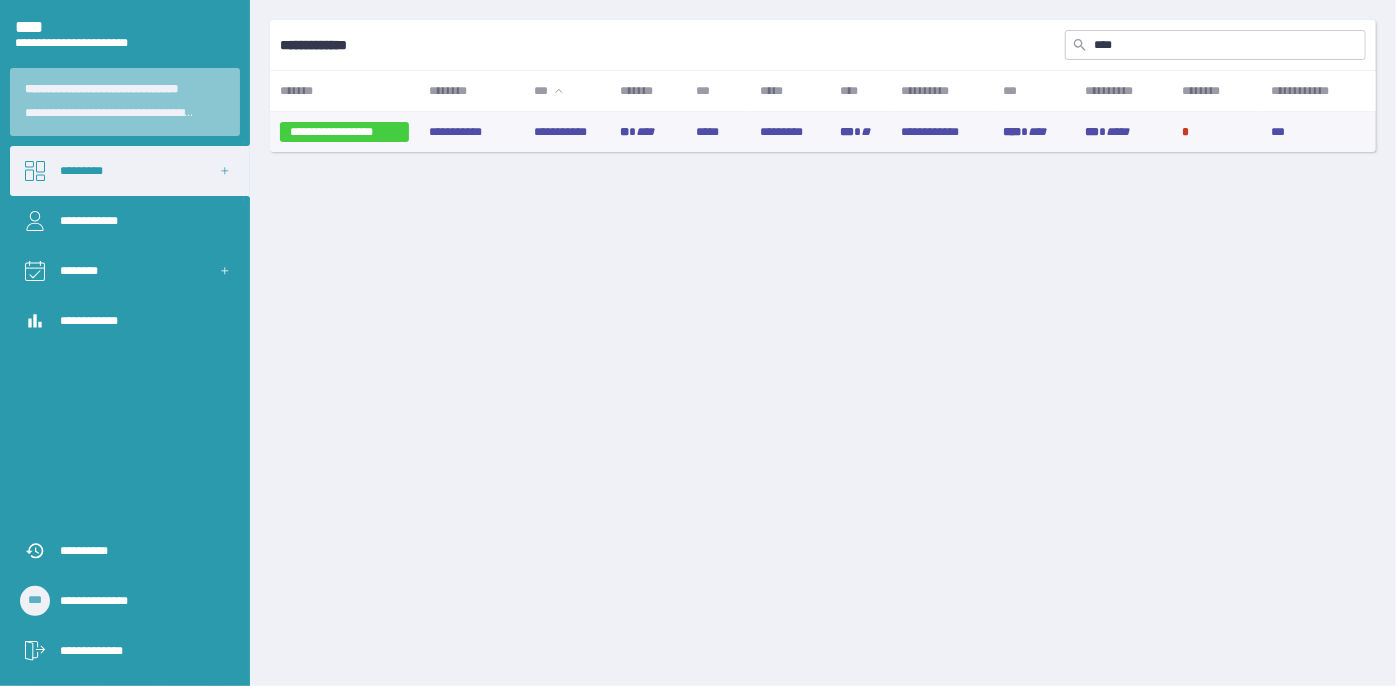 click on "****" at bounding box center [646, 132] 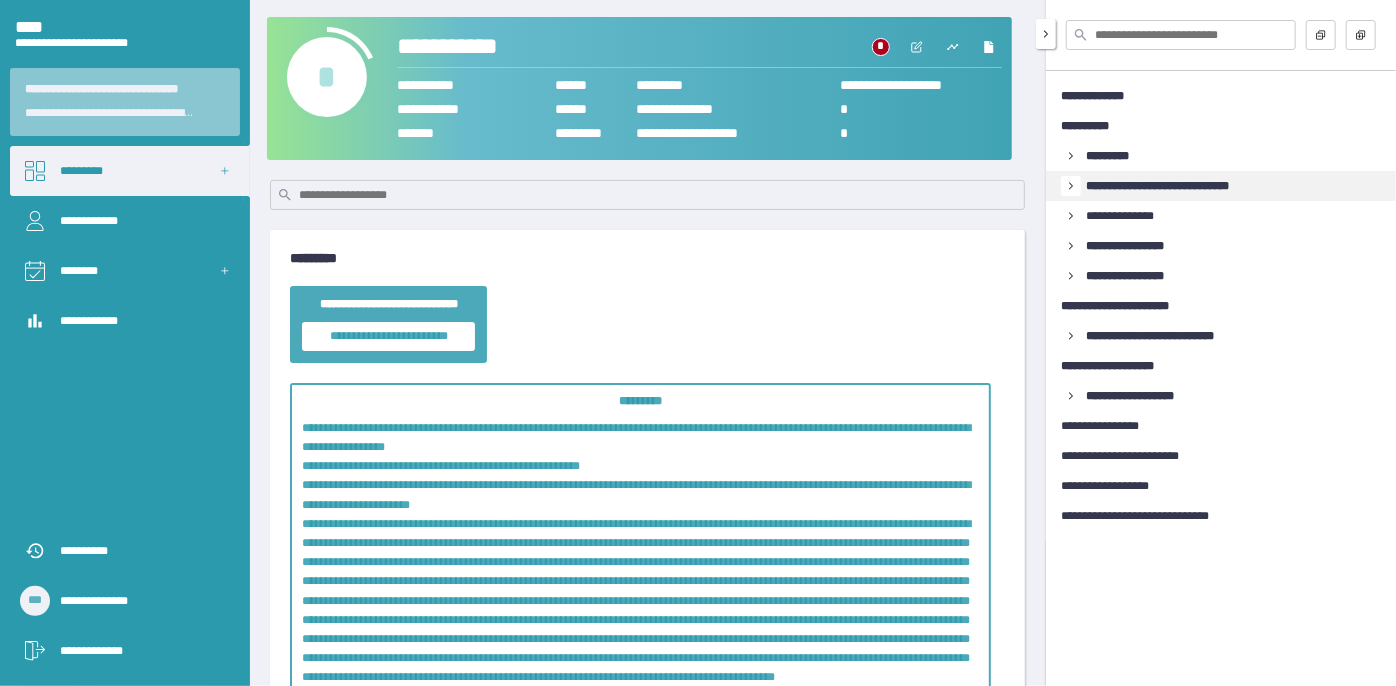click at bounding box center (1071, 156) 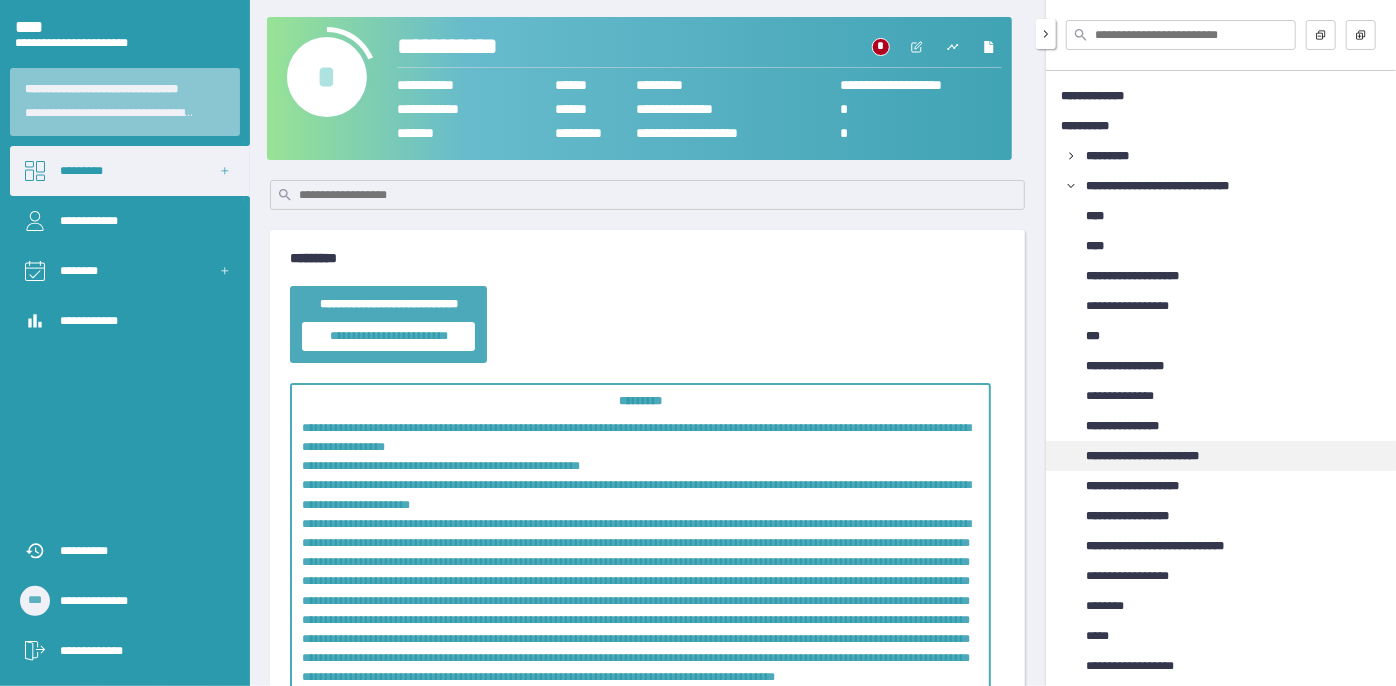 click on "**********" at bounding box center [1161, 456] 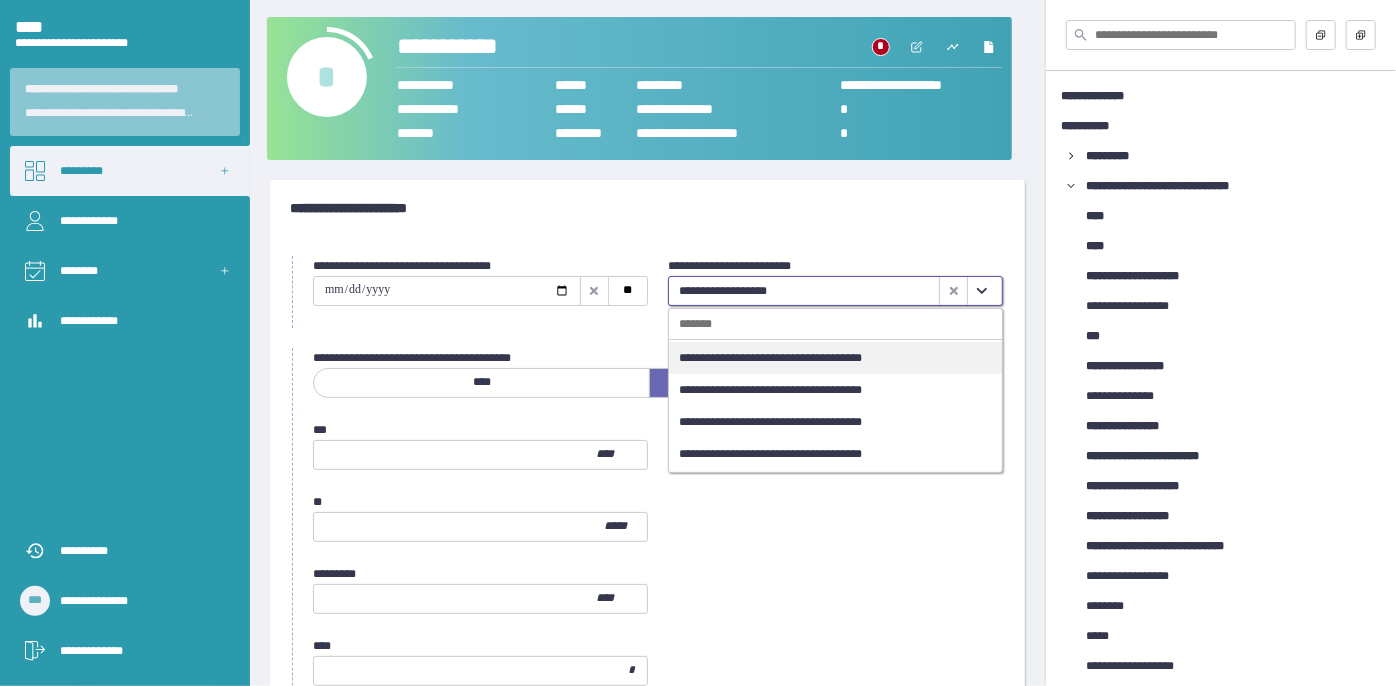 click at bounding box center [982, 291] 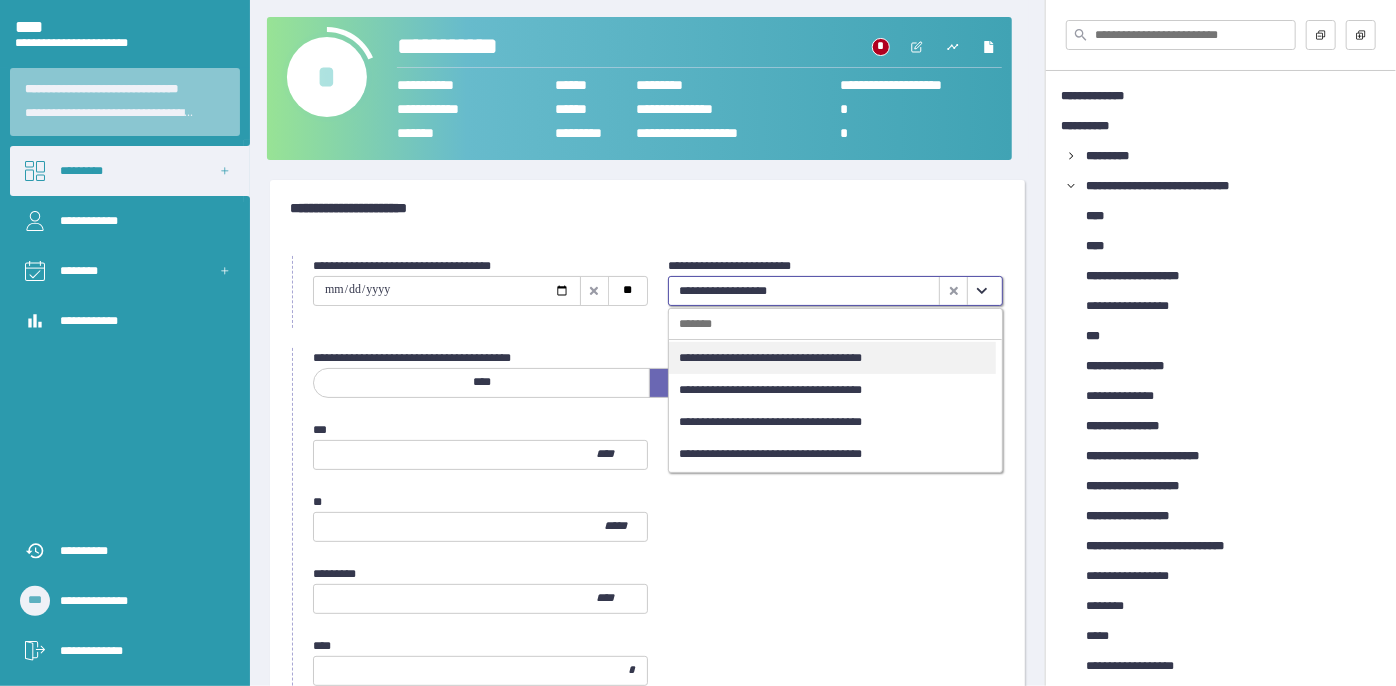 click on "**********" at bounding box center (832, 358) 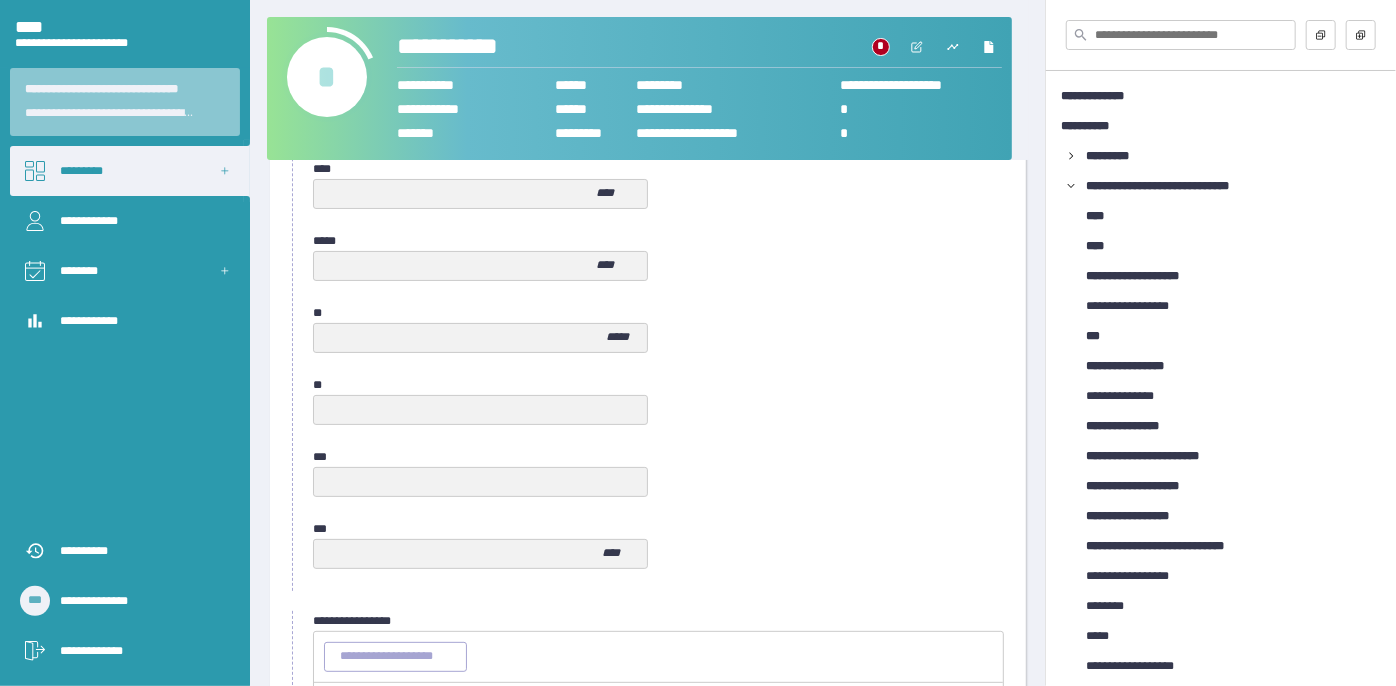 scroll, scrollTop: 1058, scrollLeft: 0, axis: vertical 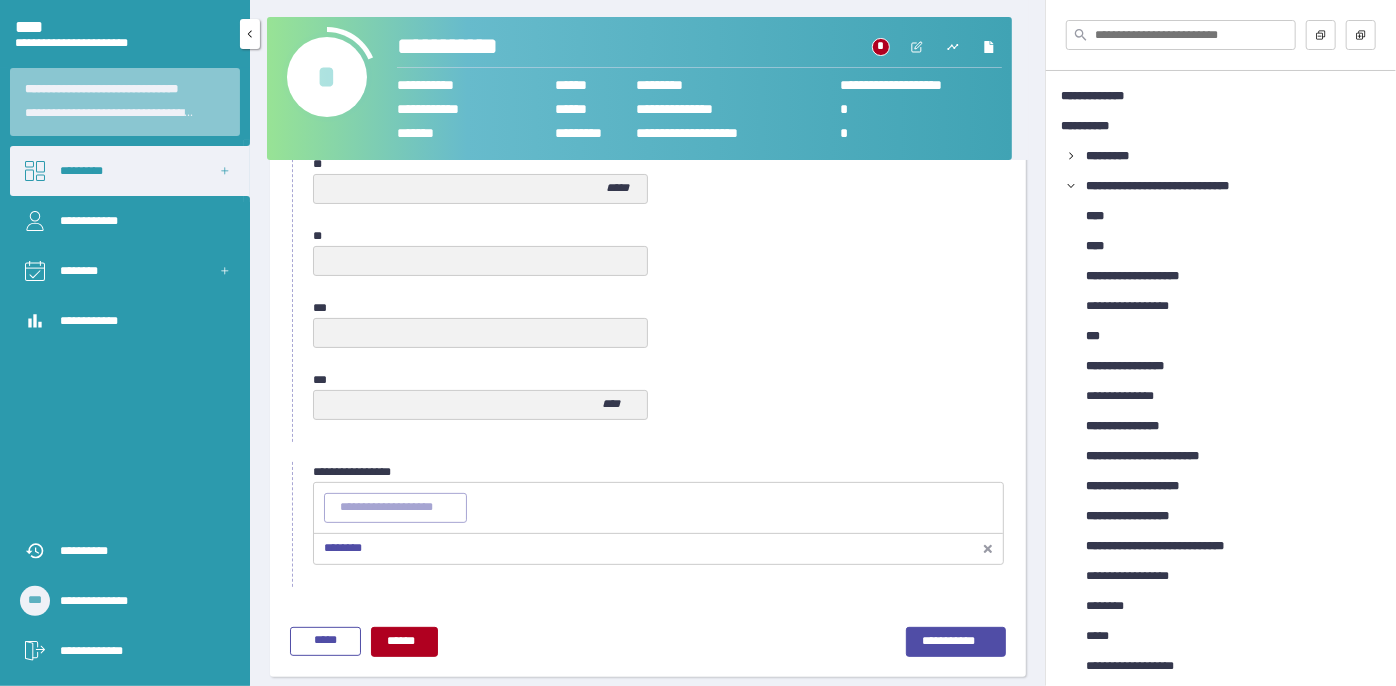 click on "*********" at bounding box center (130, 171) 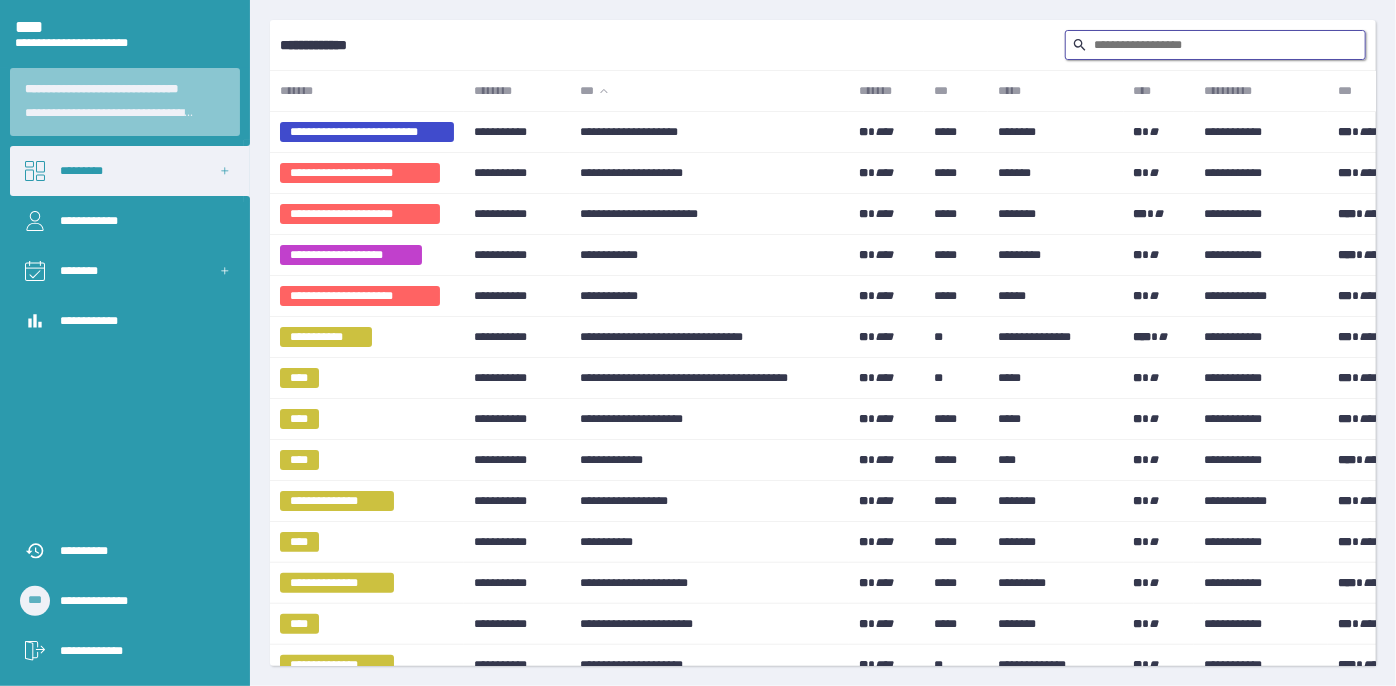 click at bounding box center [1215, 45] 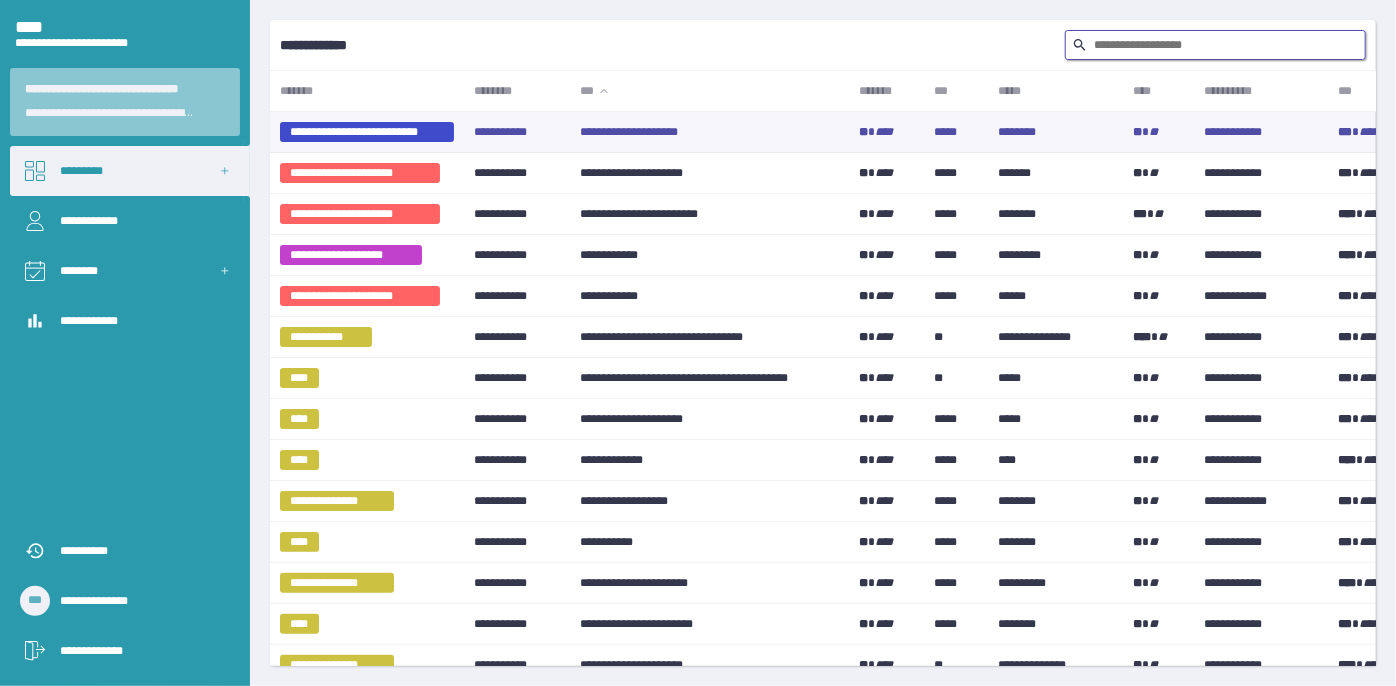 type on "*" 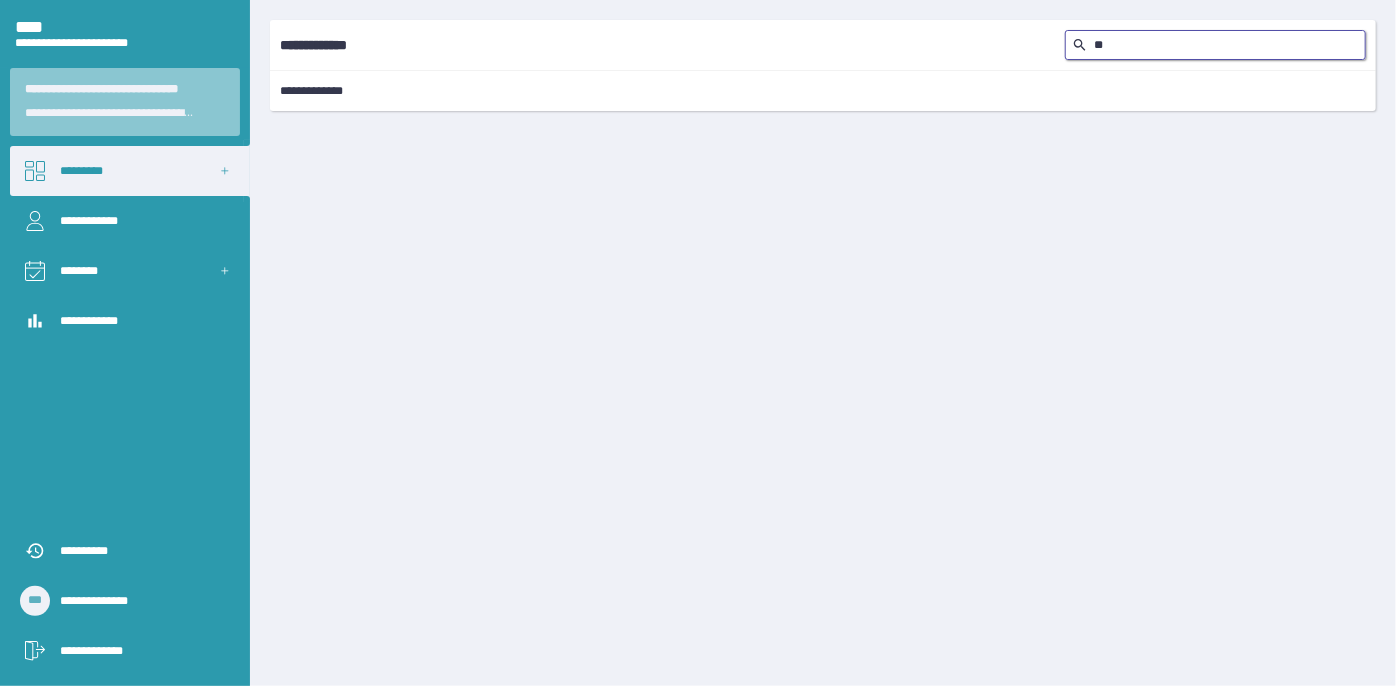 type on "*" 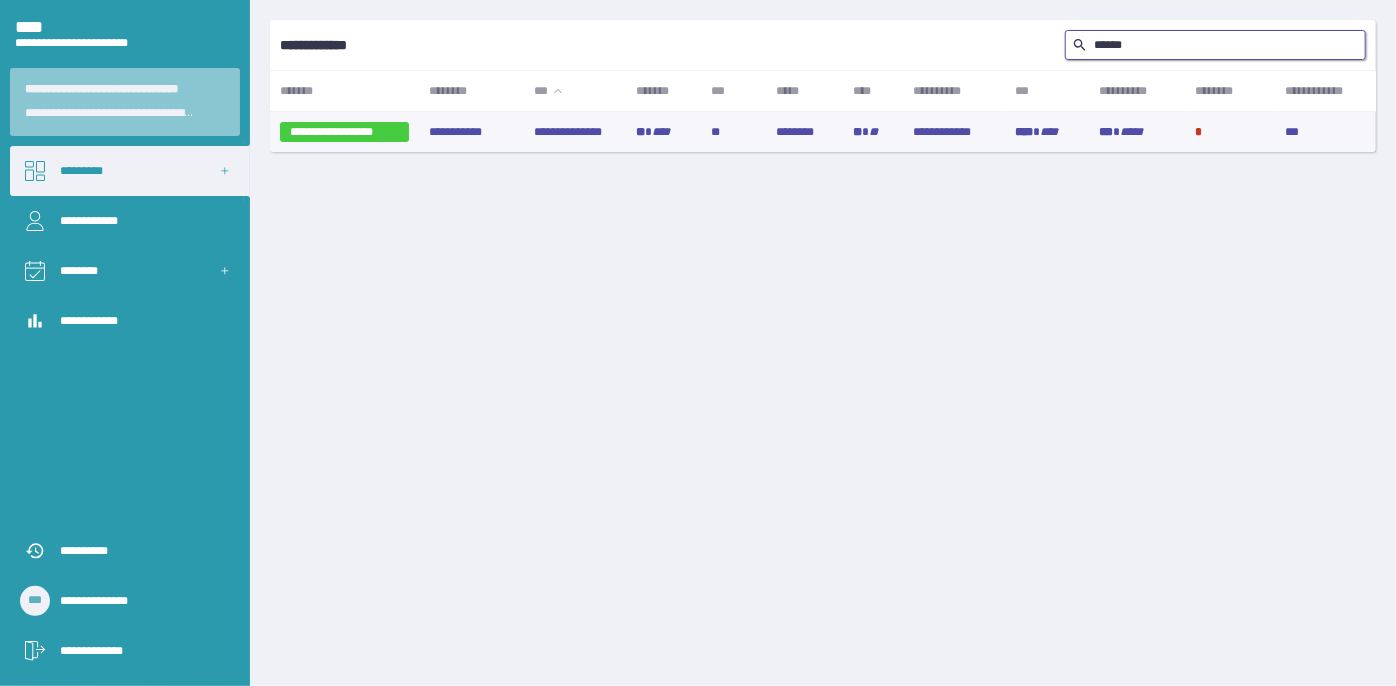 type on "******" 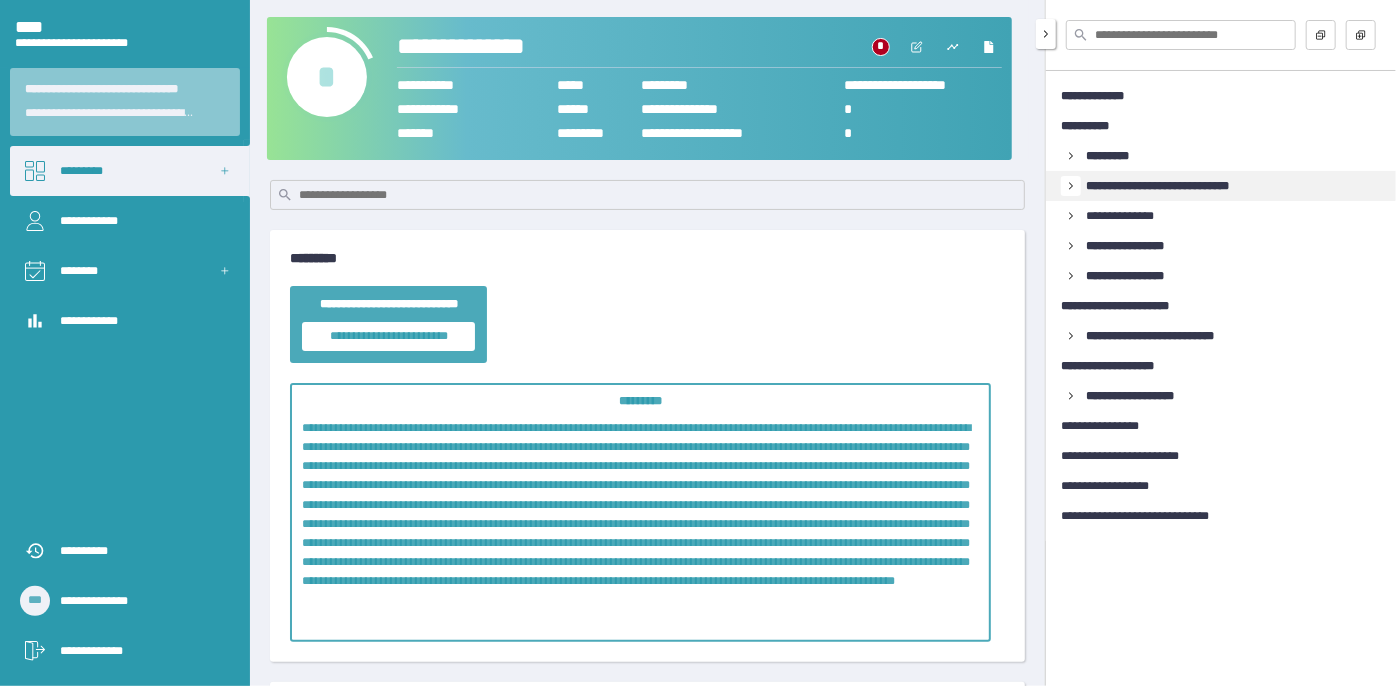 click at bounding box center (1071, 156) 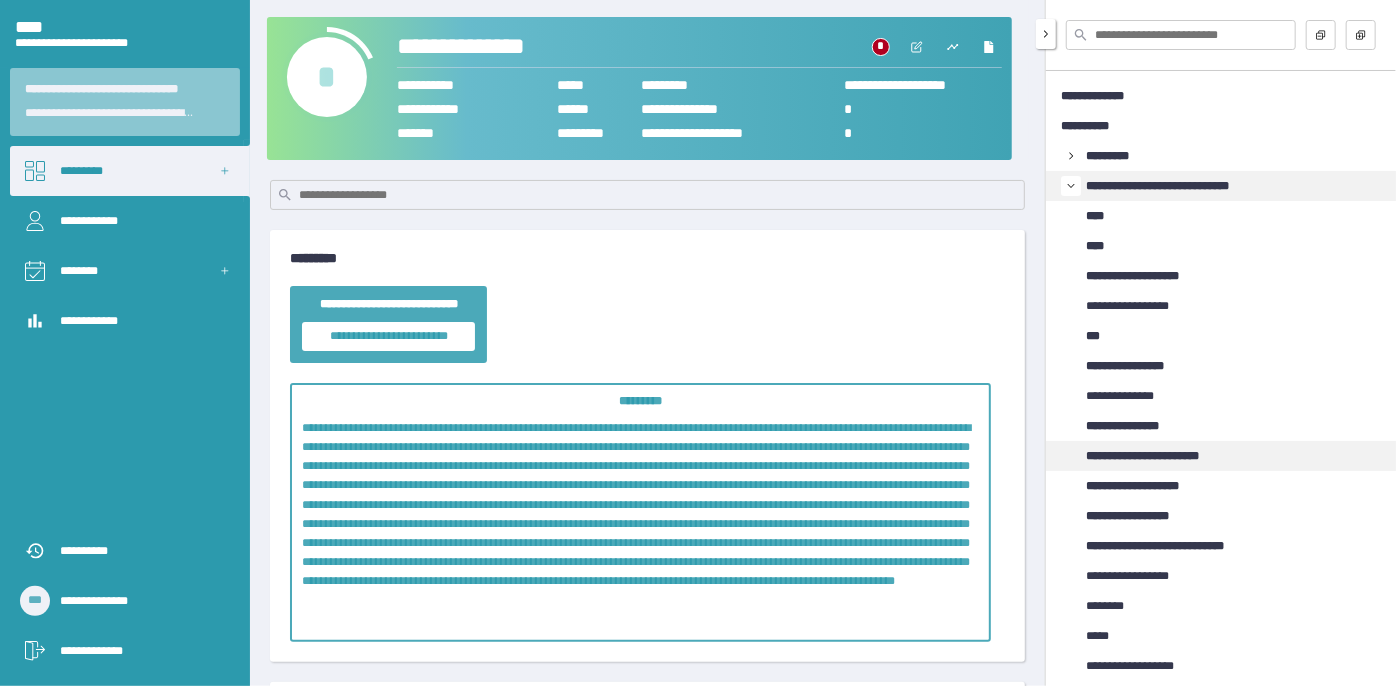 click on "**********" at bounding box center (1161, 456) 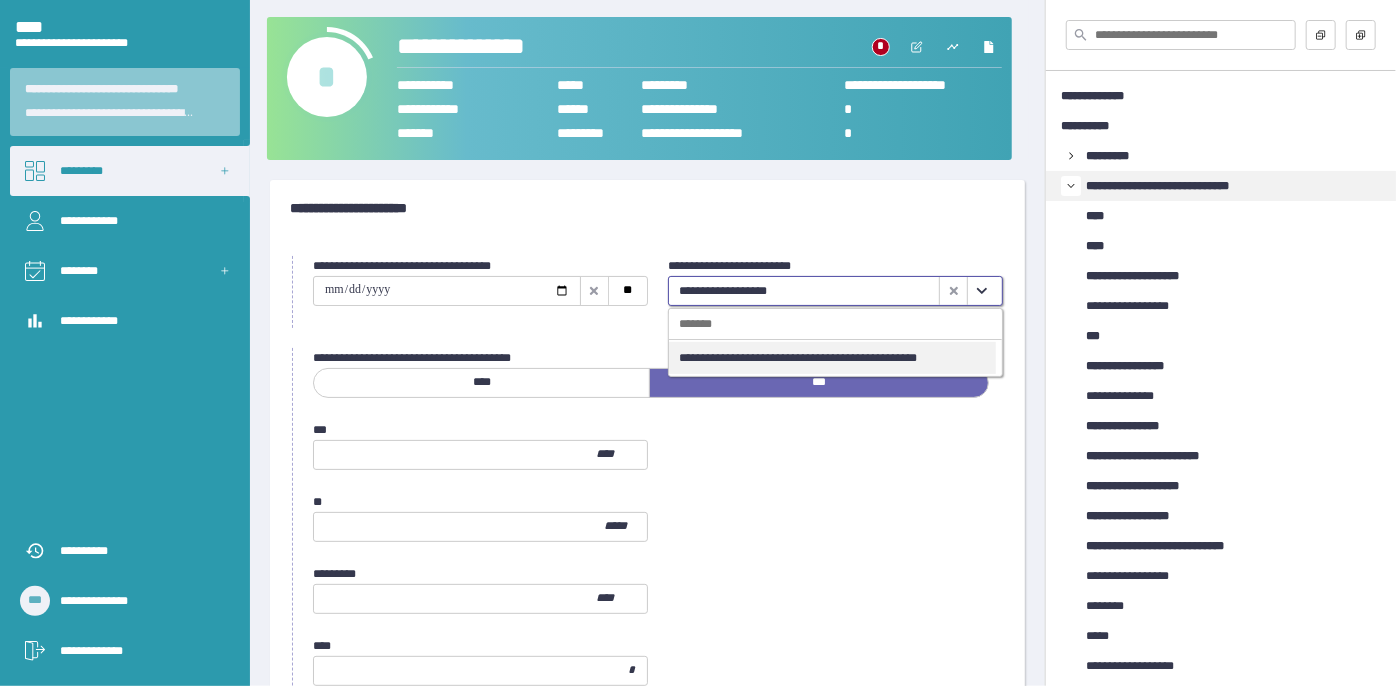 click at bounding box center (981, 291) 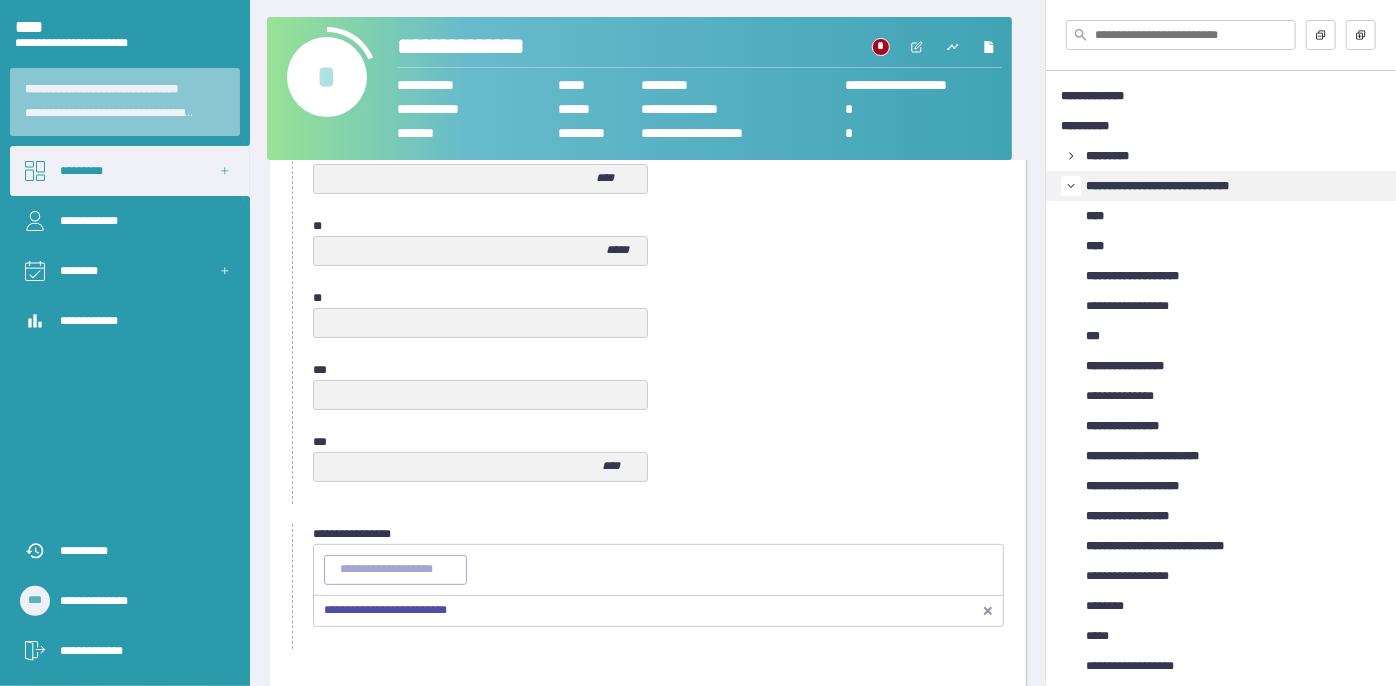 scroll, scrollTop: 1058, scrollLeft: 0, axis: vertical 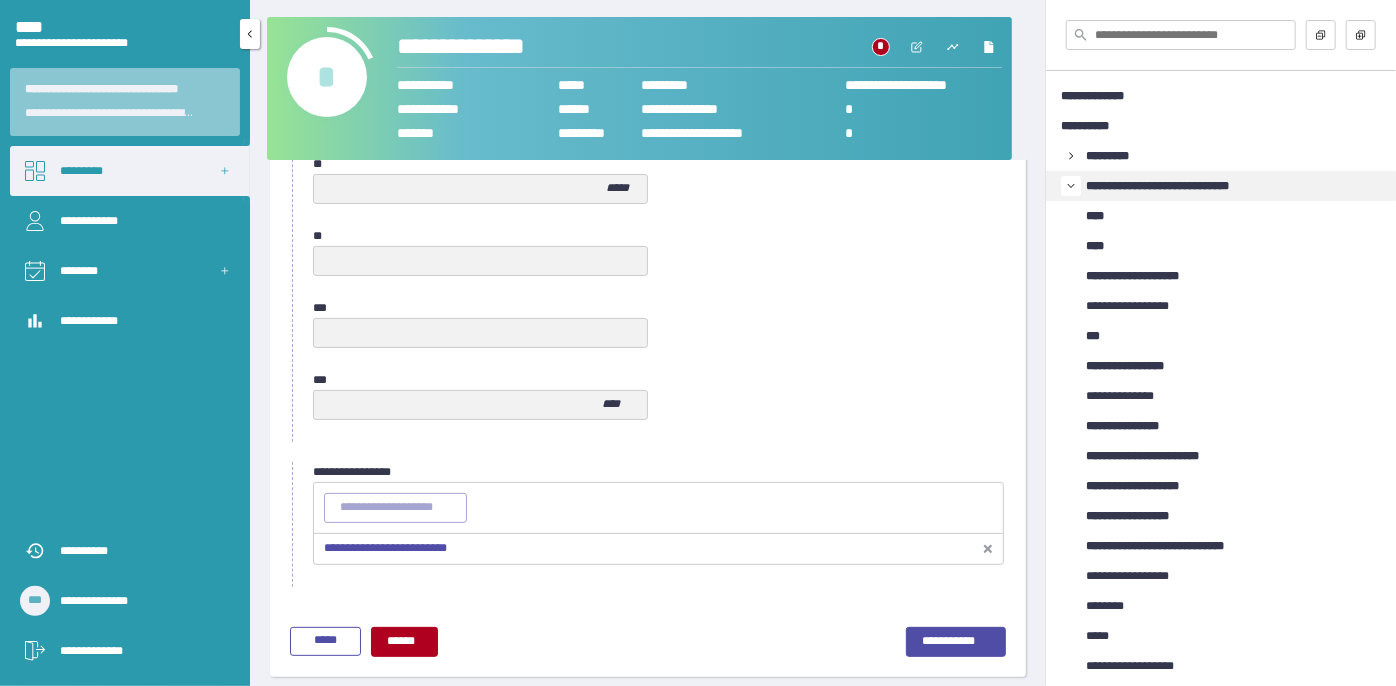 click on "*********" at bounding box center [130, 171] 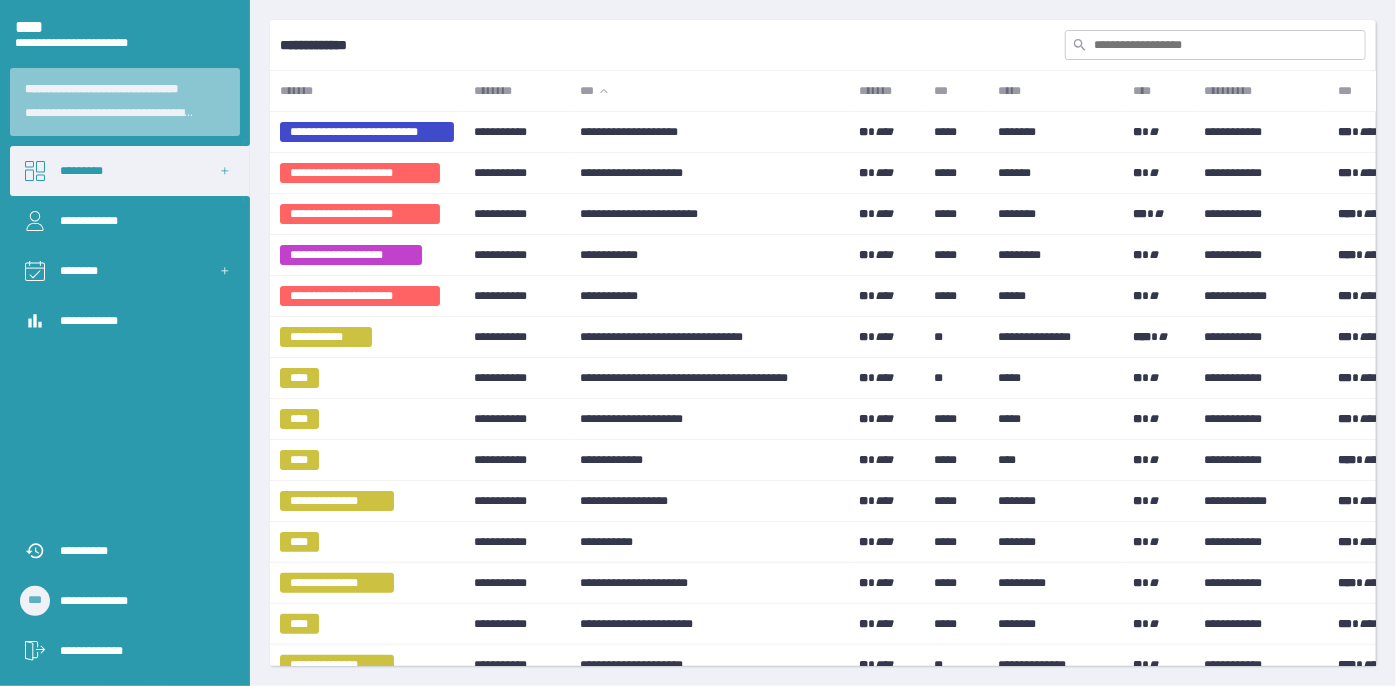 click at bounding box center [1215, 45] 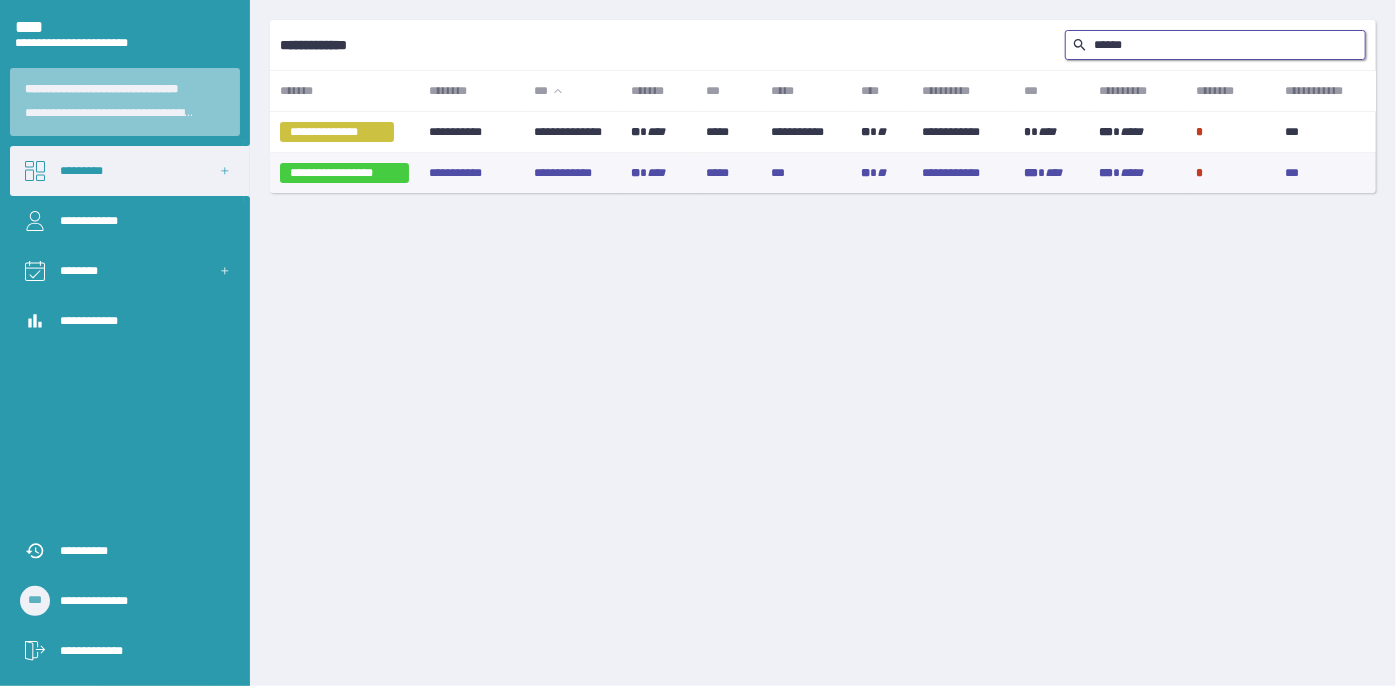 type on "******" 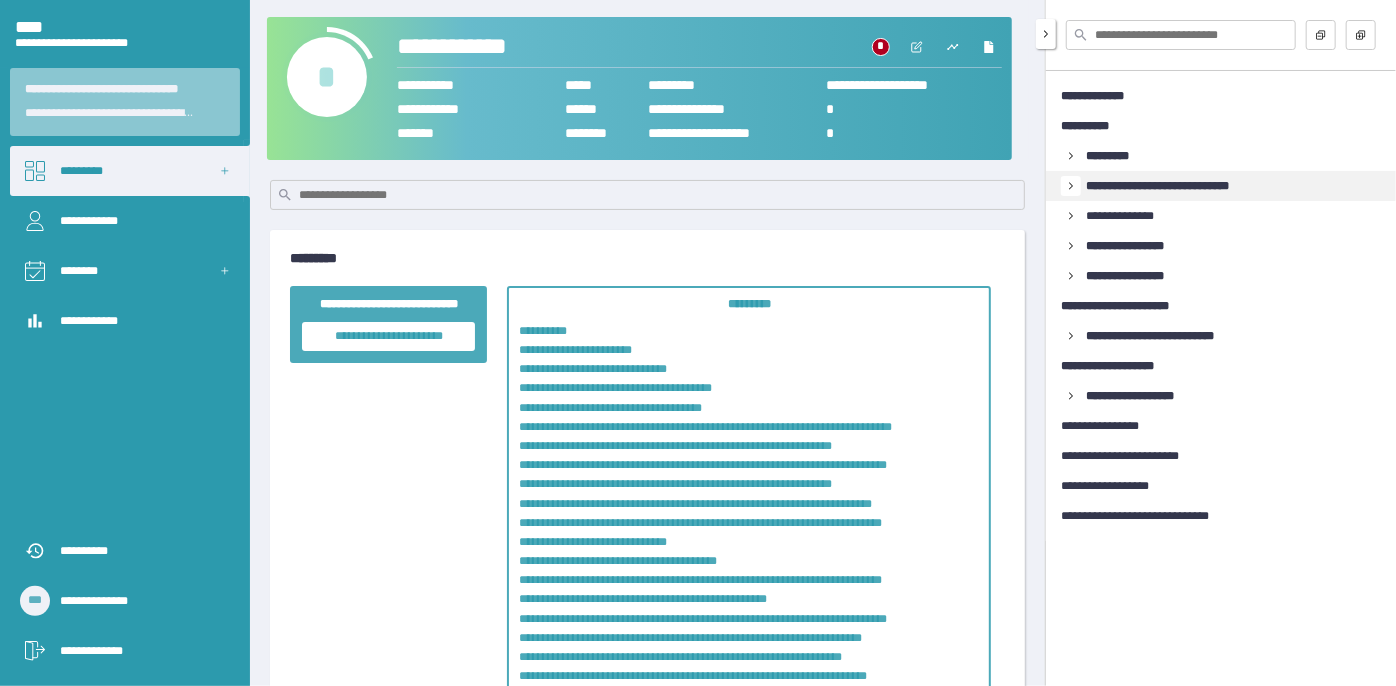 click at bounding box center [1071, 156] 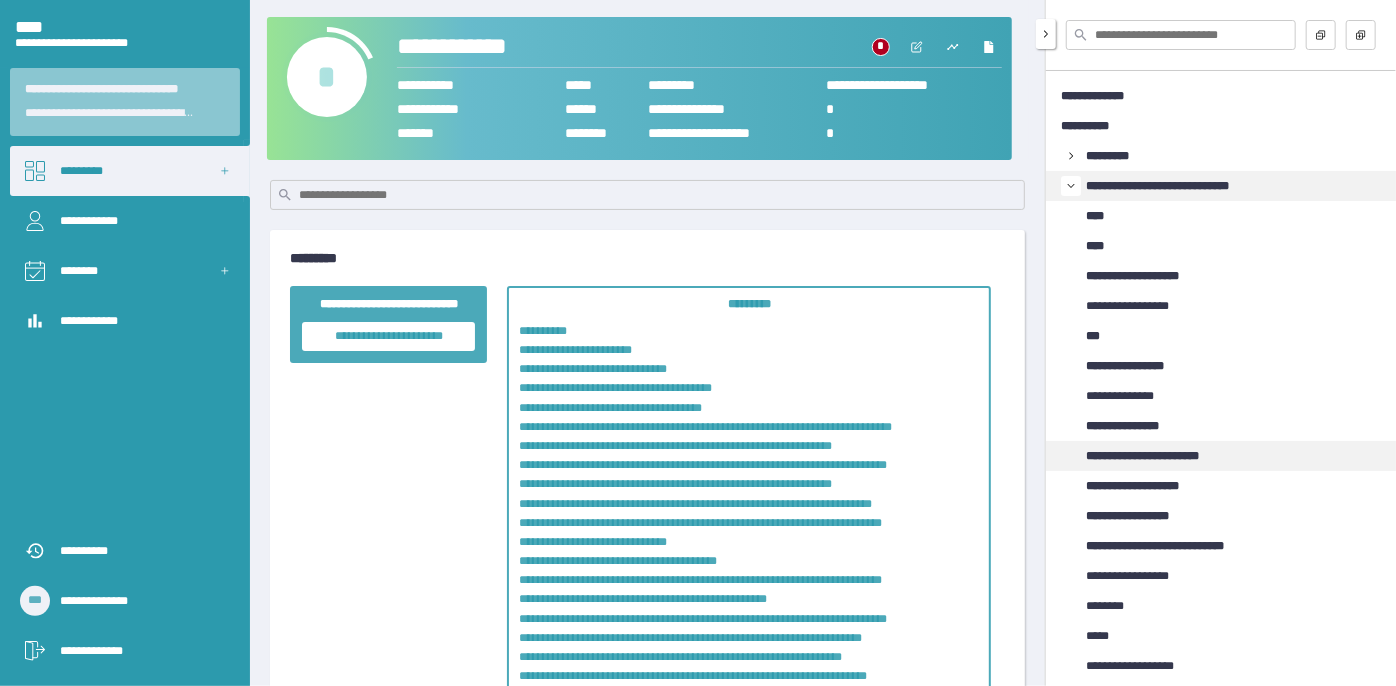 click on "**********" at bounding box center [1161, 456] 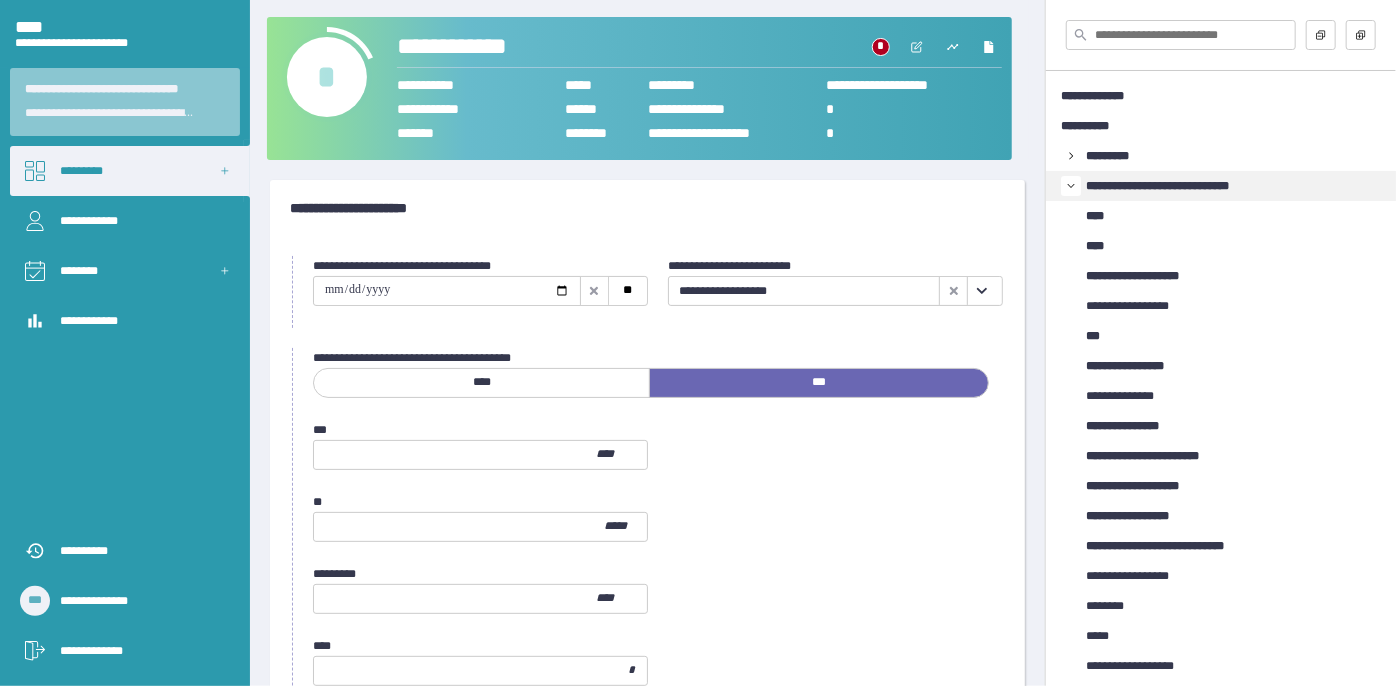 click at bounding box center [981, 291] 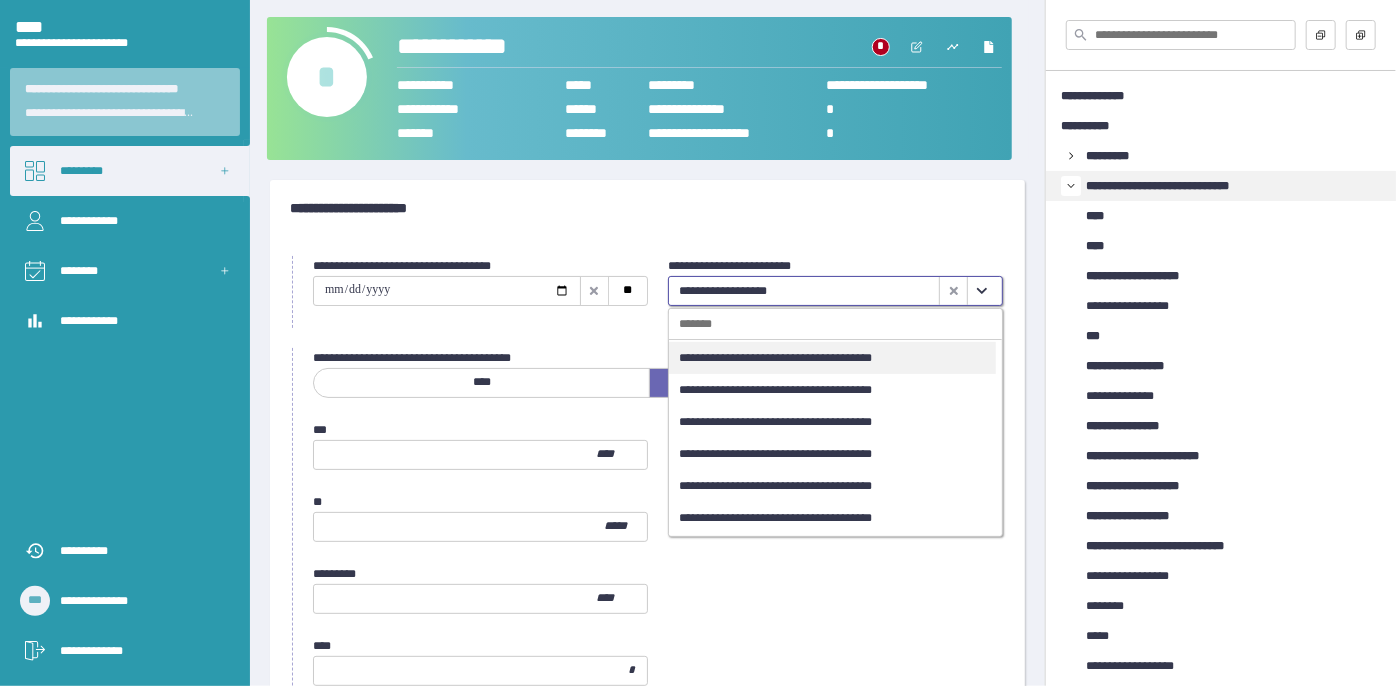click on "**********" at bounding box center (832, 358) 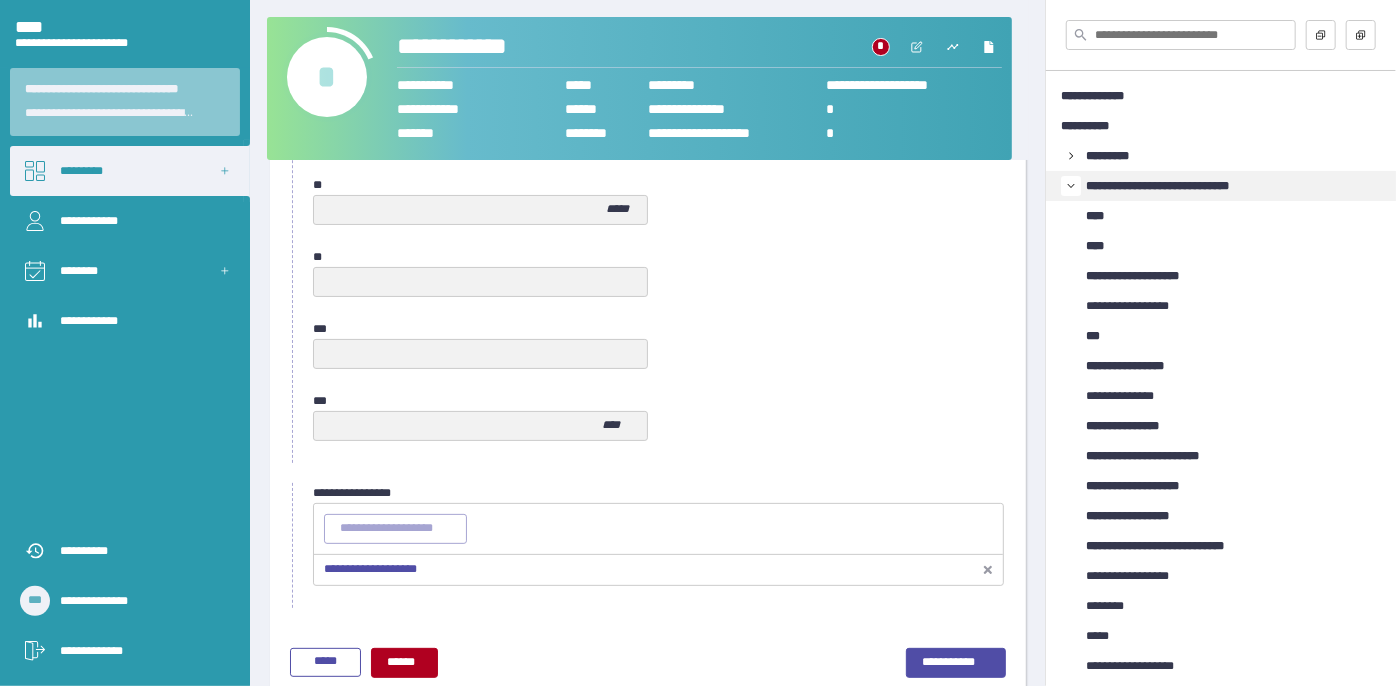 scroll, scrollTop: 1058, scrollLeft: 0, axis: vertical 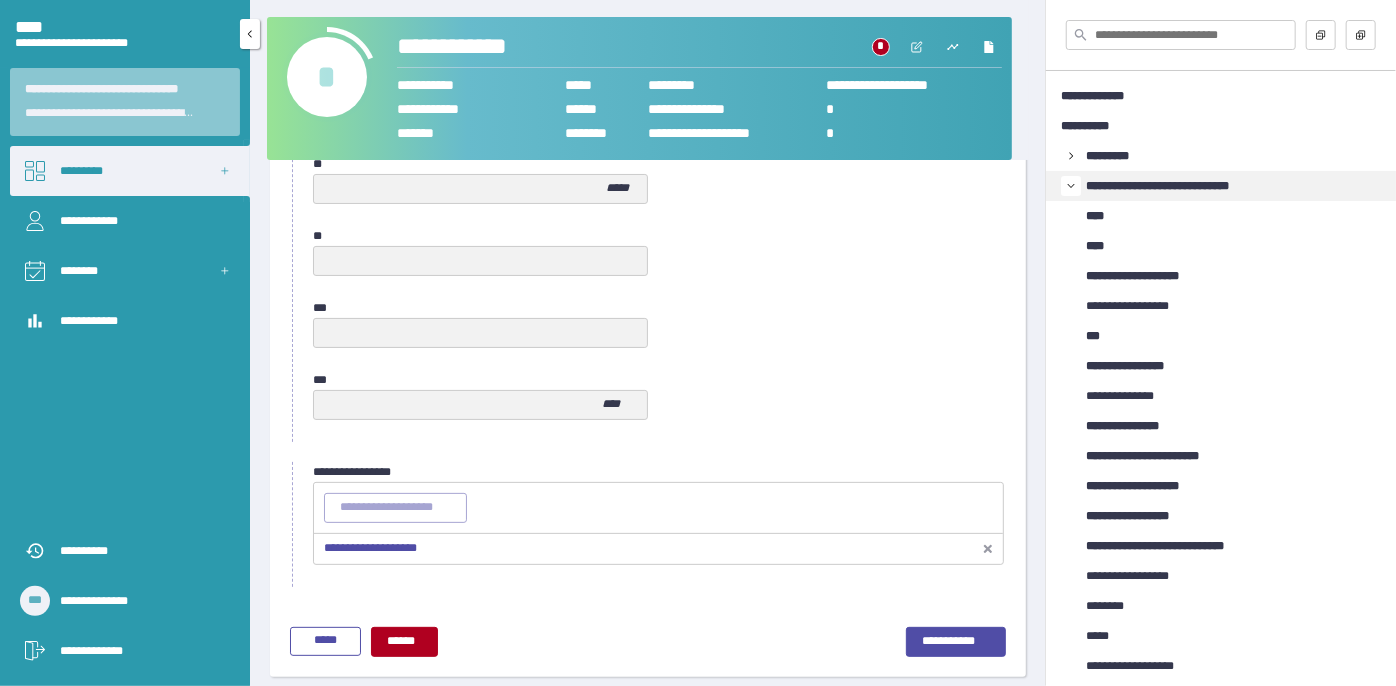 click on "*********" at bounding box center (130, 171) 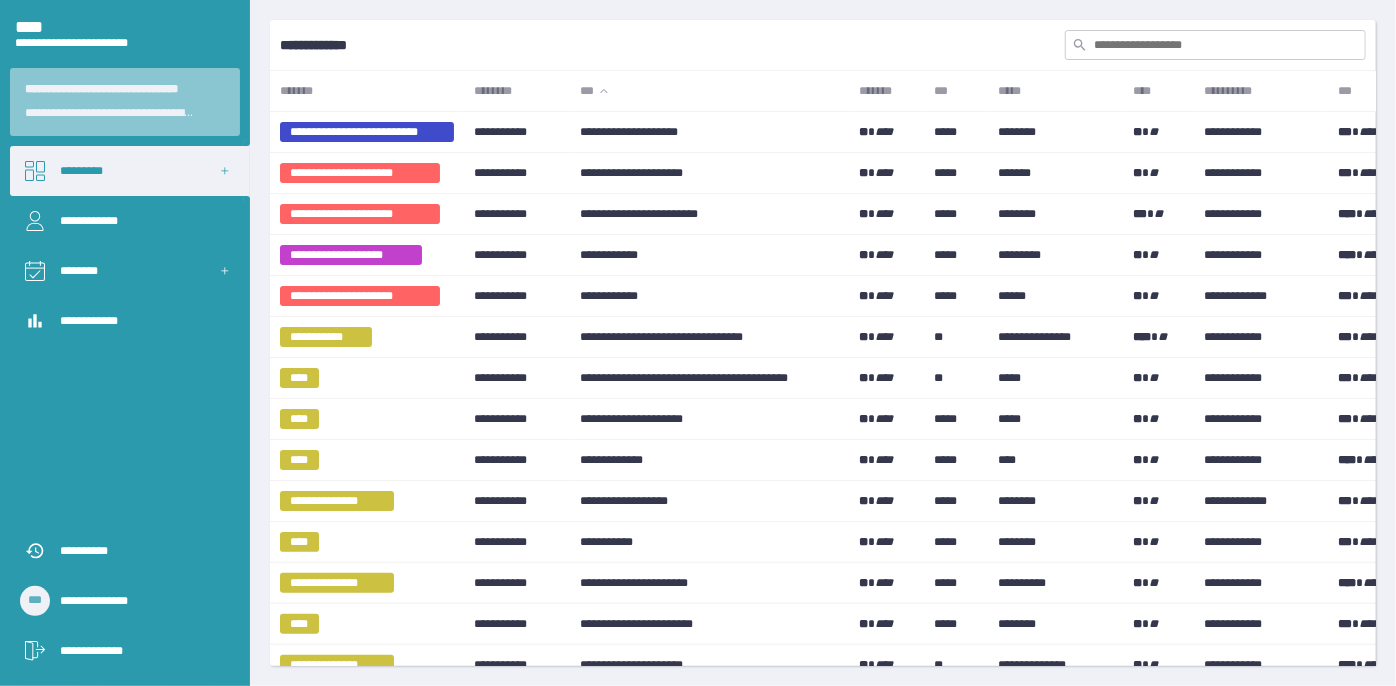 click at bounding box center (1215, 45) 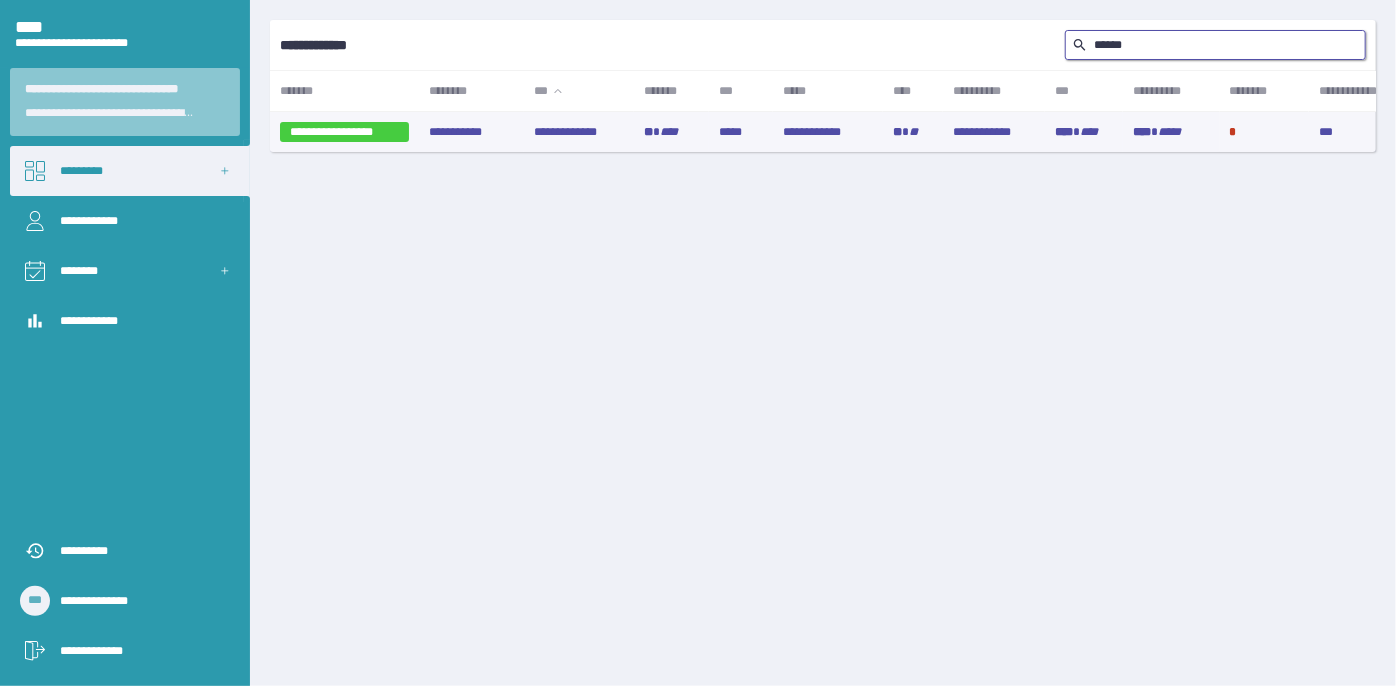 type on "******" 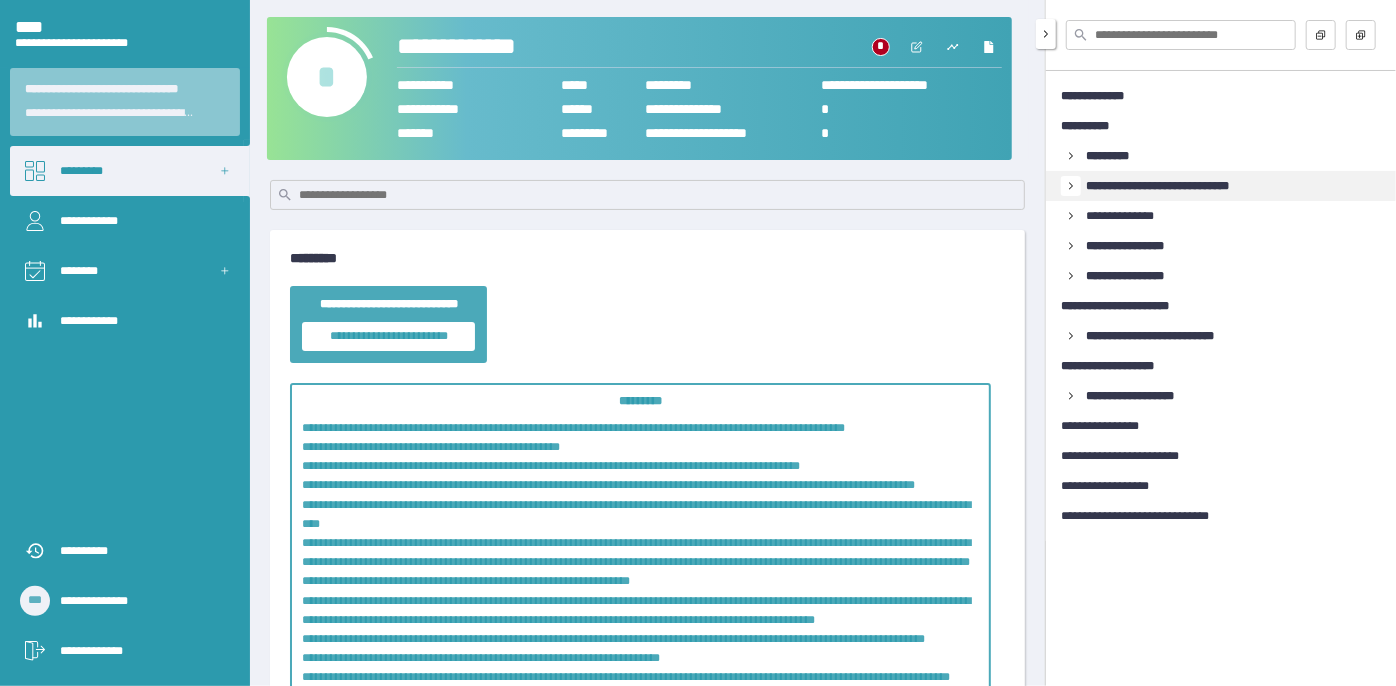 click at bounding box center [1071, 156] 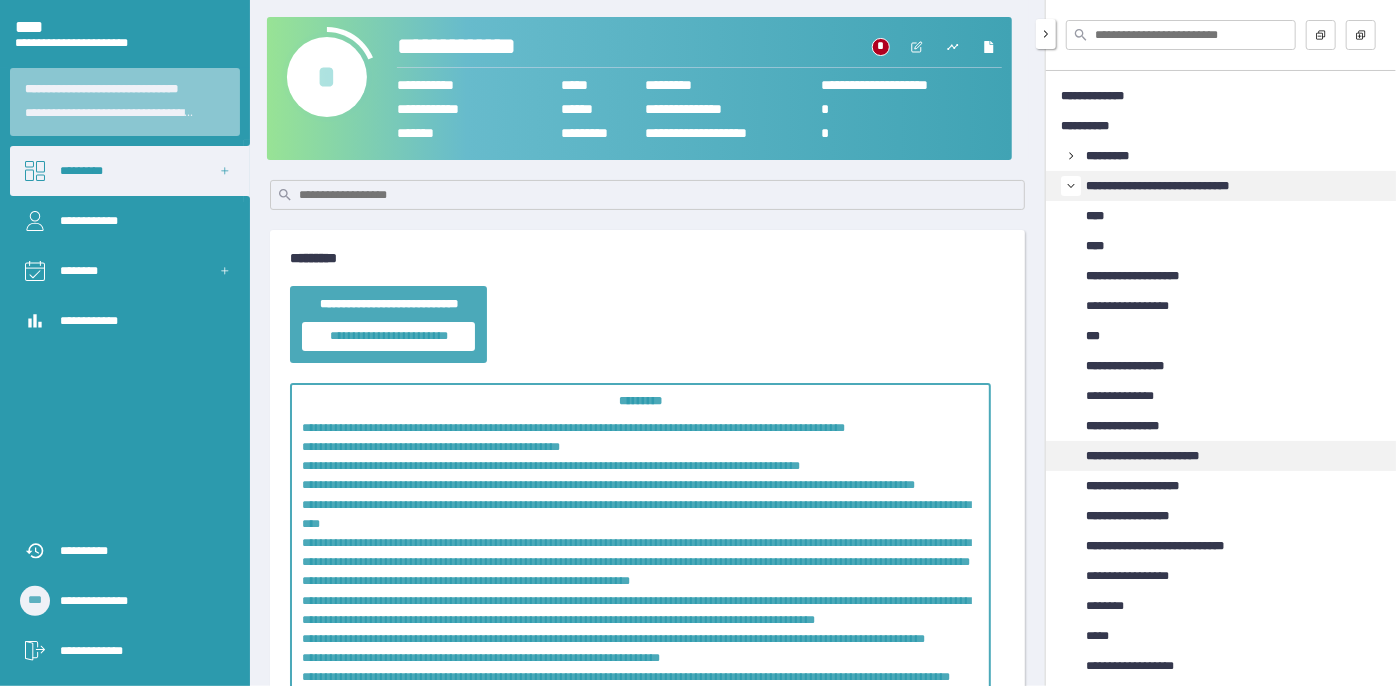 click on "**********" at bounding box center (1161, 456) 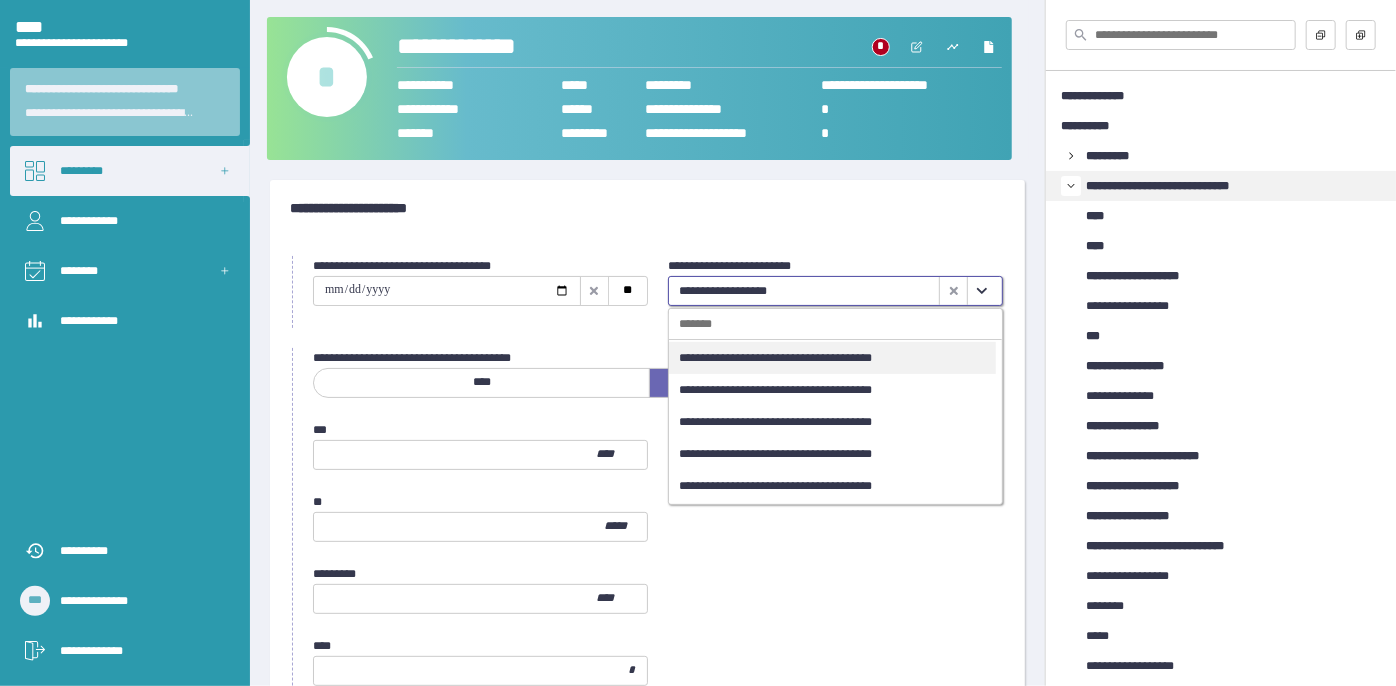 click at bounding box center (982, 291) 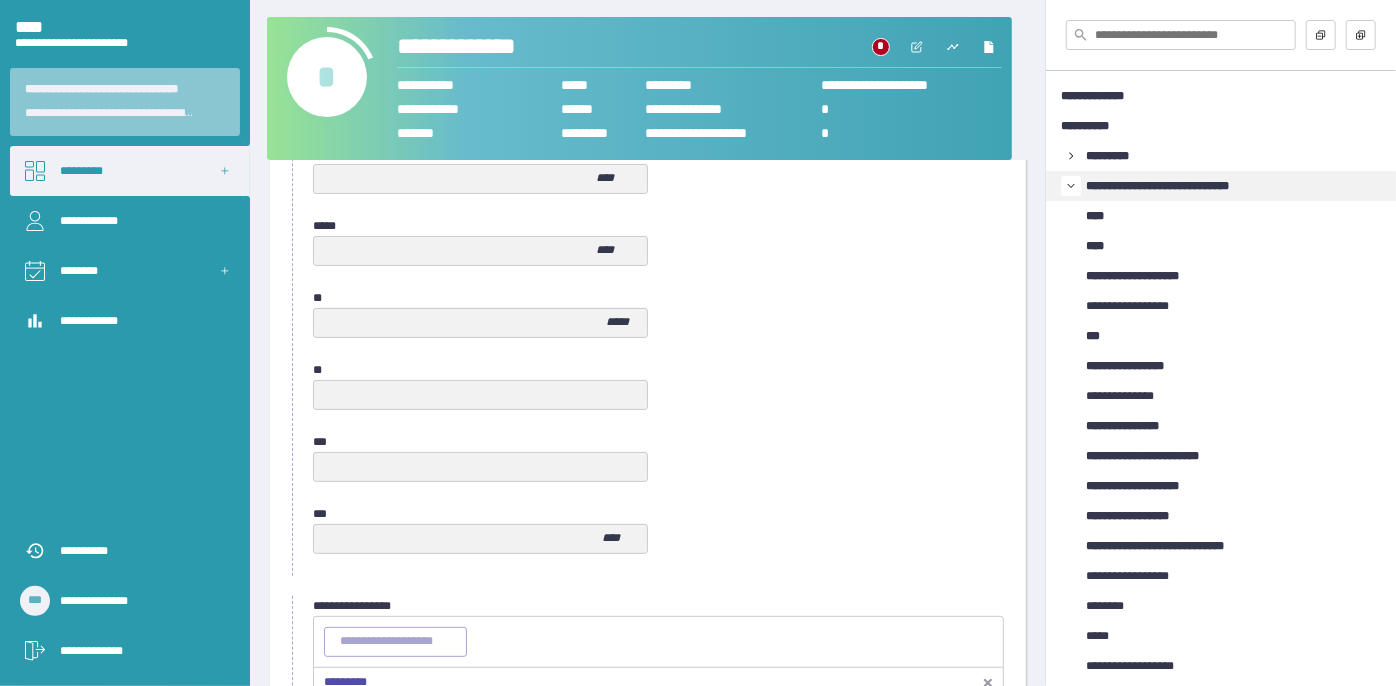 scroll, scrollTop: 1058, scrollLeft: 0, axis: vertical 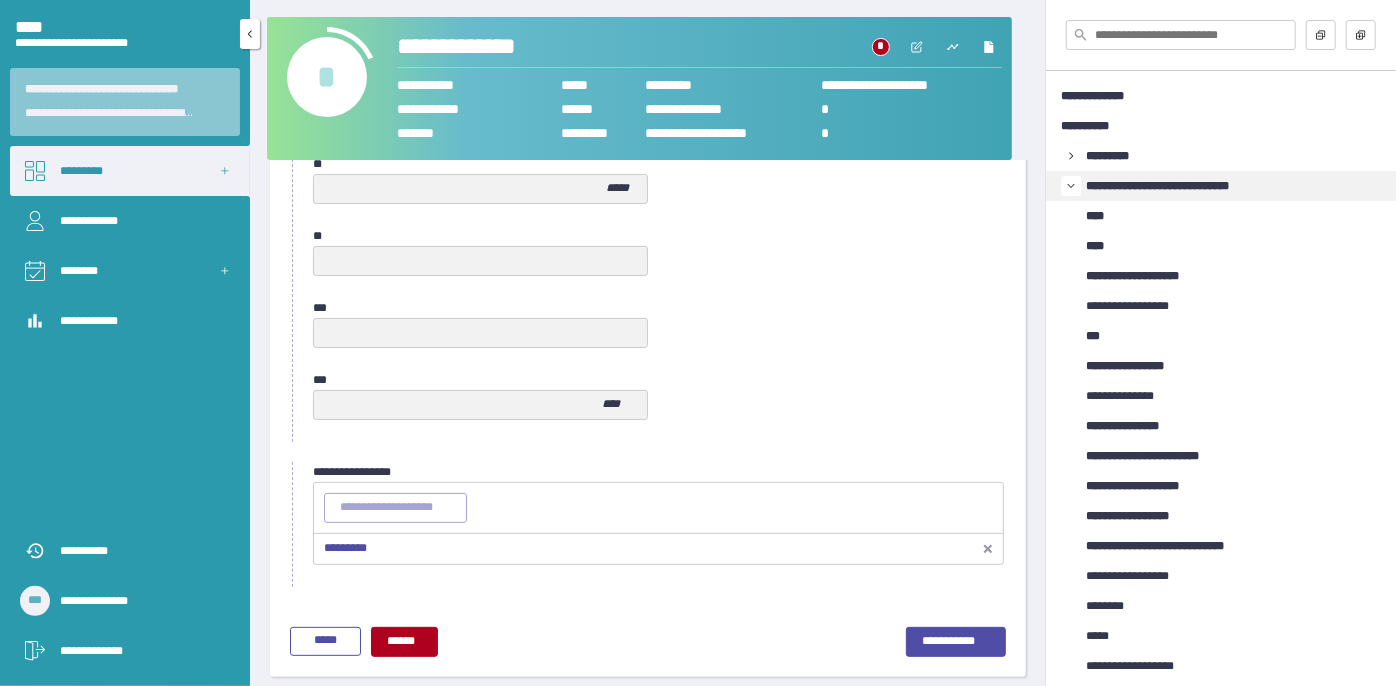 click on "*********" at bounding box center [130, 171] 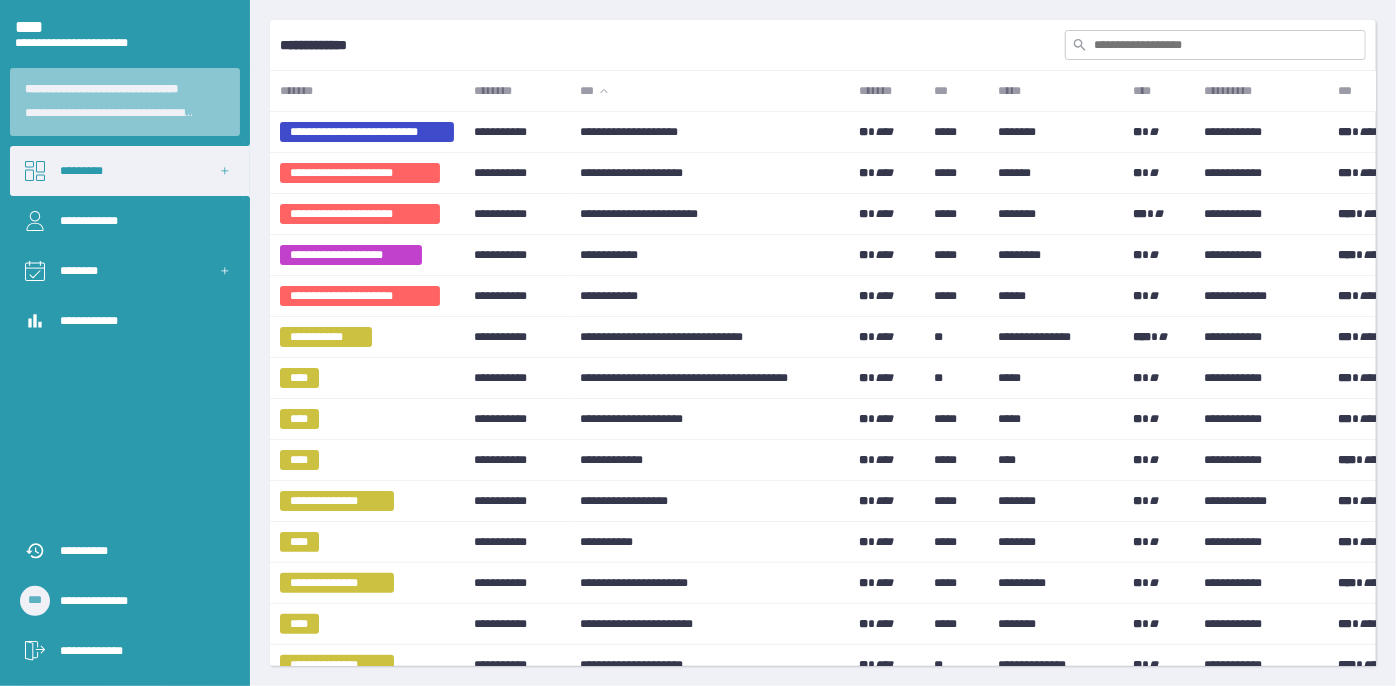 click at bounding box center [1215, 45] 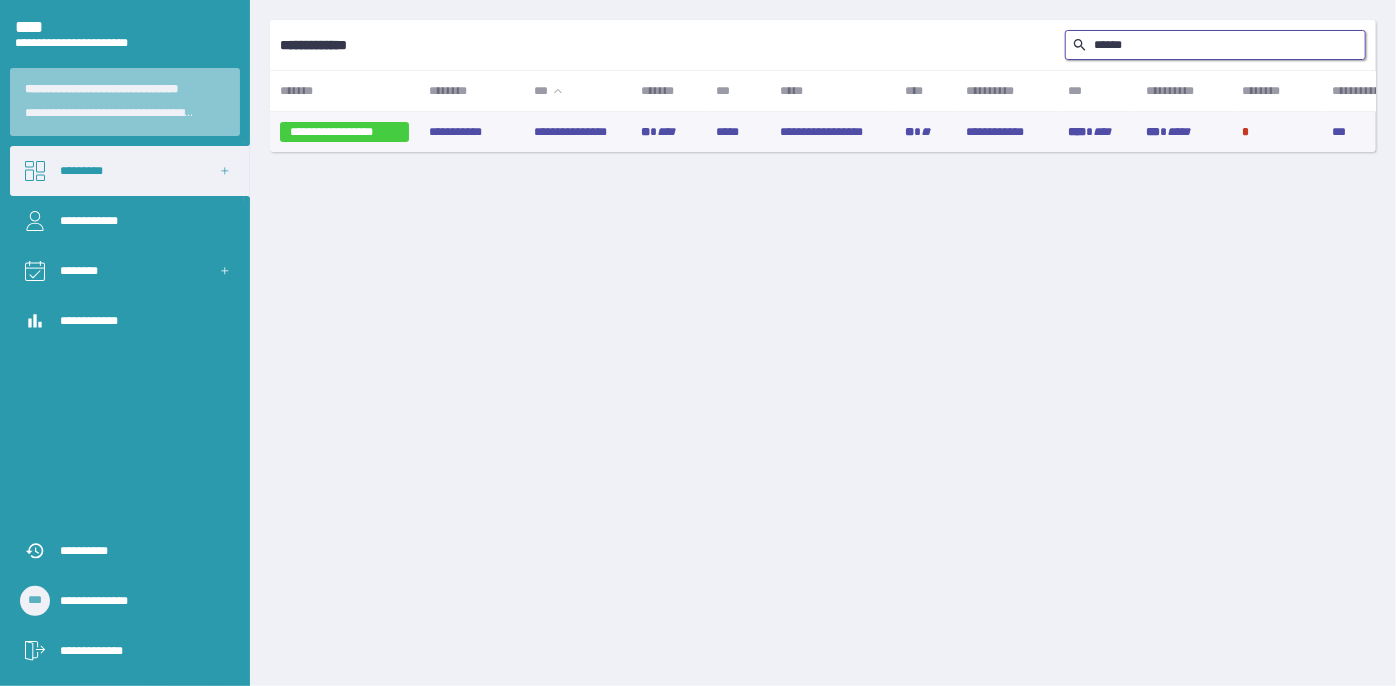 type on "******" 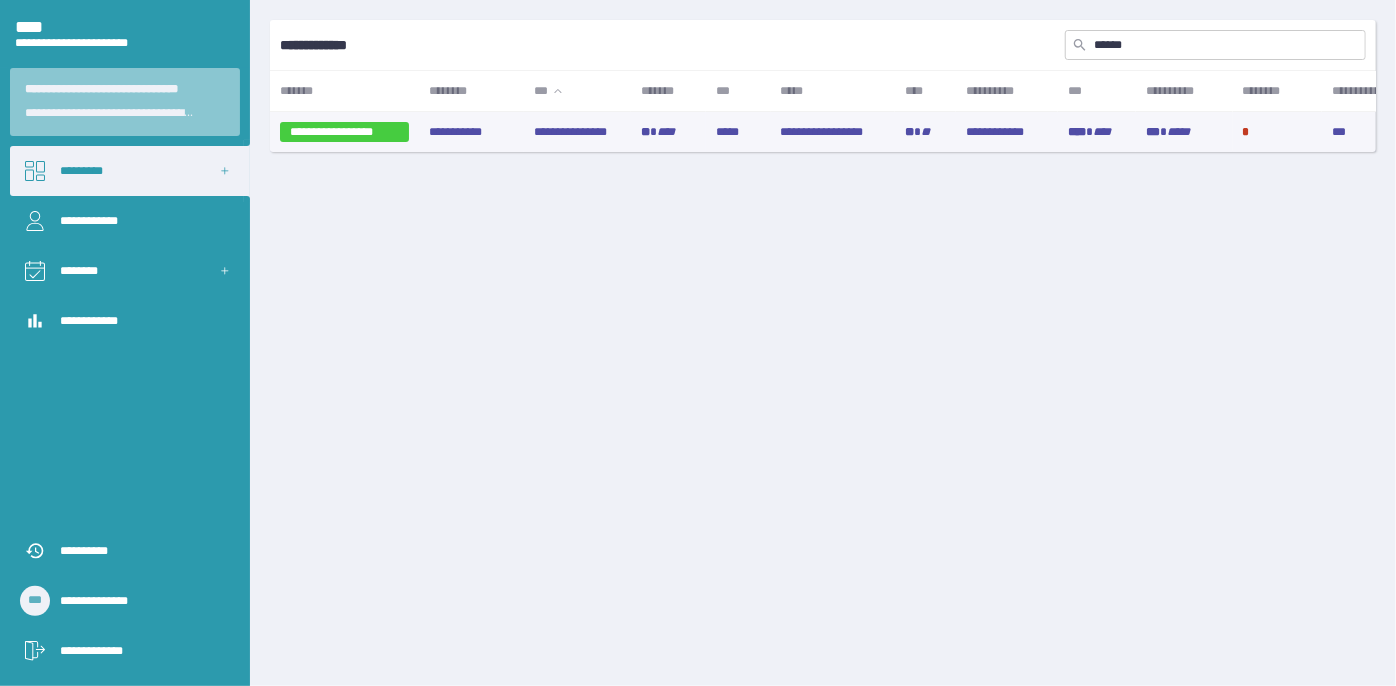 click on "**********" at bounding box center [577, 132] 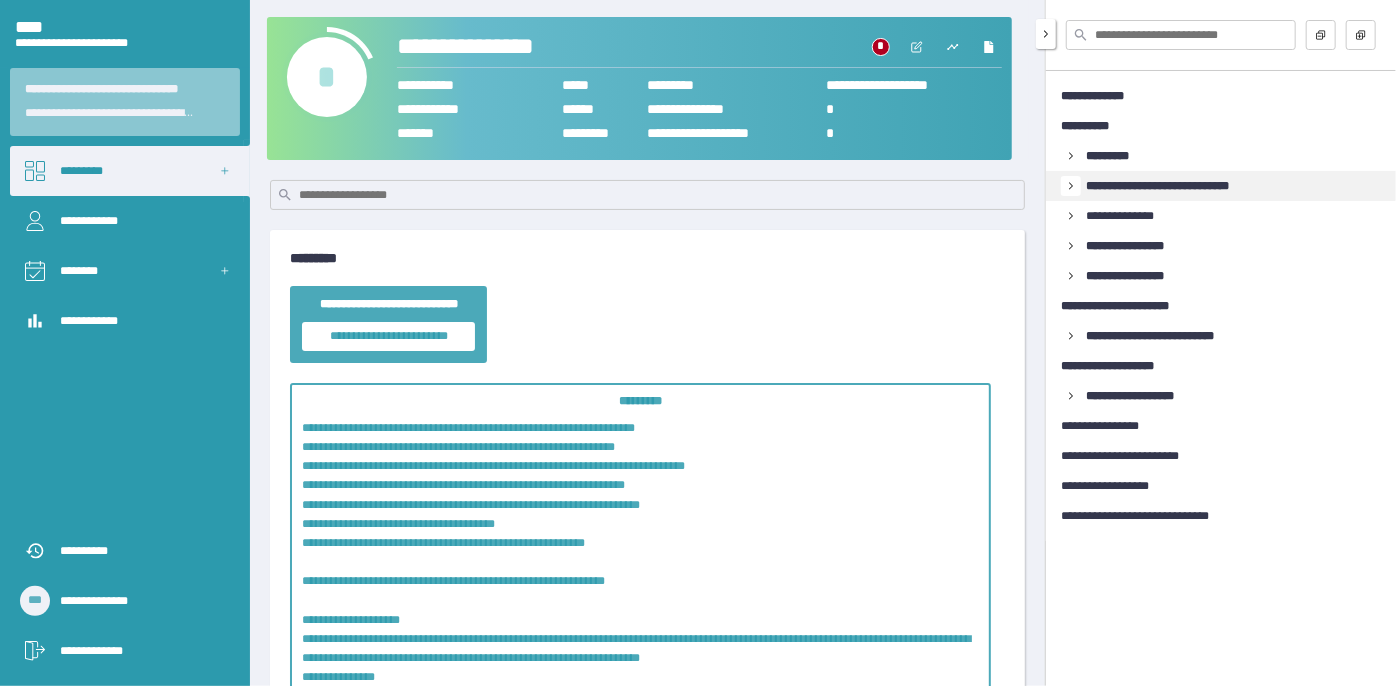click at bounding box center (1071, 156) 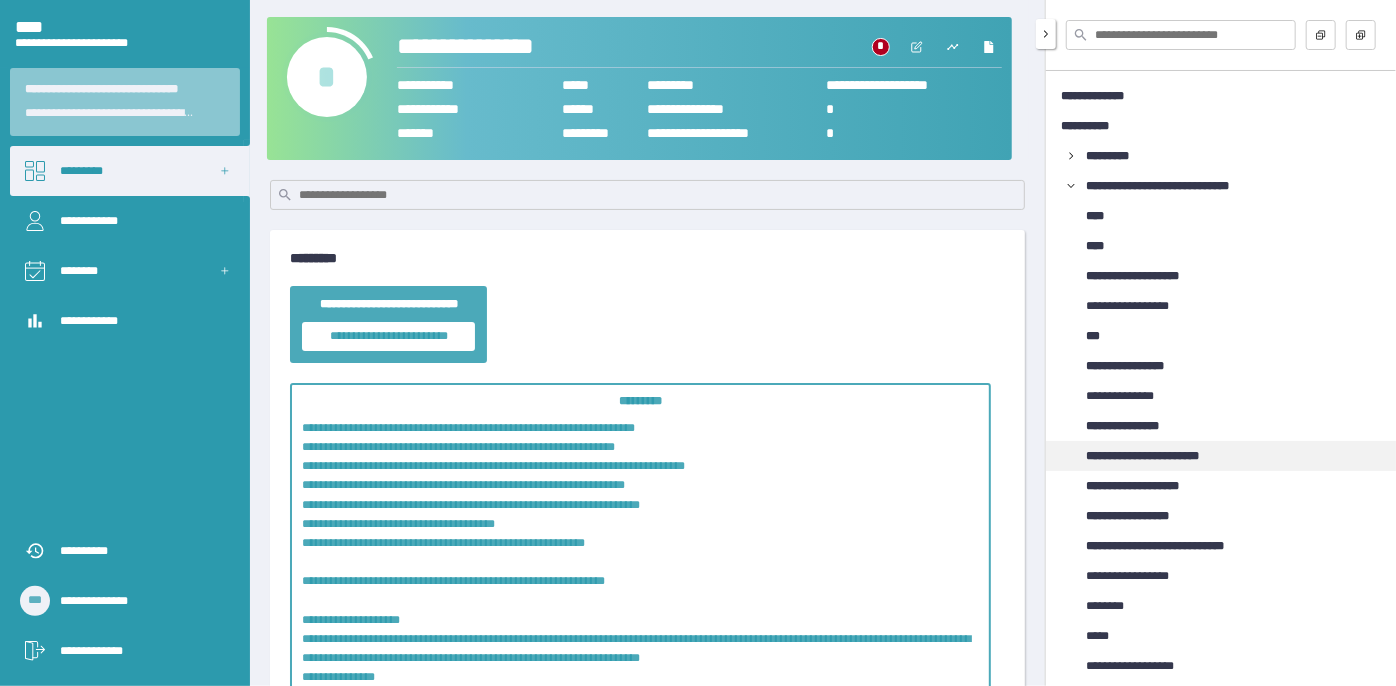 click on "**********" at bounding box center (1161, 456) 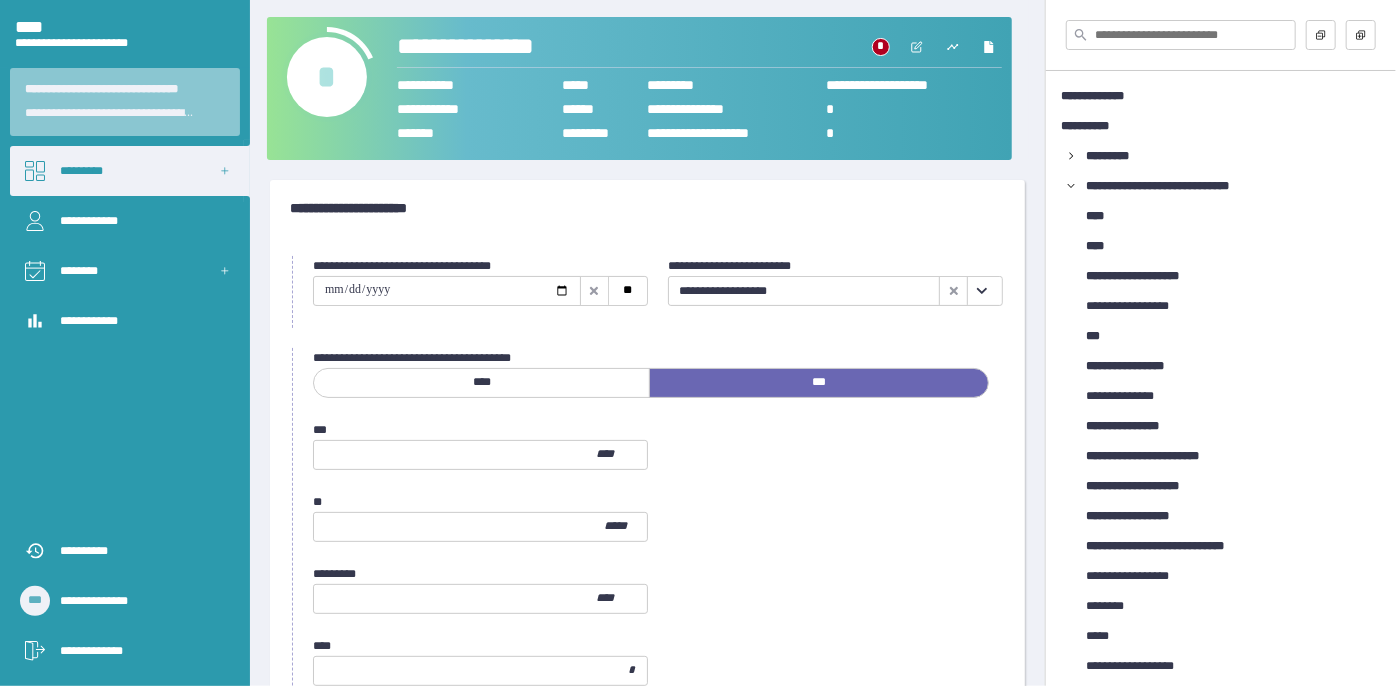 click at bounding box center [981, 291] 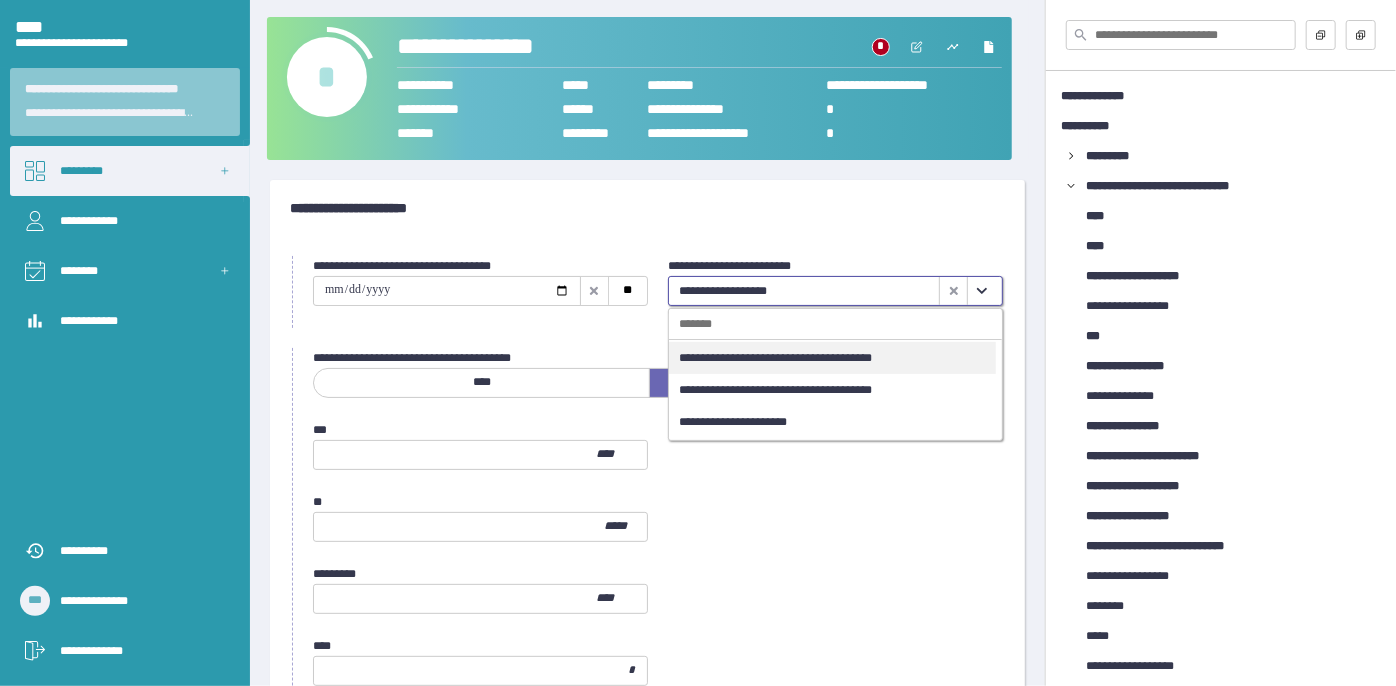 click on "**********" at bounding box center [832, 358] 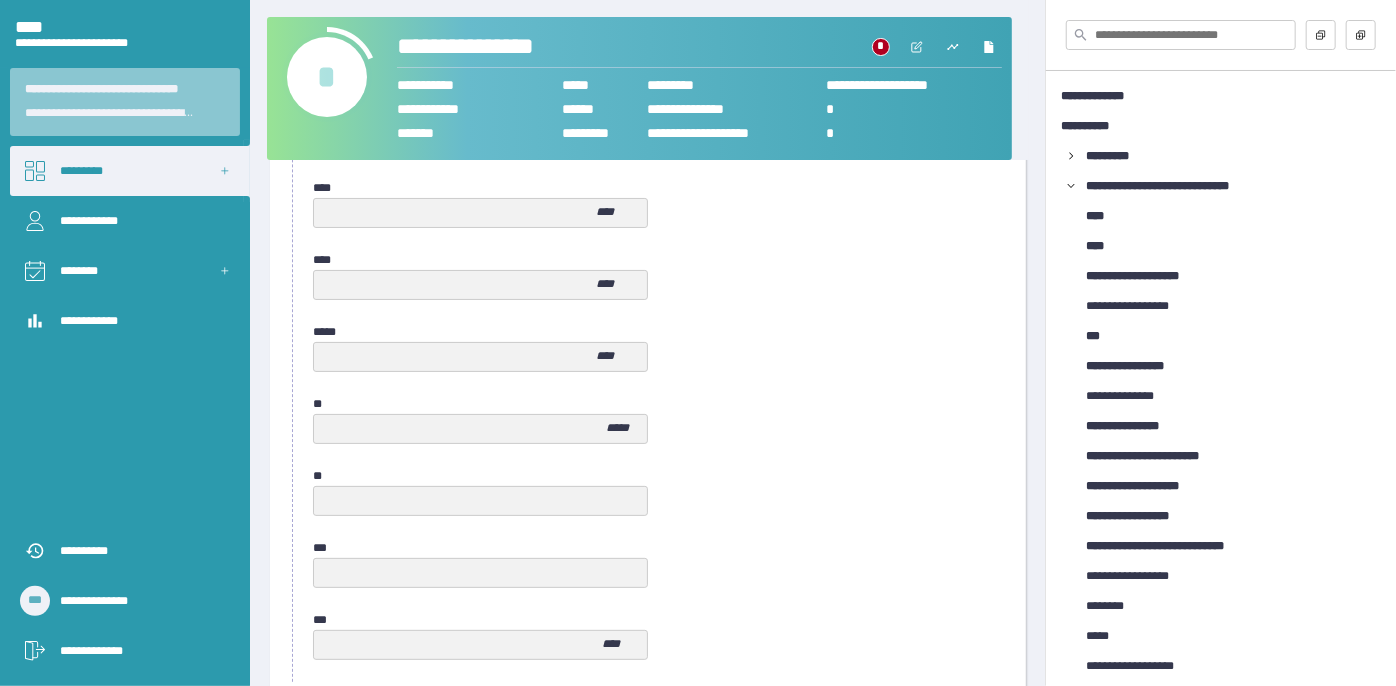 scroll, scrollTop: 1058, scrollLeft: 0, axis: vertical 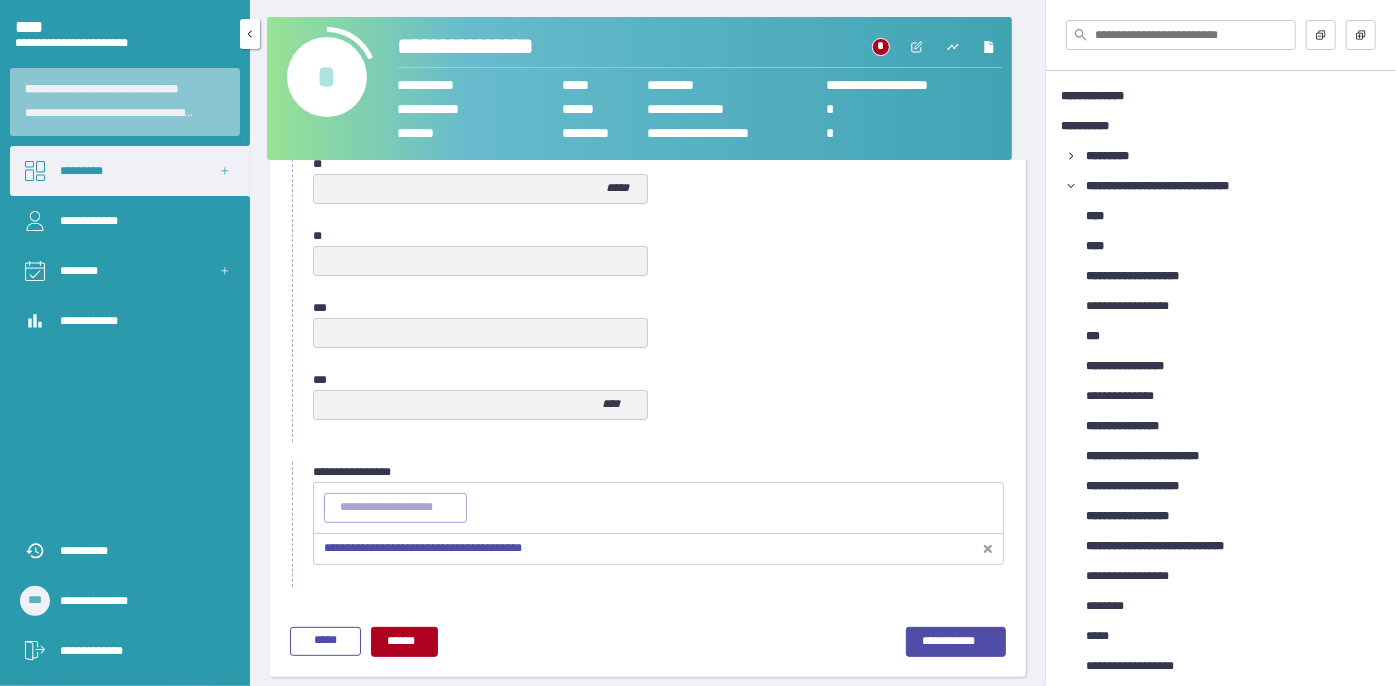 click on "*********" at bounding box center [130, 171] 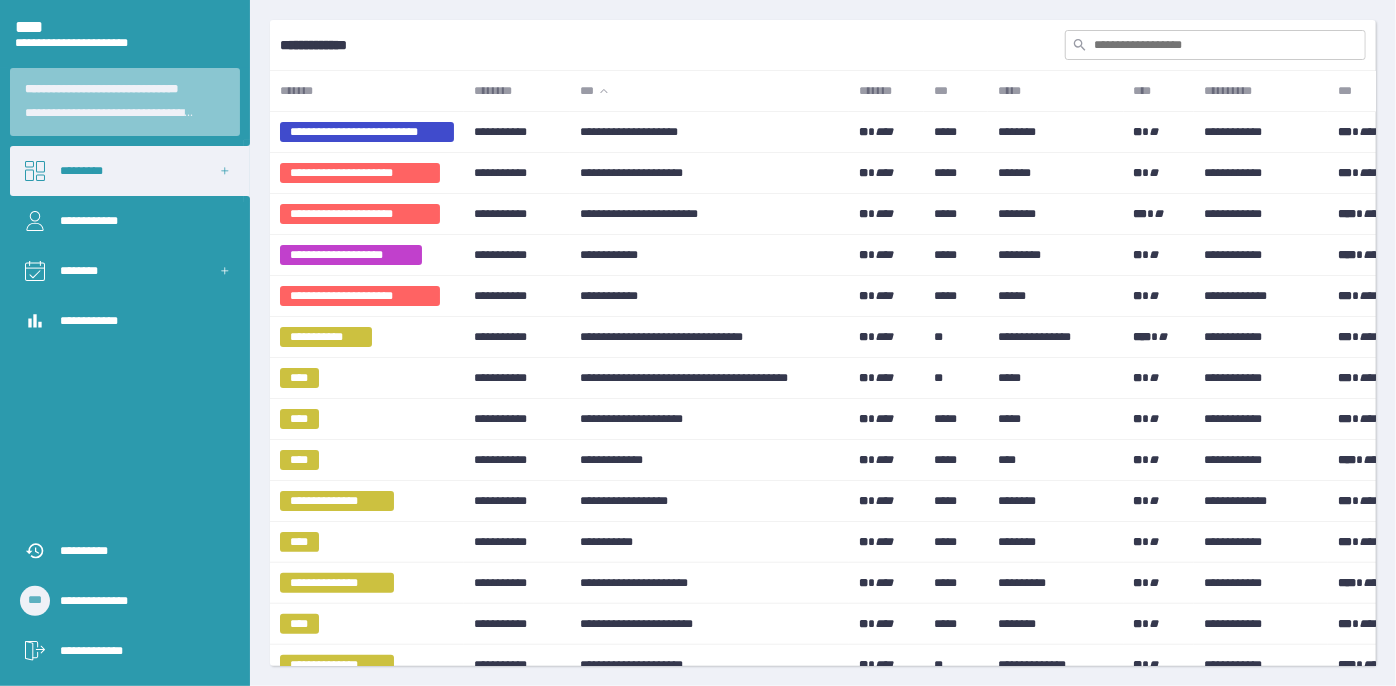 click at bounding box center (1215, 45) 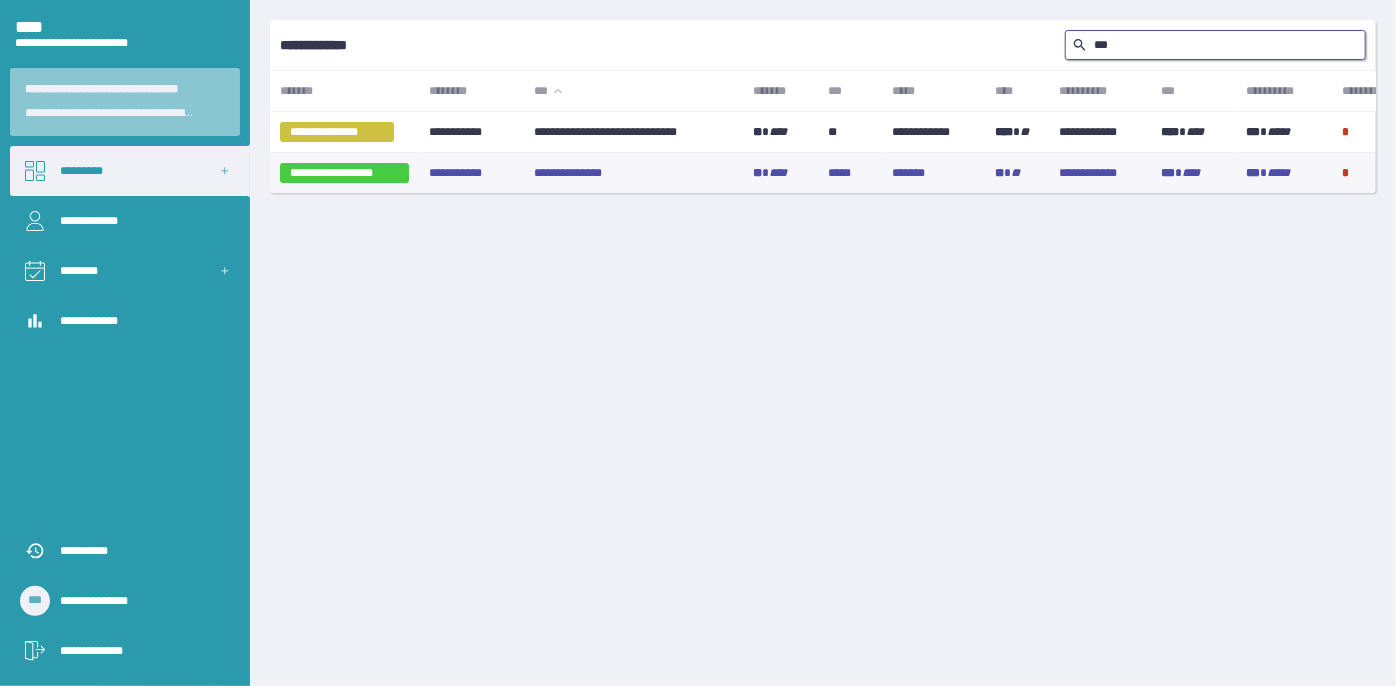 type on "***" 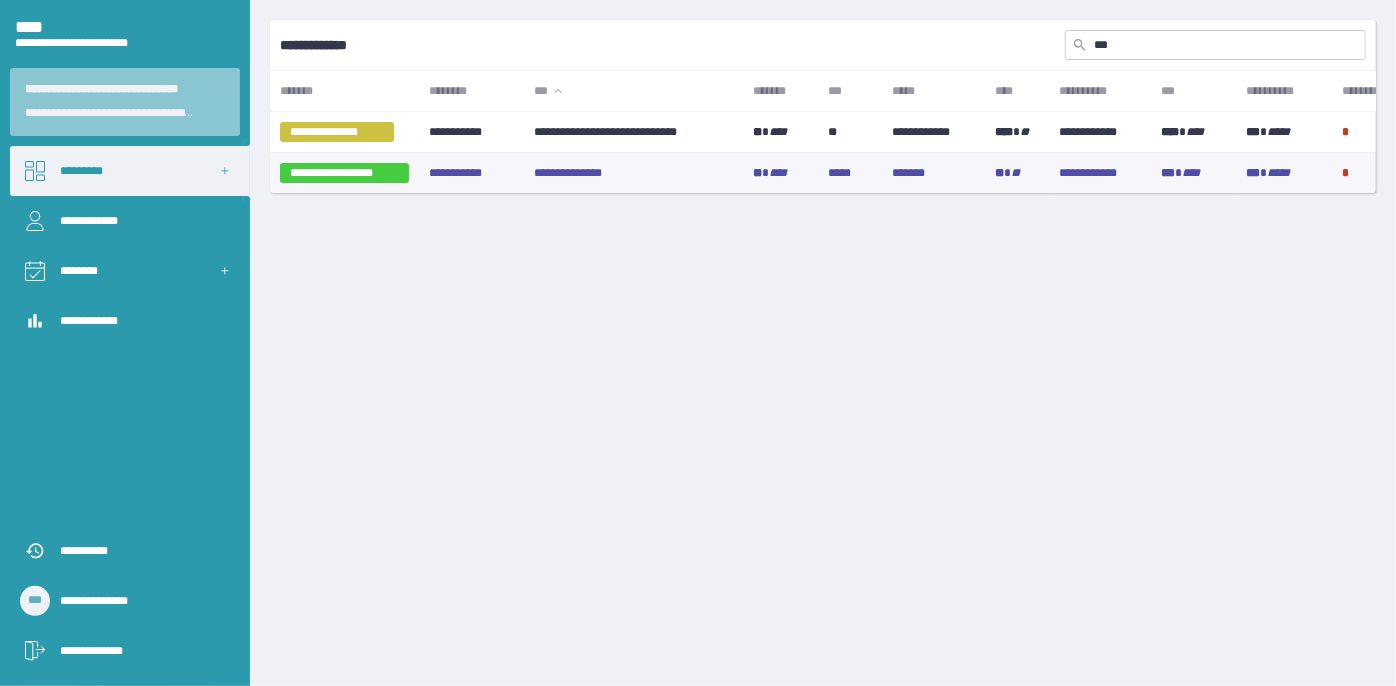 click on "**********" at bounding box center [633, 132] 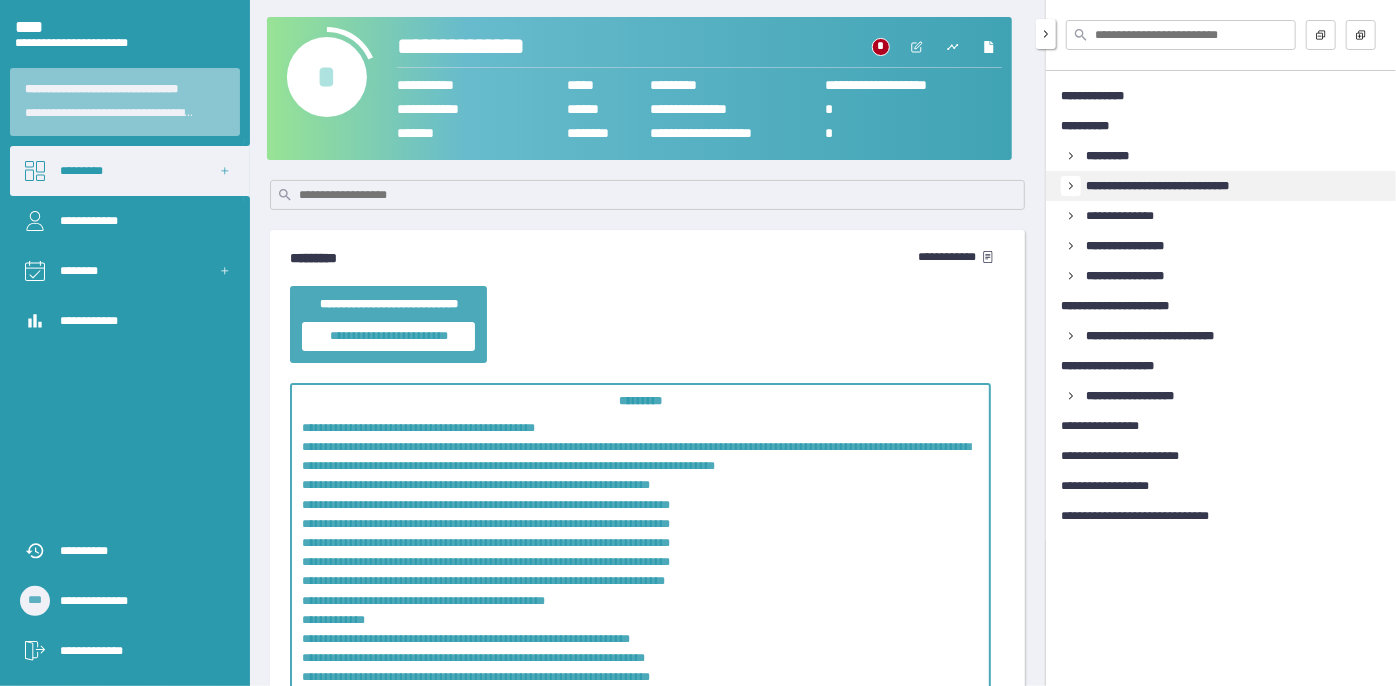 click at bounding box center (1071, 156) 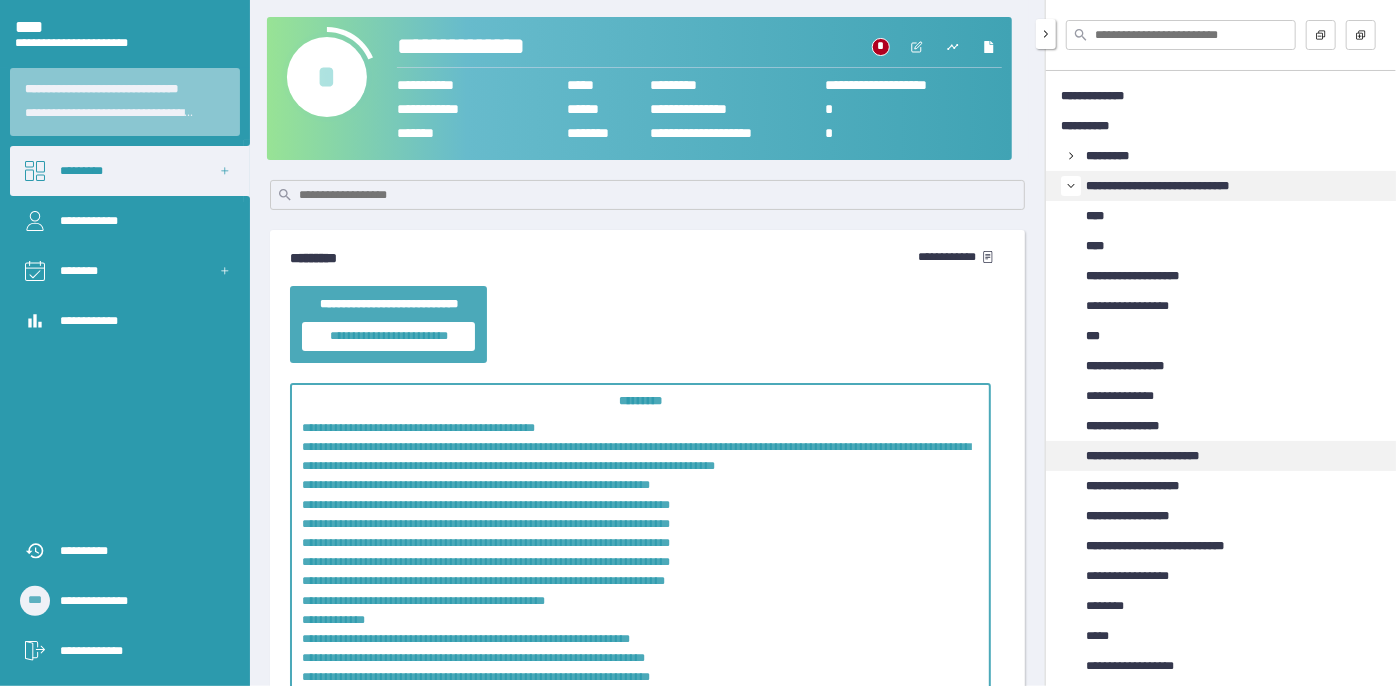 click on "**********" at bounding box center [1161, 456] 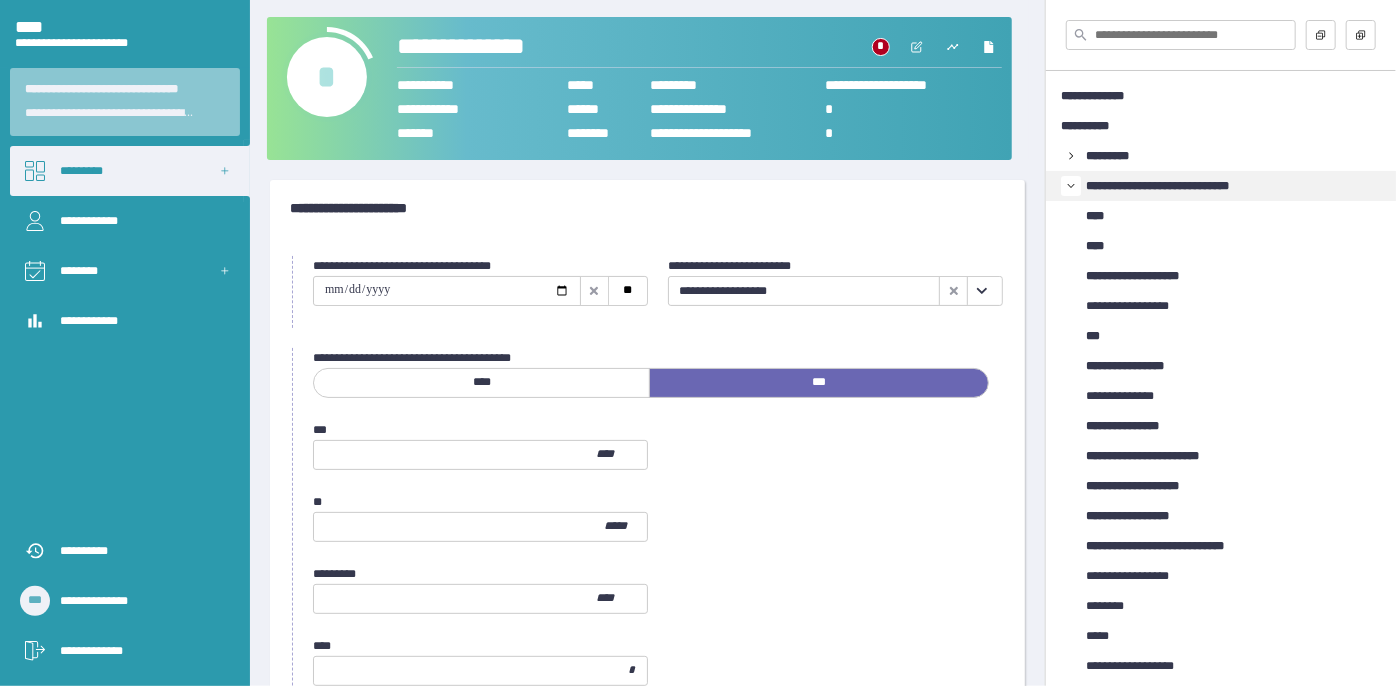click at bounding box center [982, 291] 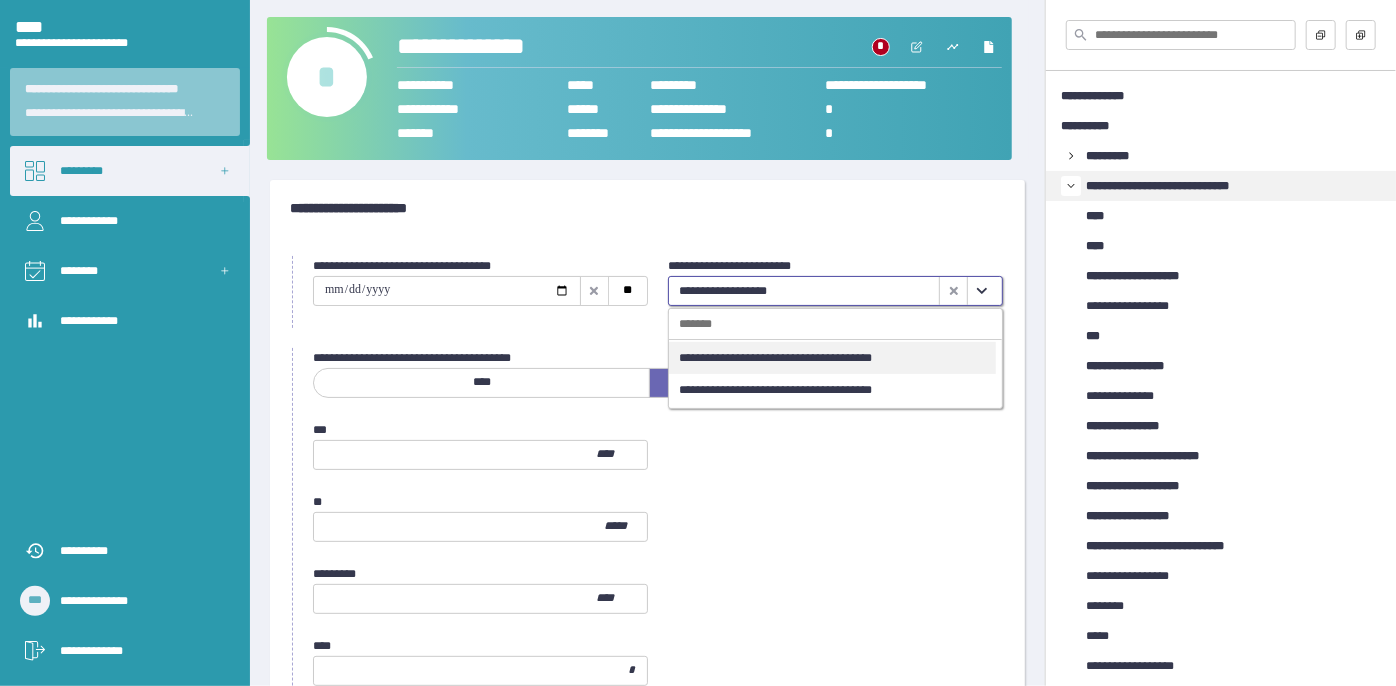click on "**********" at bounding box center [832, 358] 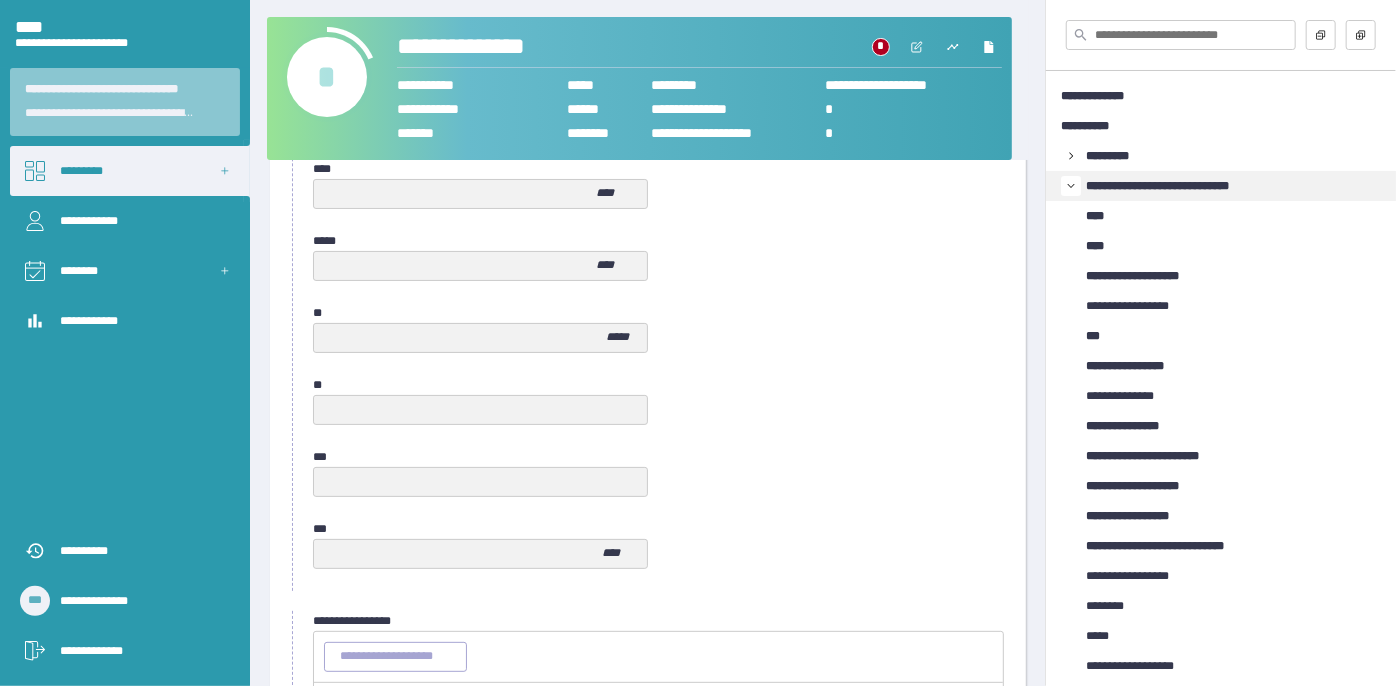 scroll, scrollTop: 1058, scrollLeft: 0, axis: vertical 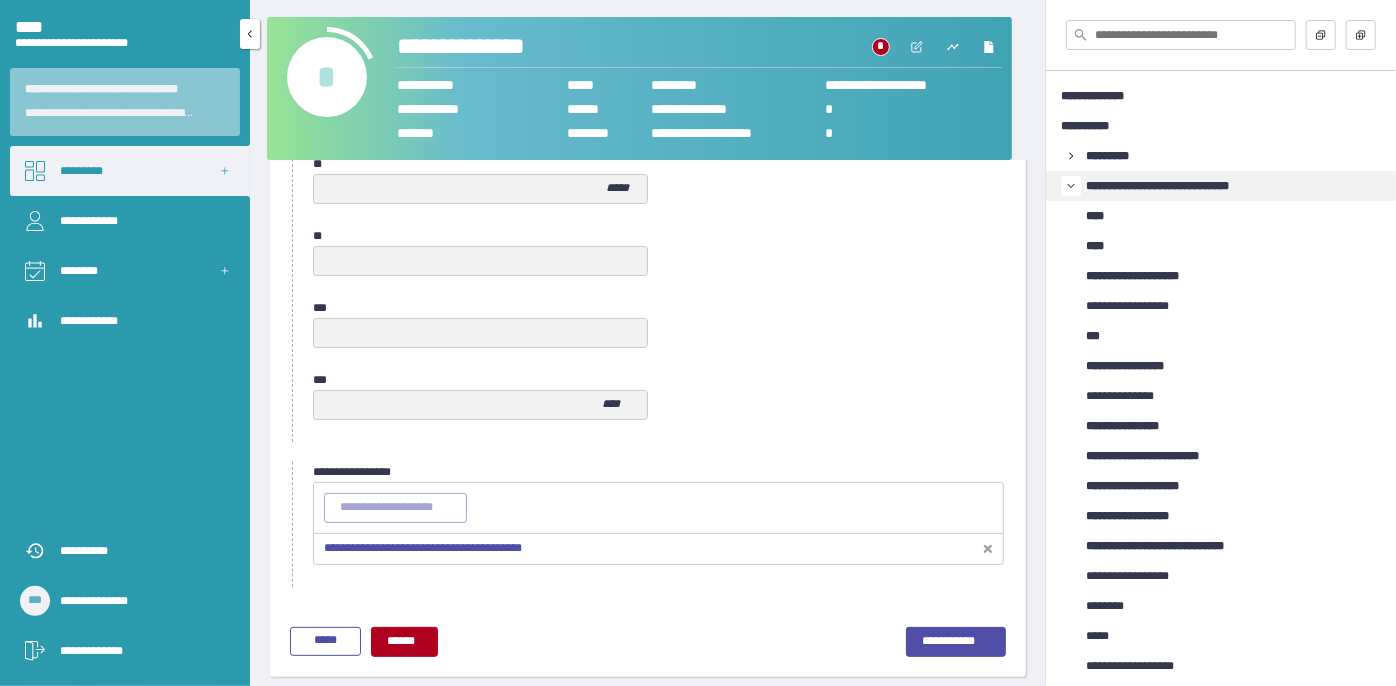click on "*********" at bounding box center (130, 171) 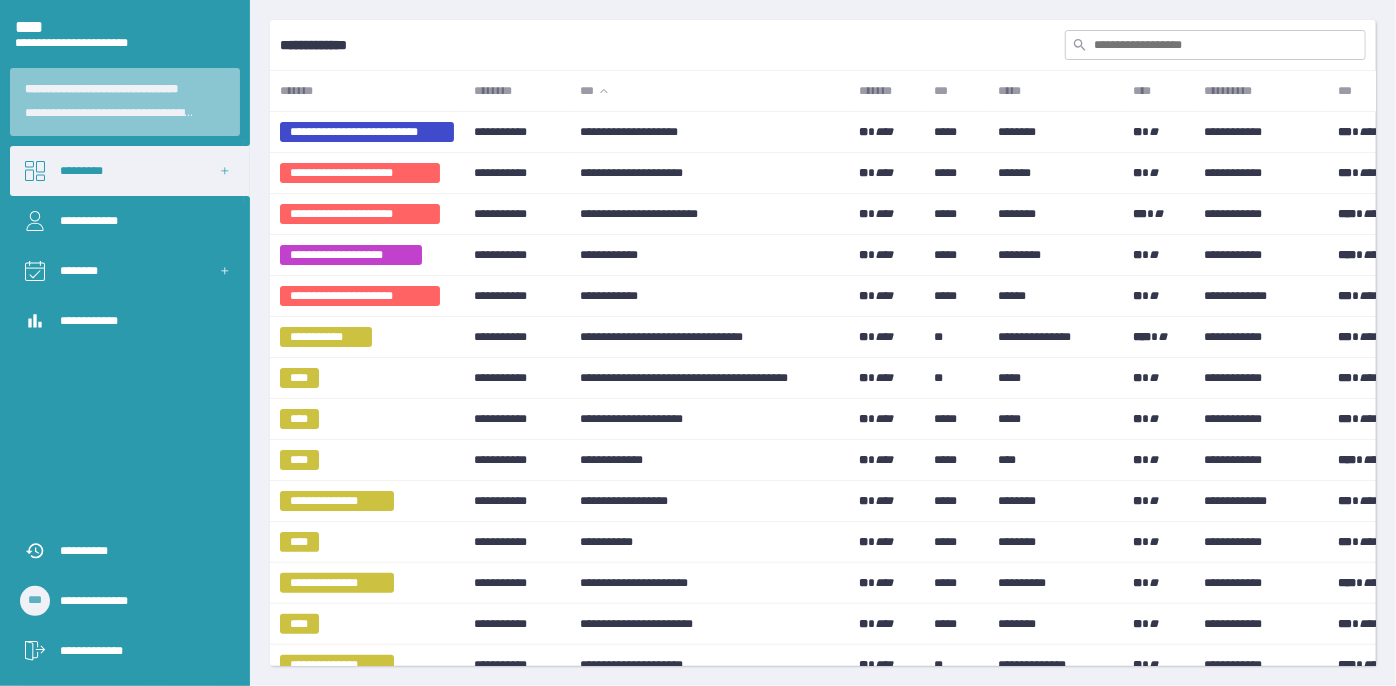 click at bounding box center (1215, 45) 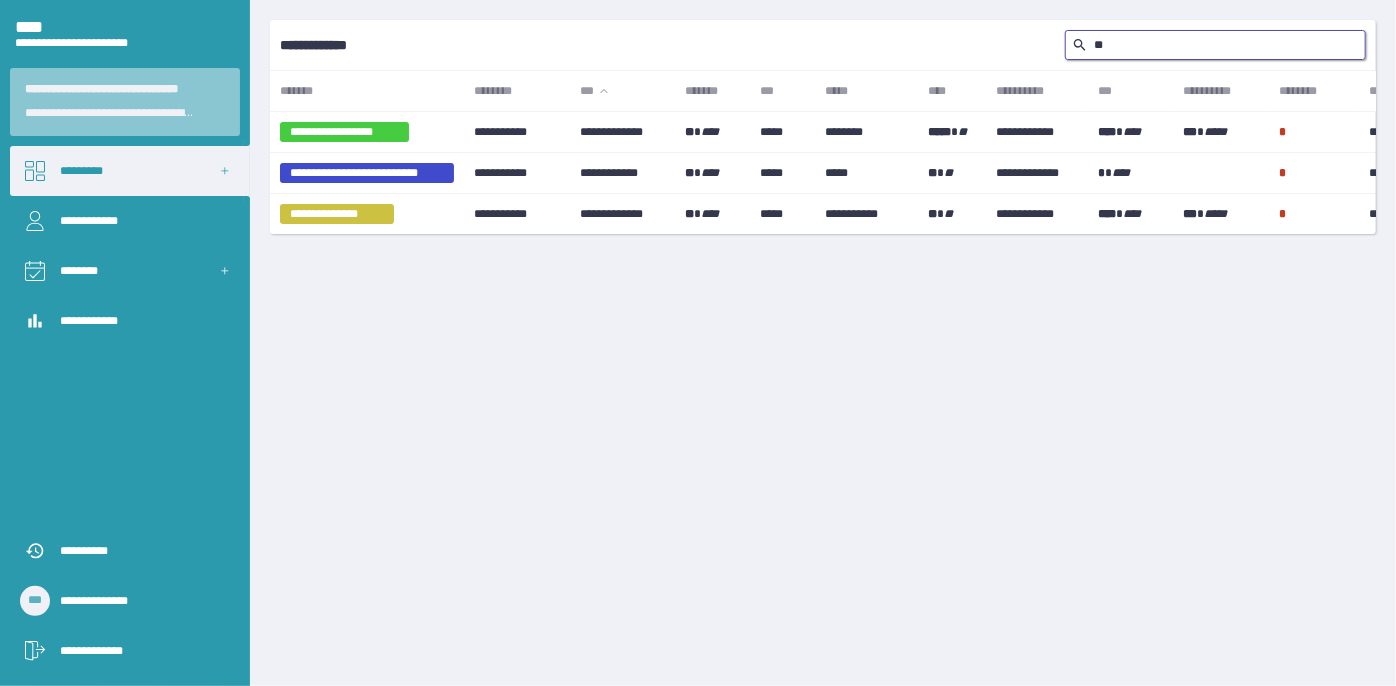 type on "*" 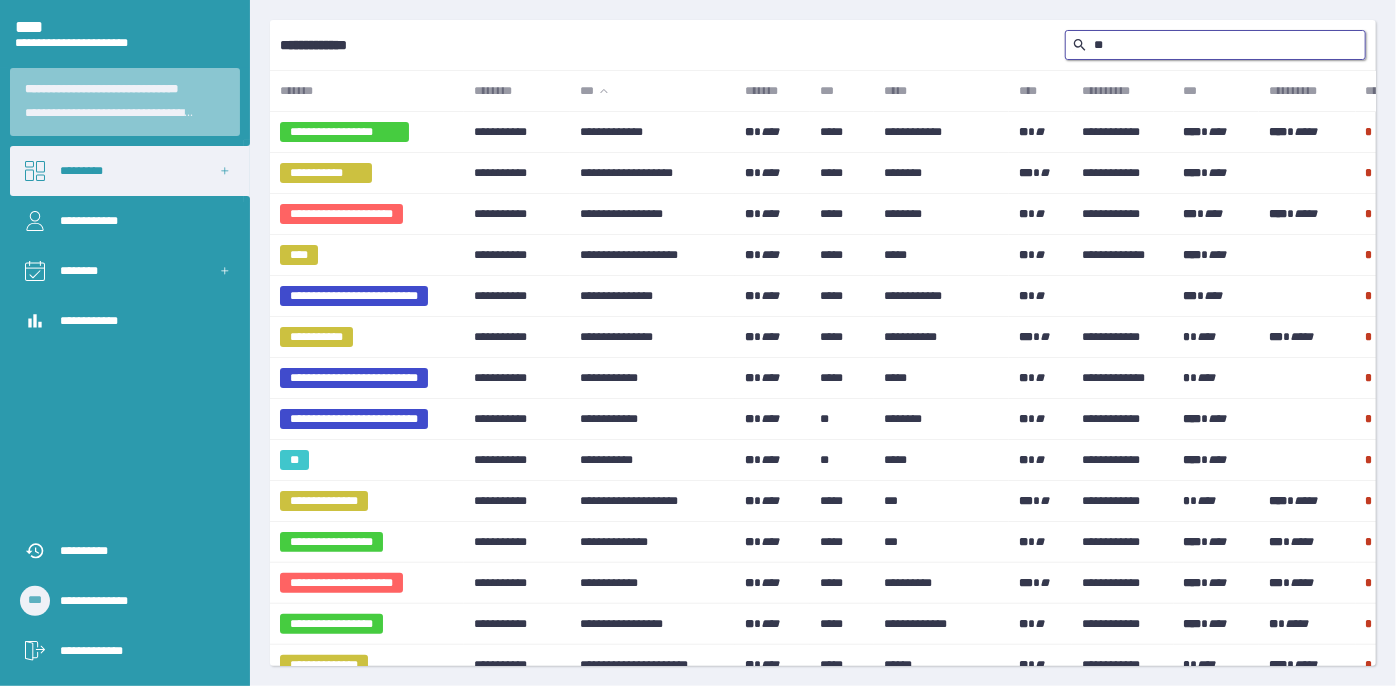 type on "*" 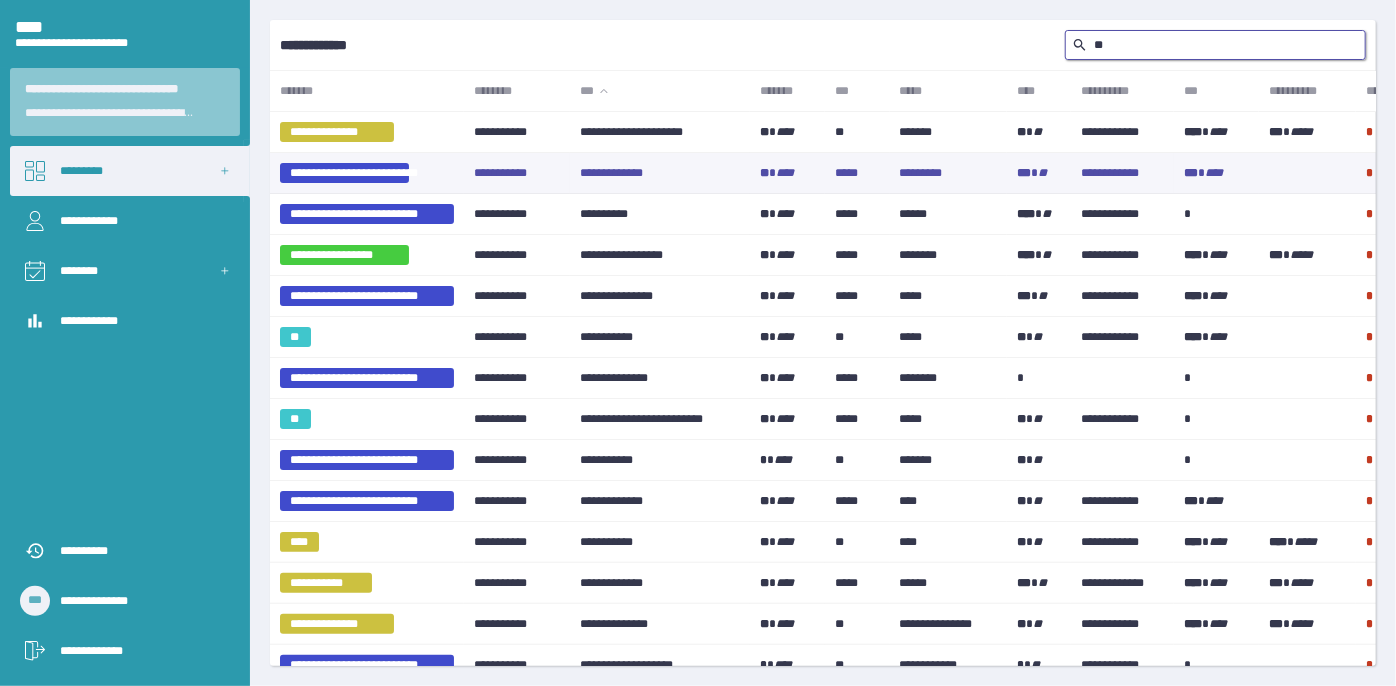 type on "*" 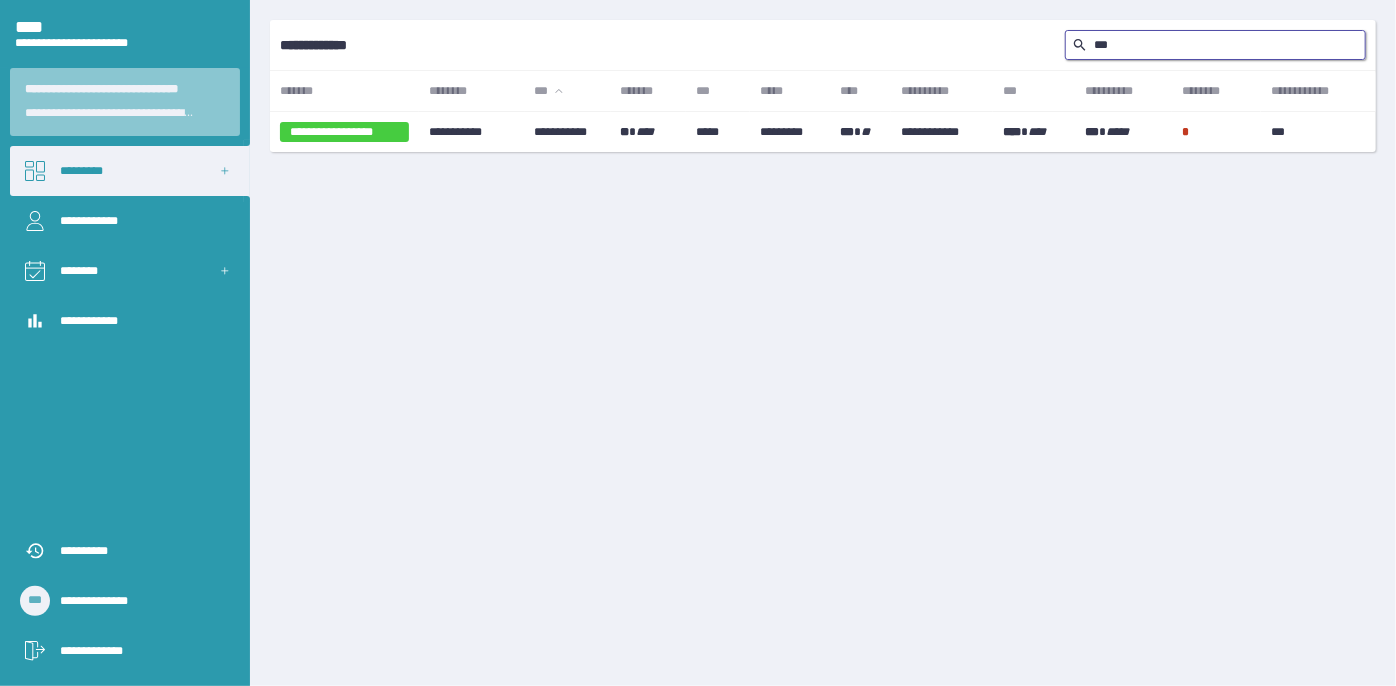 type on "**" 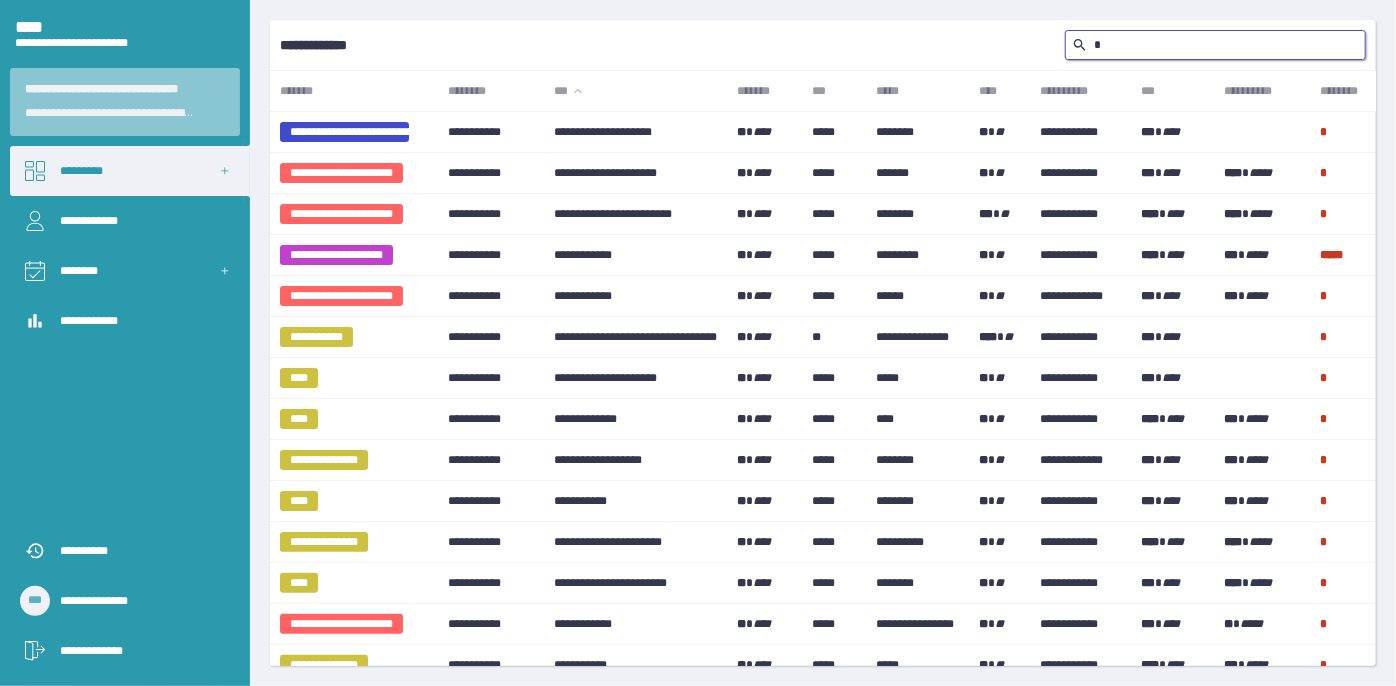type 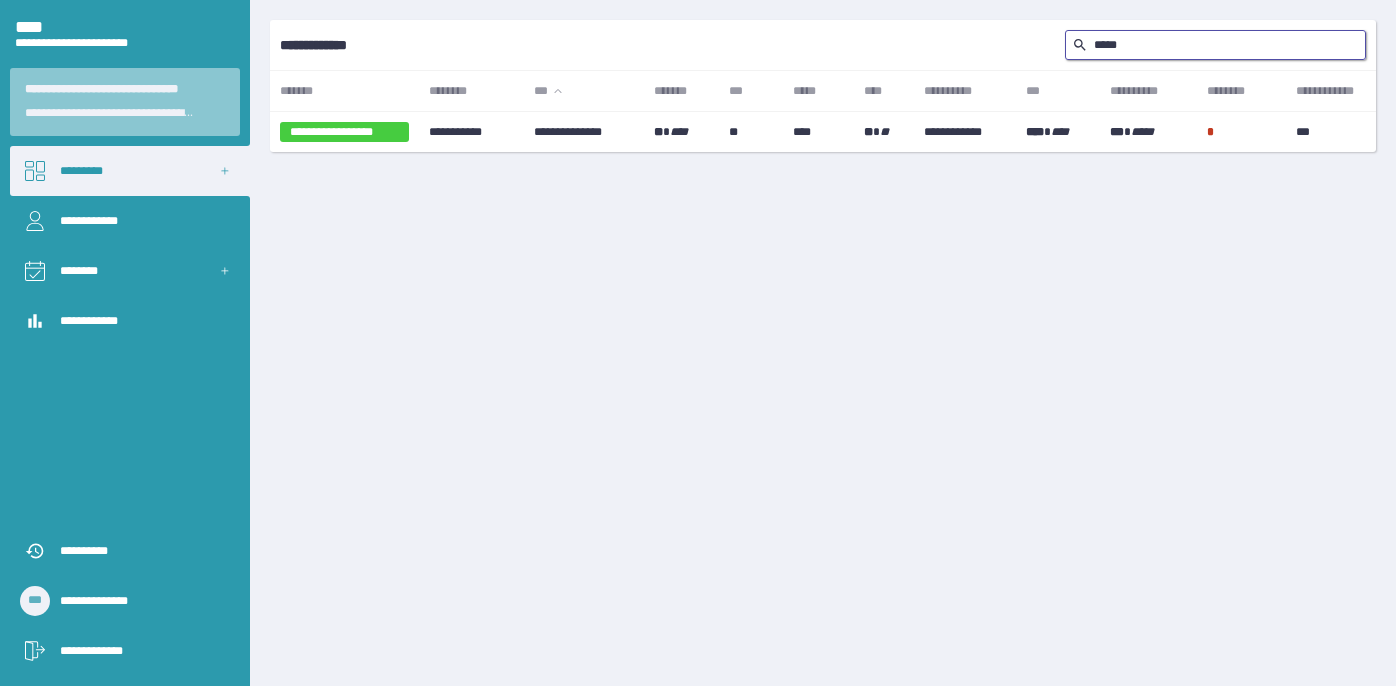 scroll, scrollTop: 0, scrollLeft: 0, axis: both 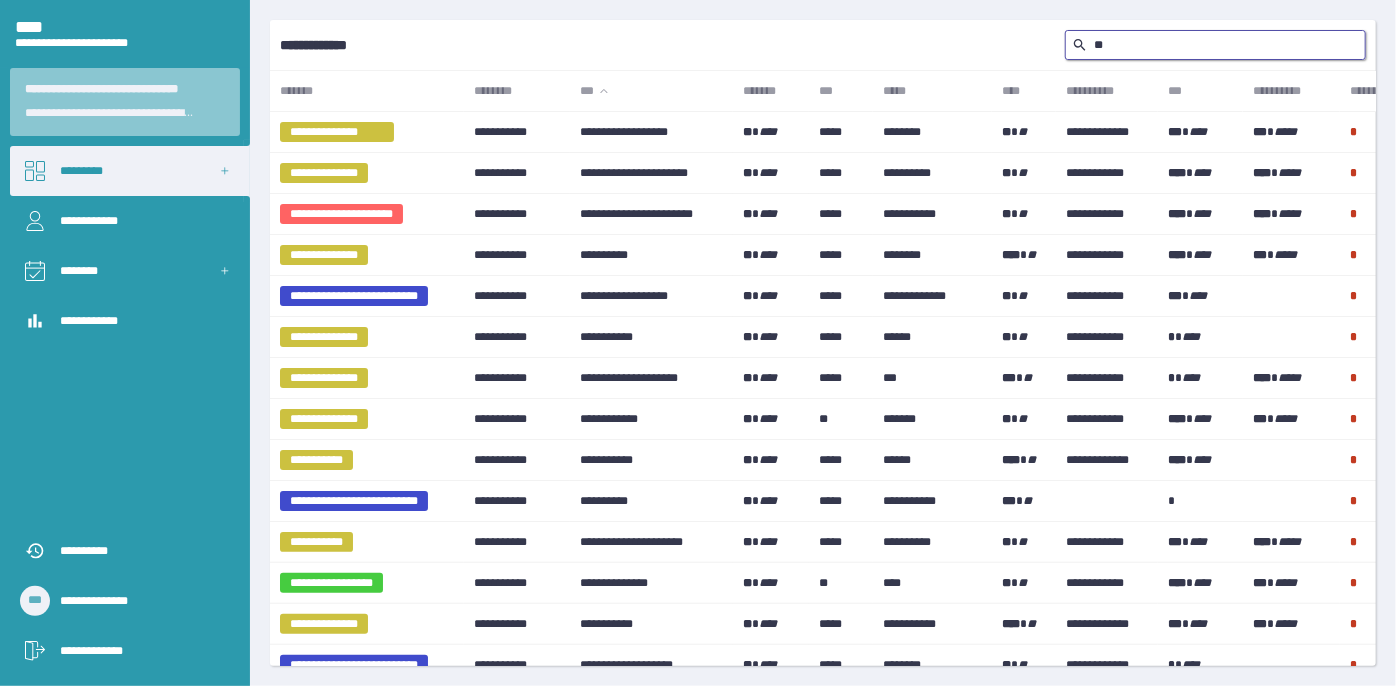type on "*" 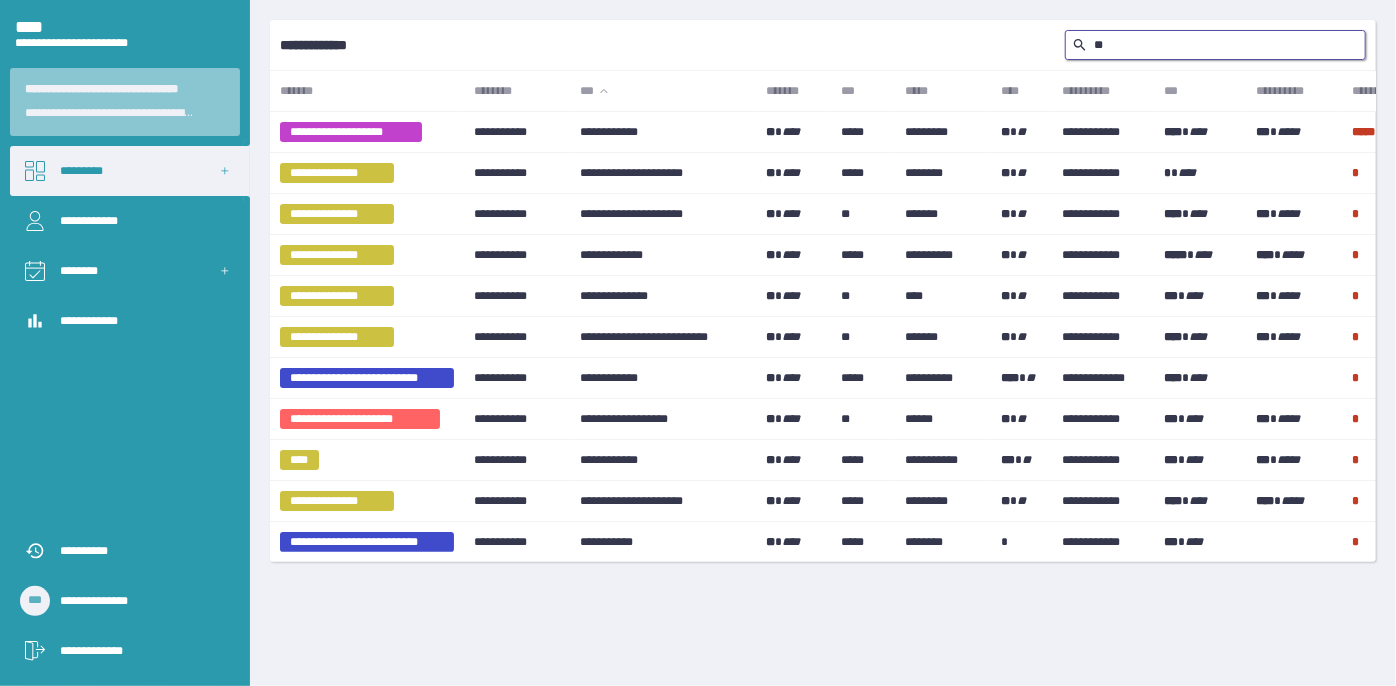 type on "*" 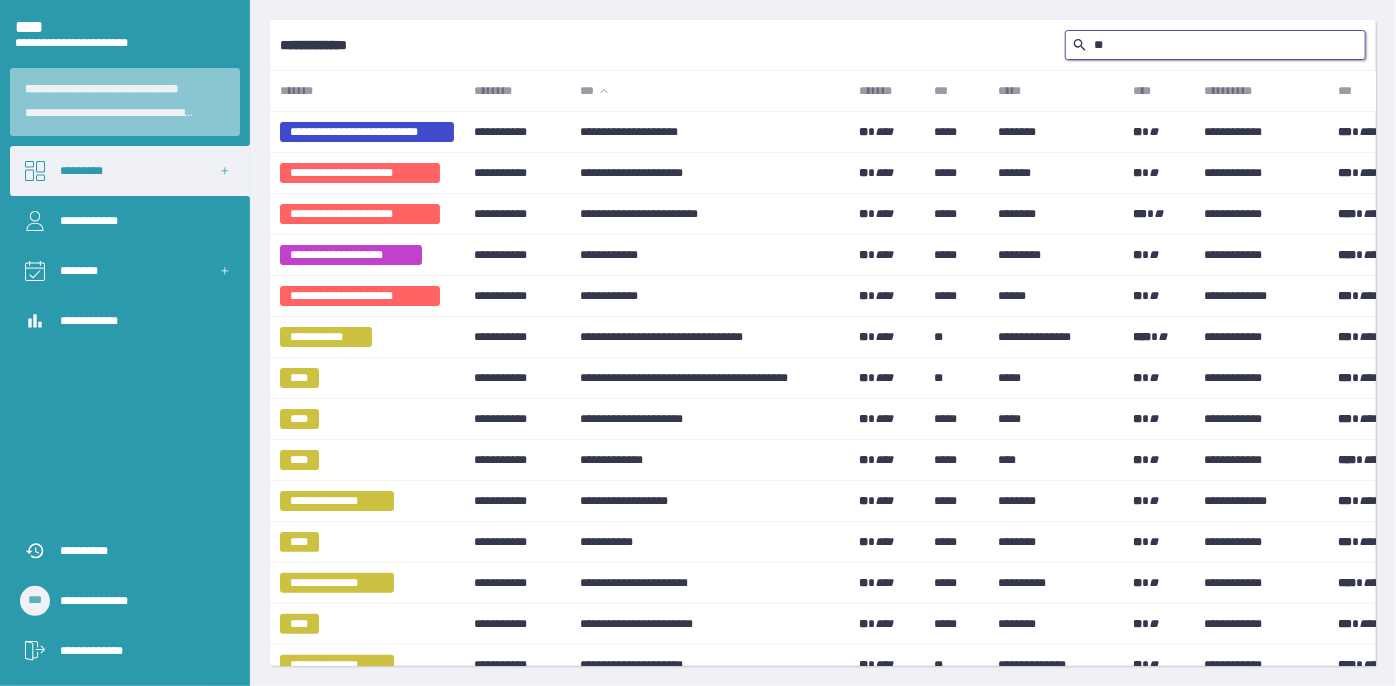 type on "***" 